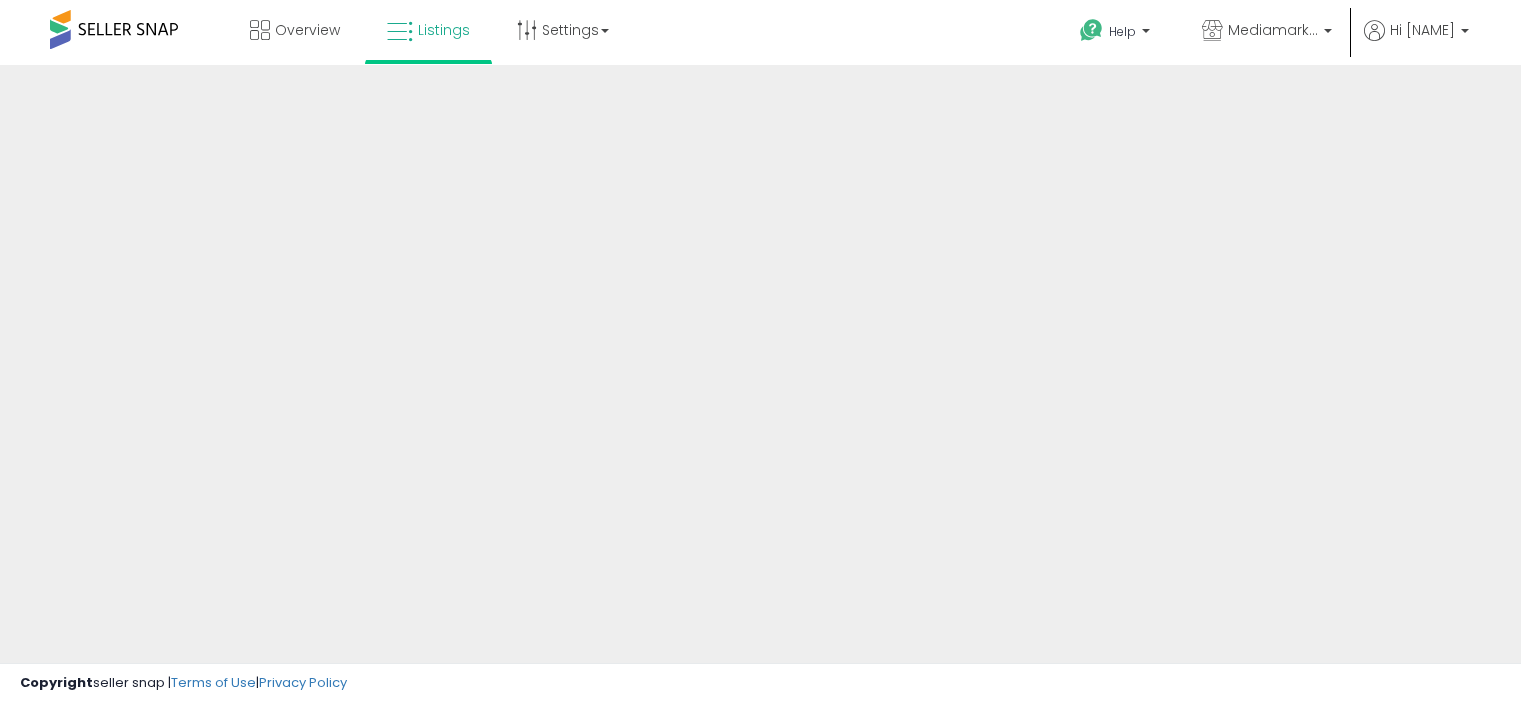 scroll, scrollTop: 0, scrollLeft: 0, axis: both 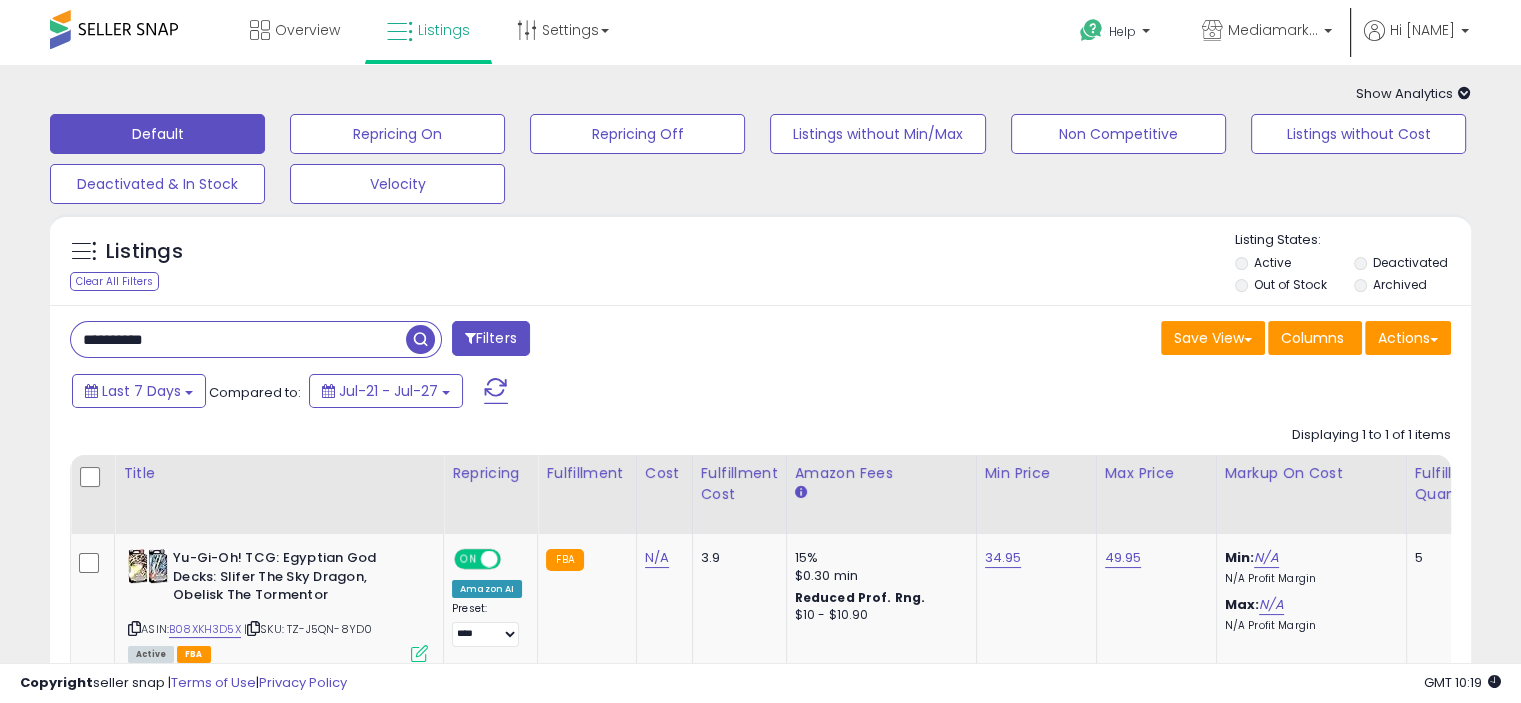 click on "**********" at bounding box center [238, 339] 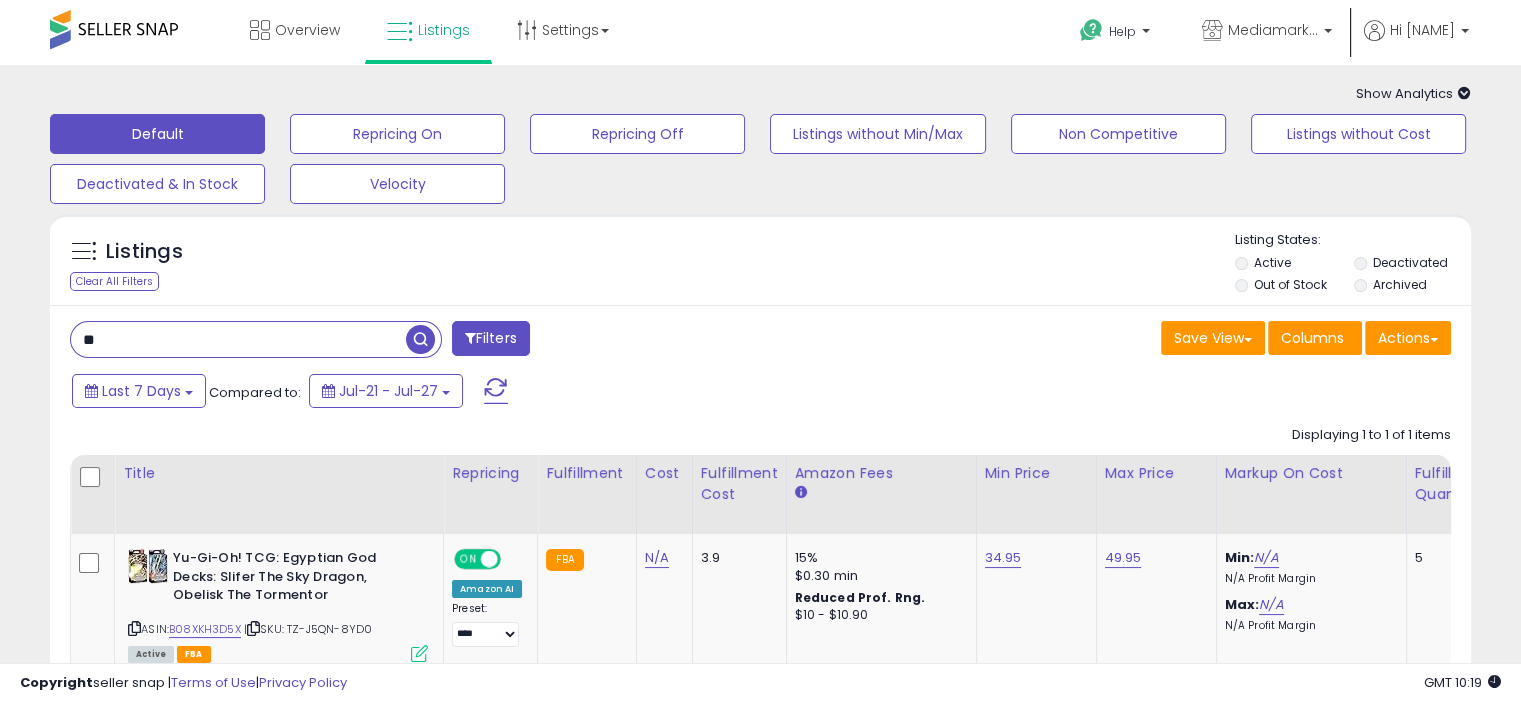 type on "*" 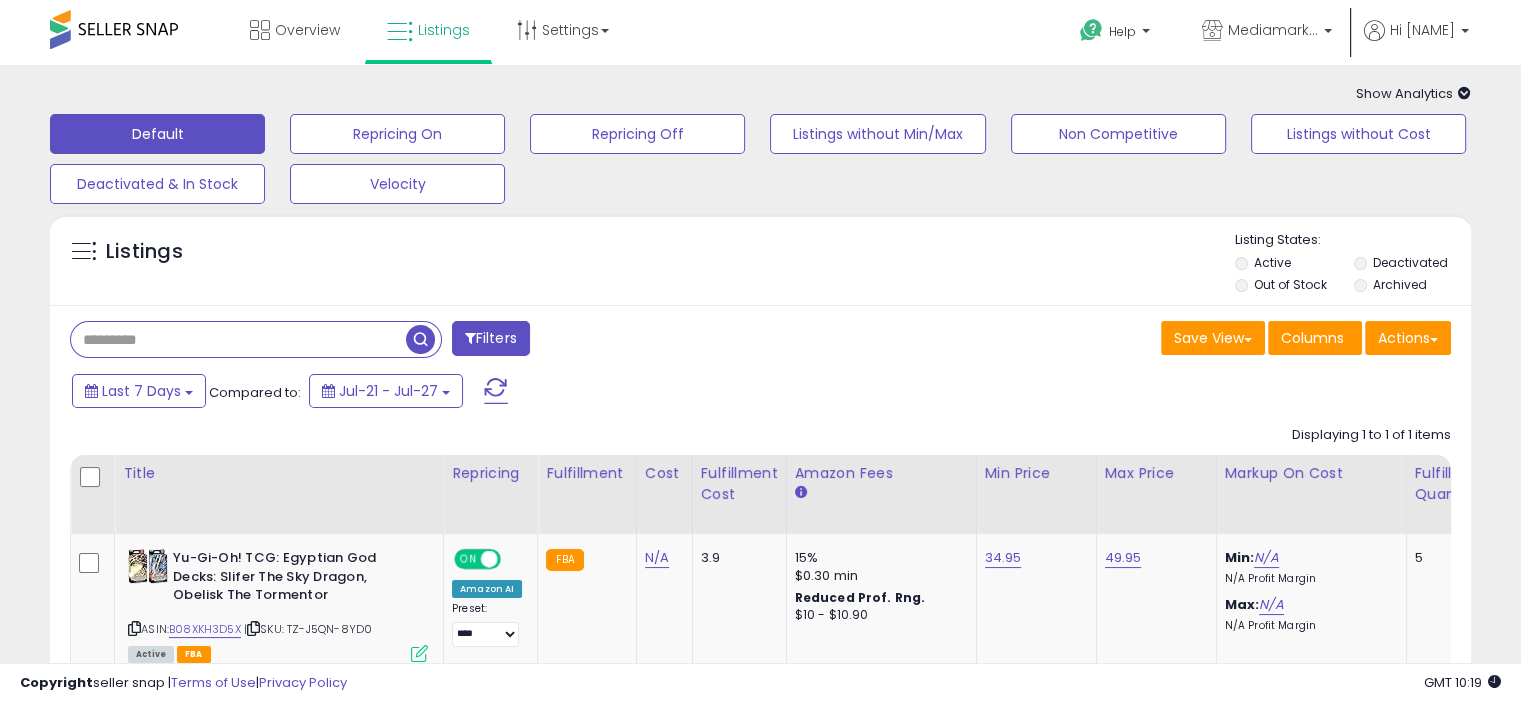 type 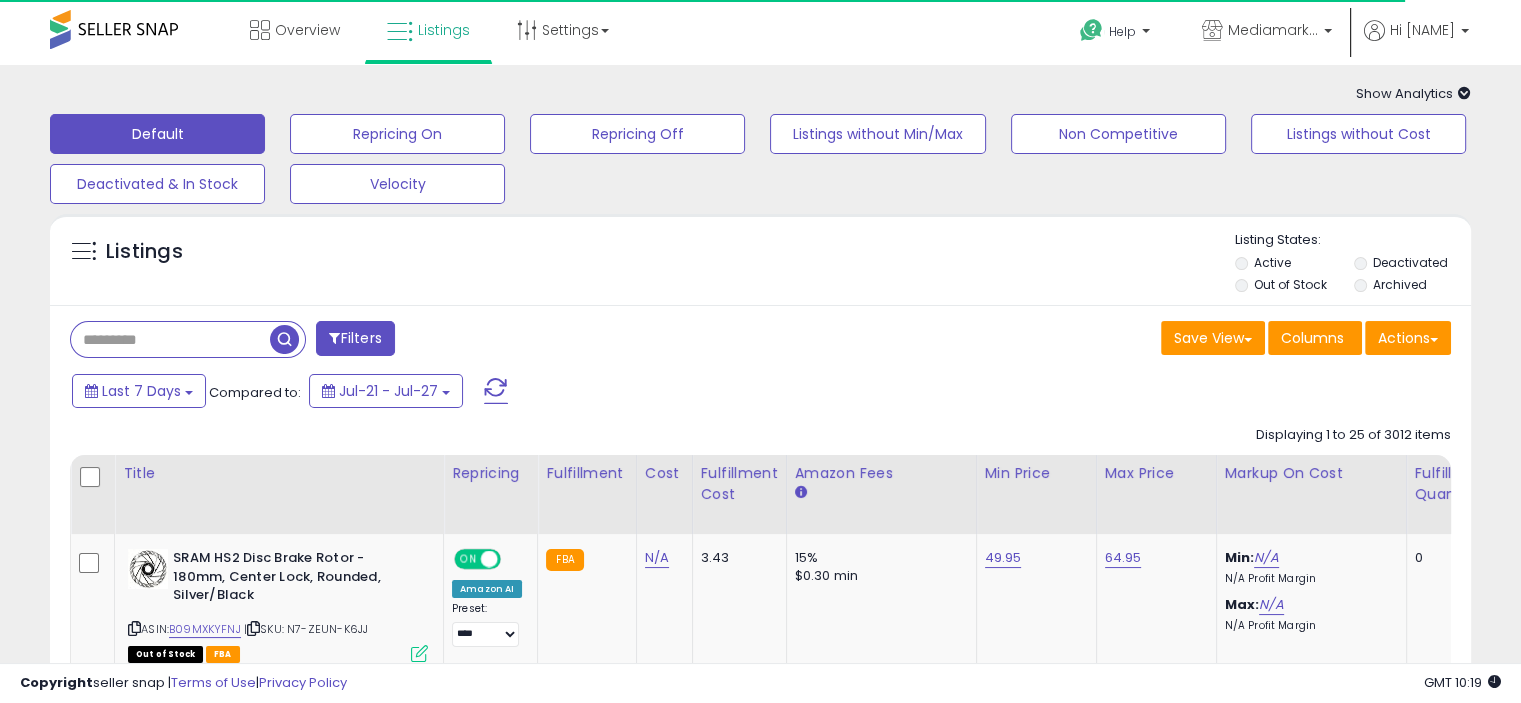 click on "Filters" at bounding box center [355, 338] 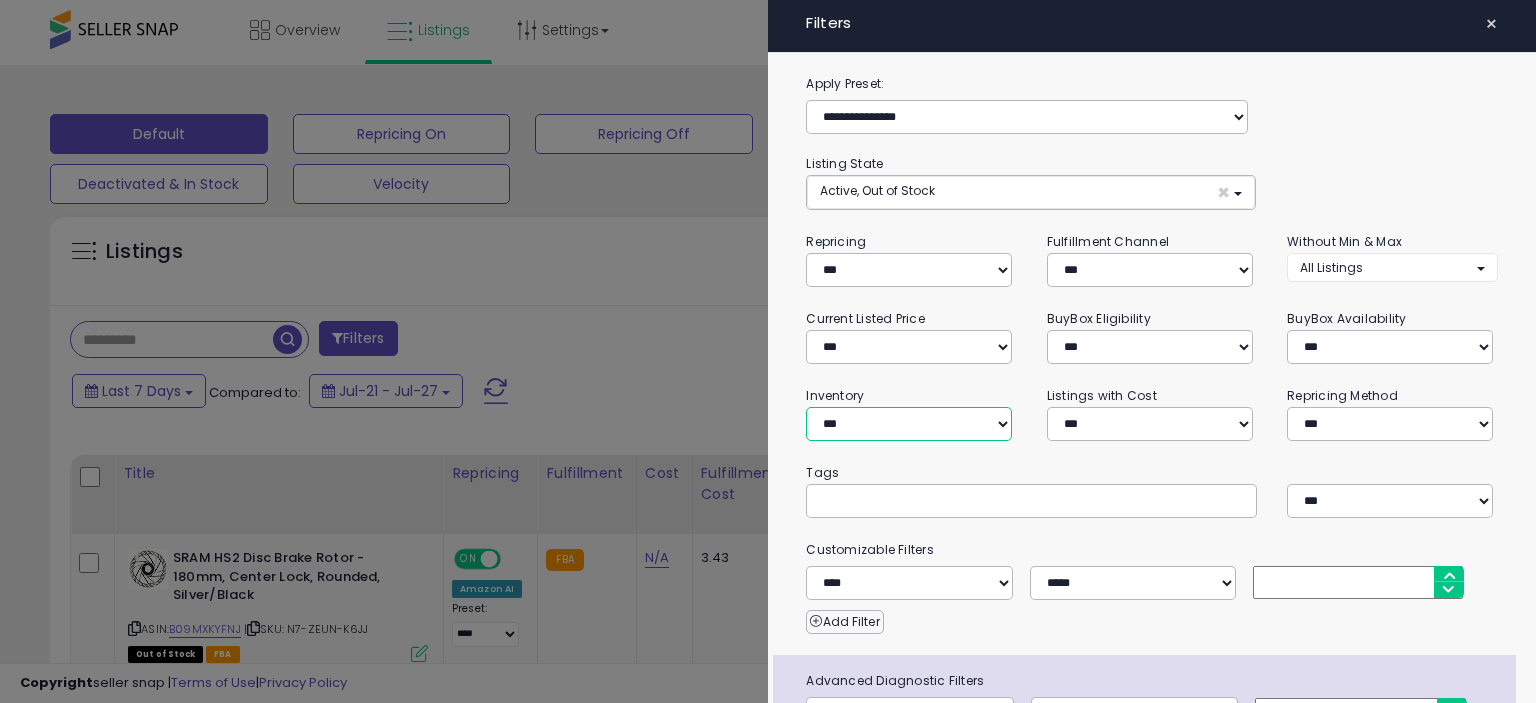 click on "**********" at bounding box center [909, 424] 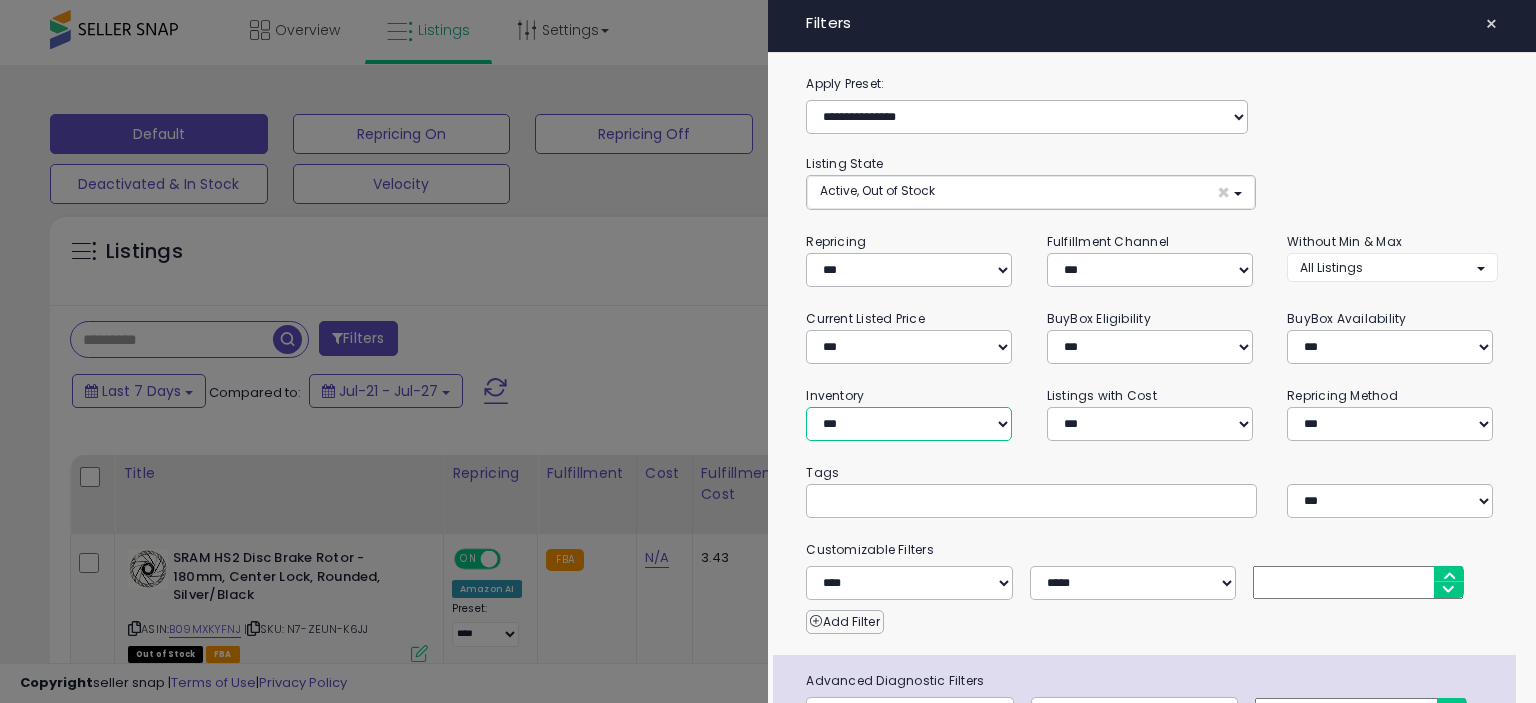 select on "**********" 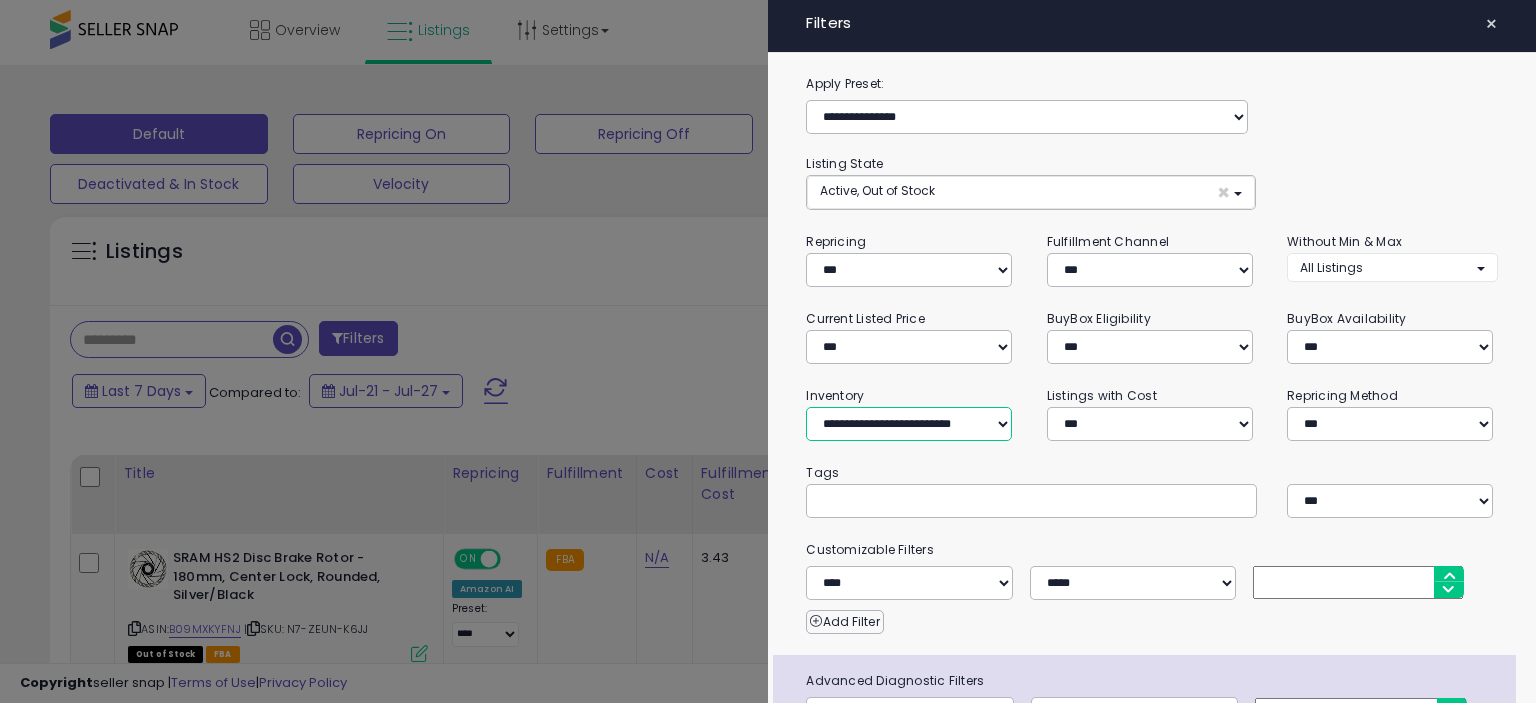 click on "**********" at bounding box center [909, 424] 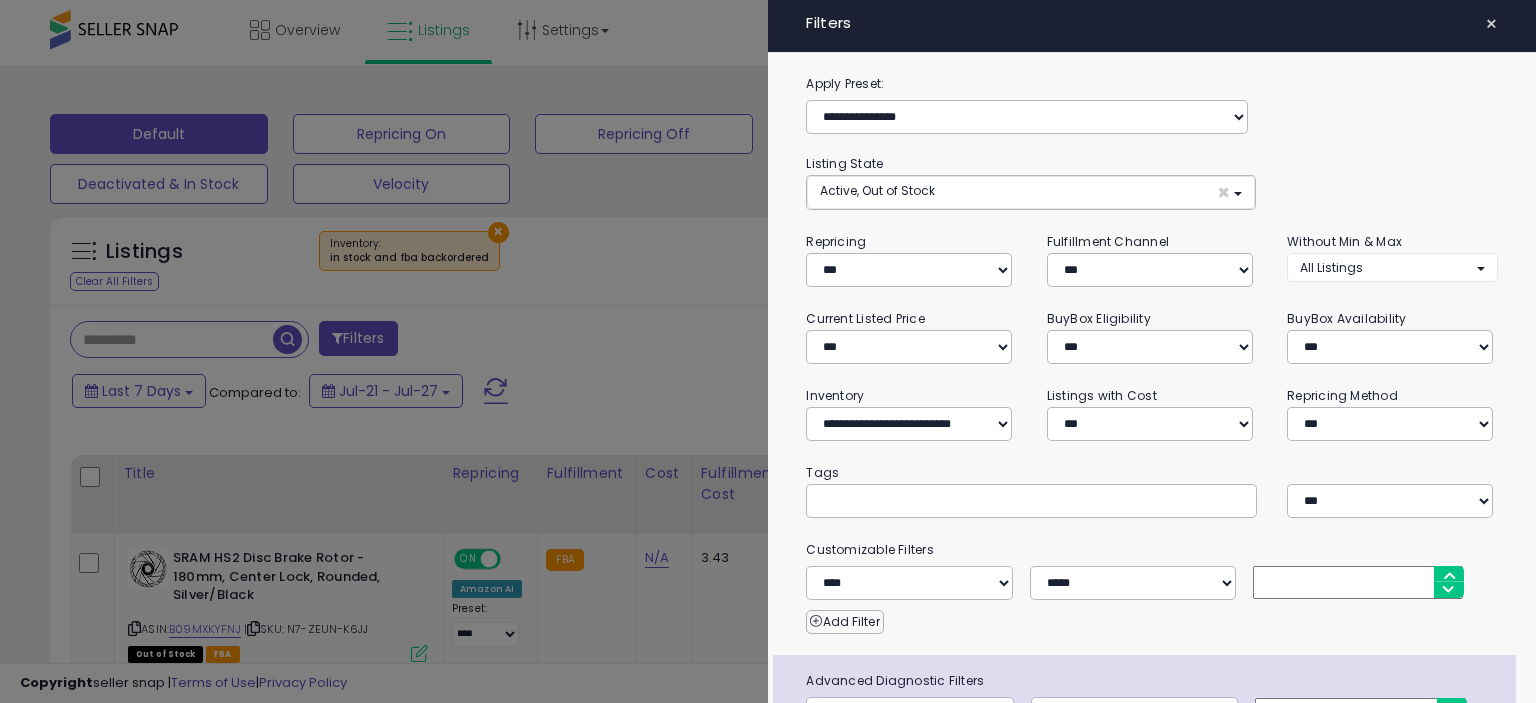 click on "**********" at bounding box center (1152, 464) 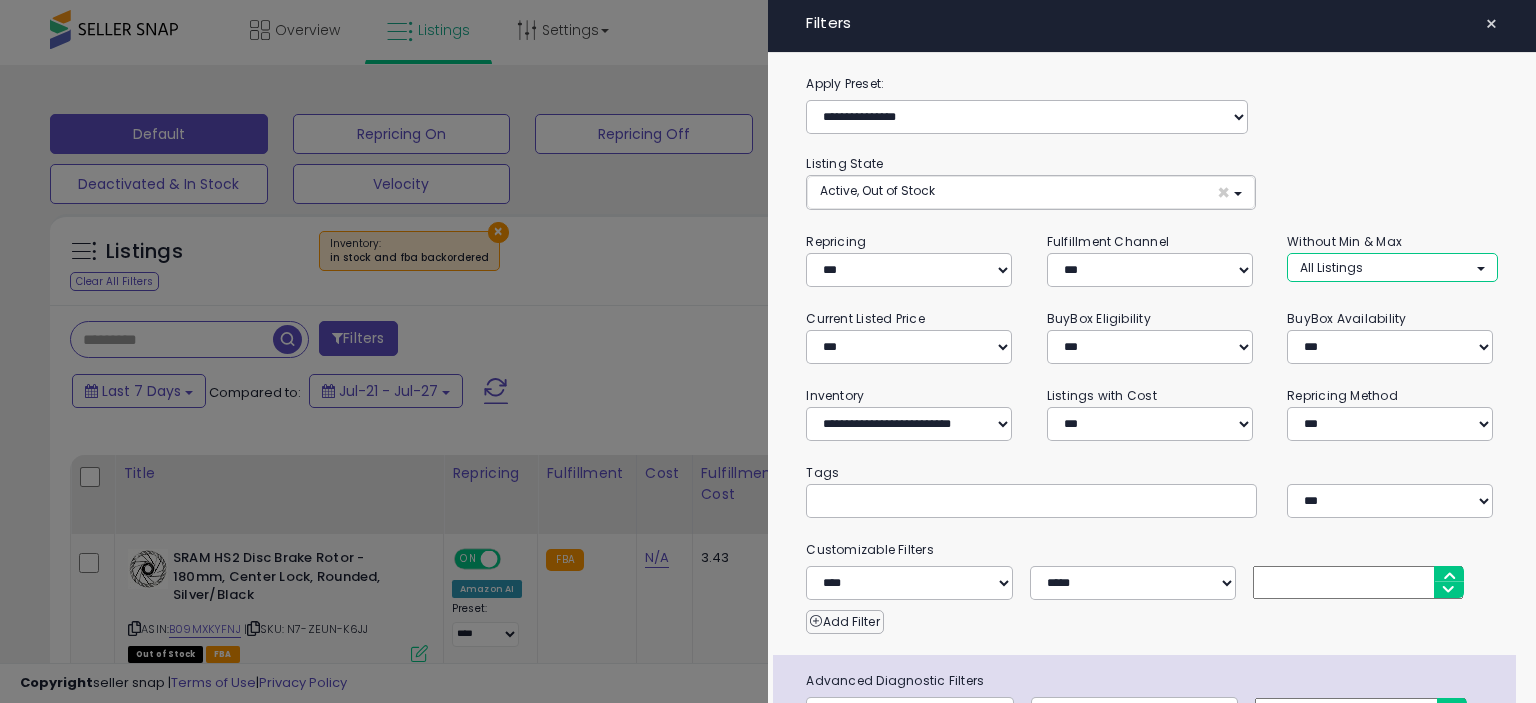 click on "All Listings" at bounding box center (1392, 267) 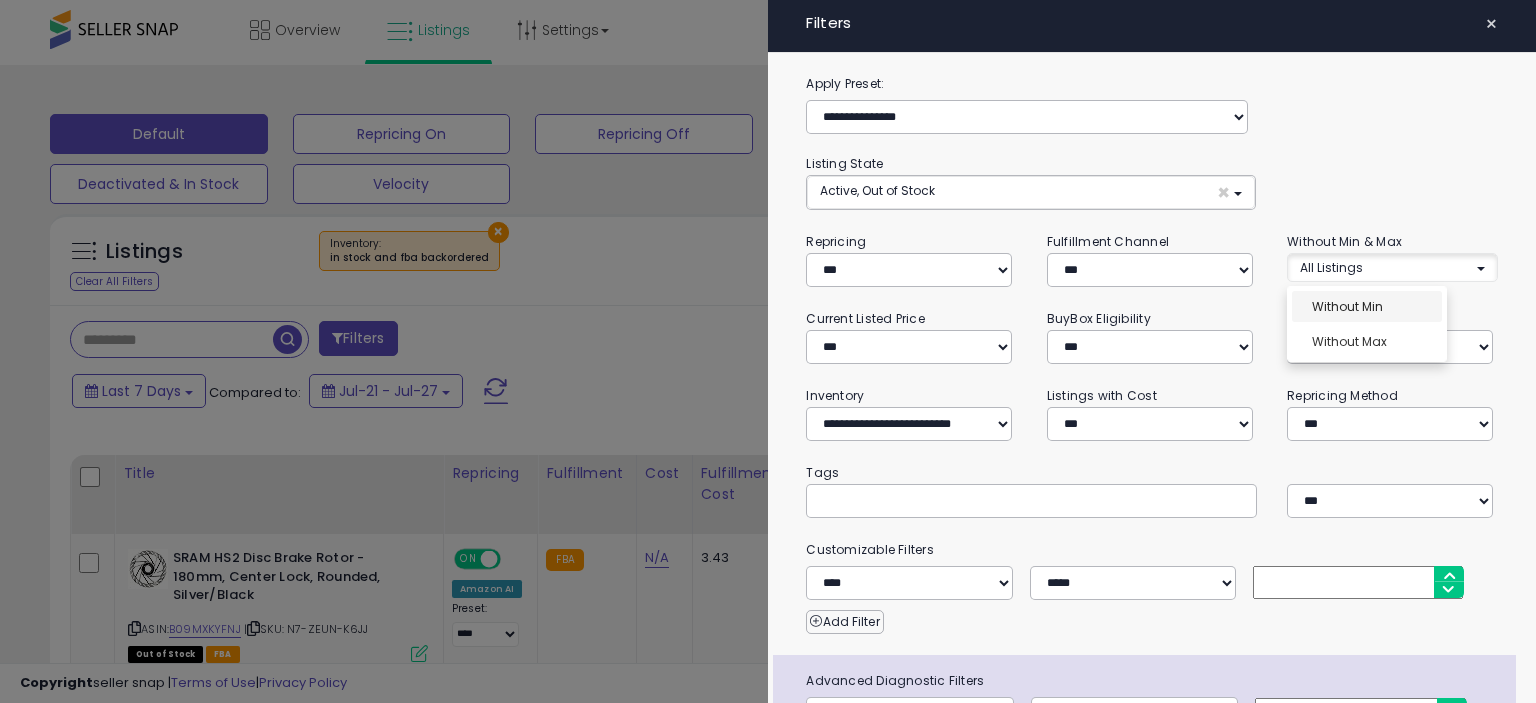 select on "**********" 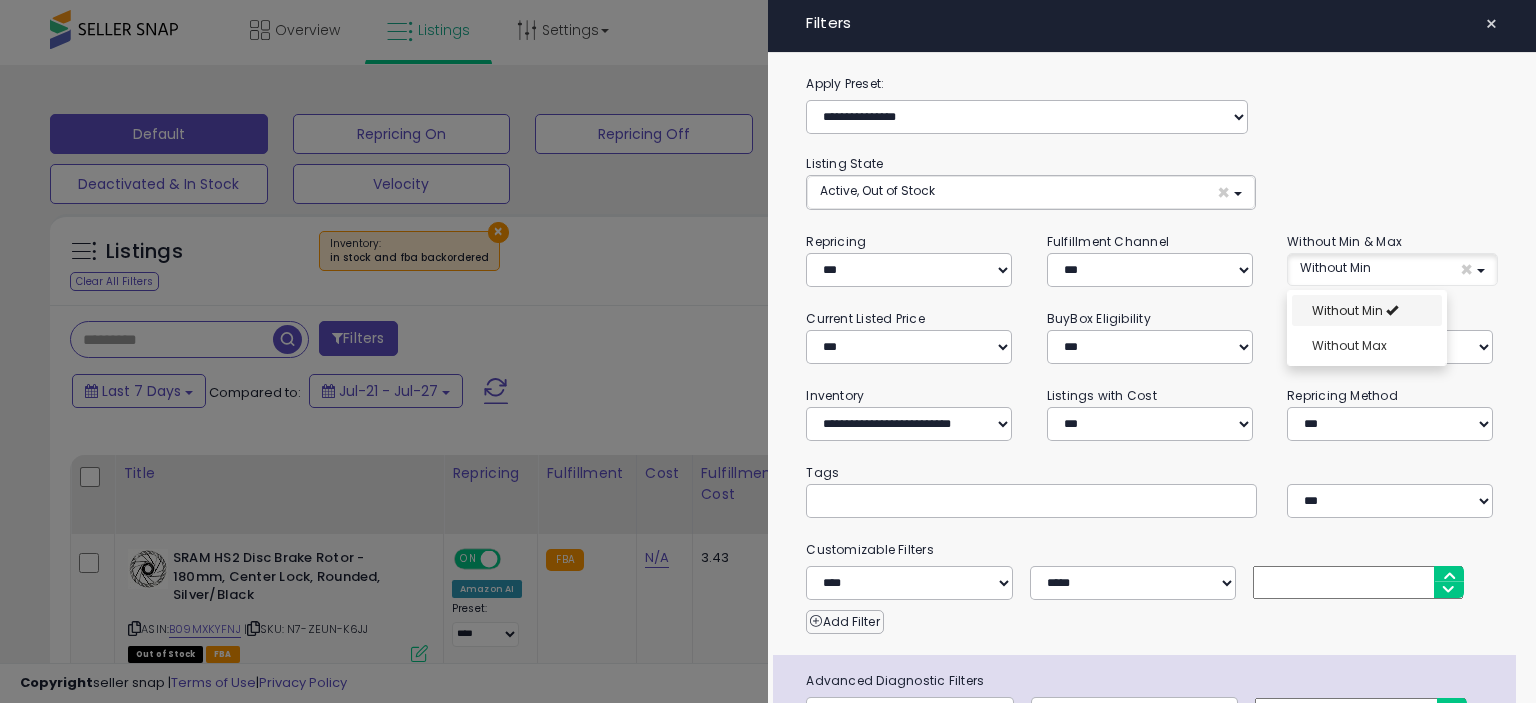 click on "Without Min" at bounding box center [1367, 310] 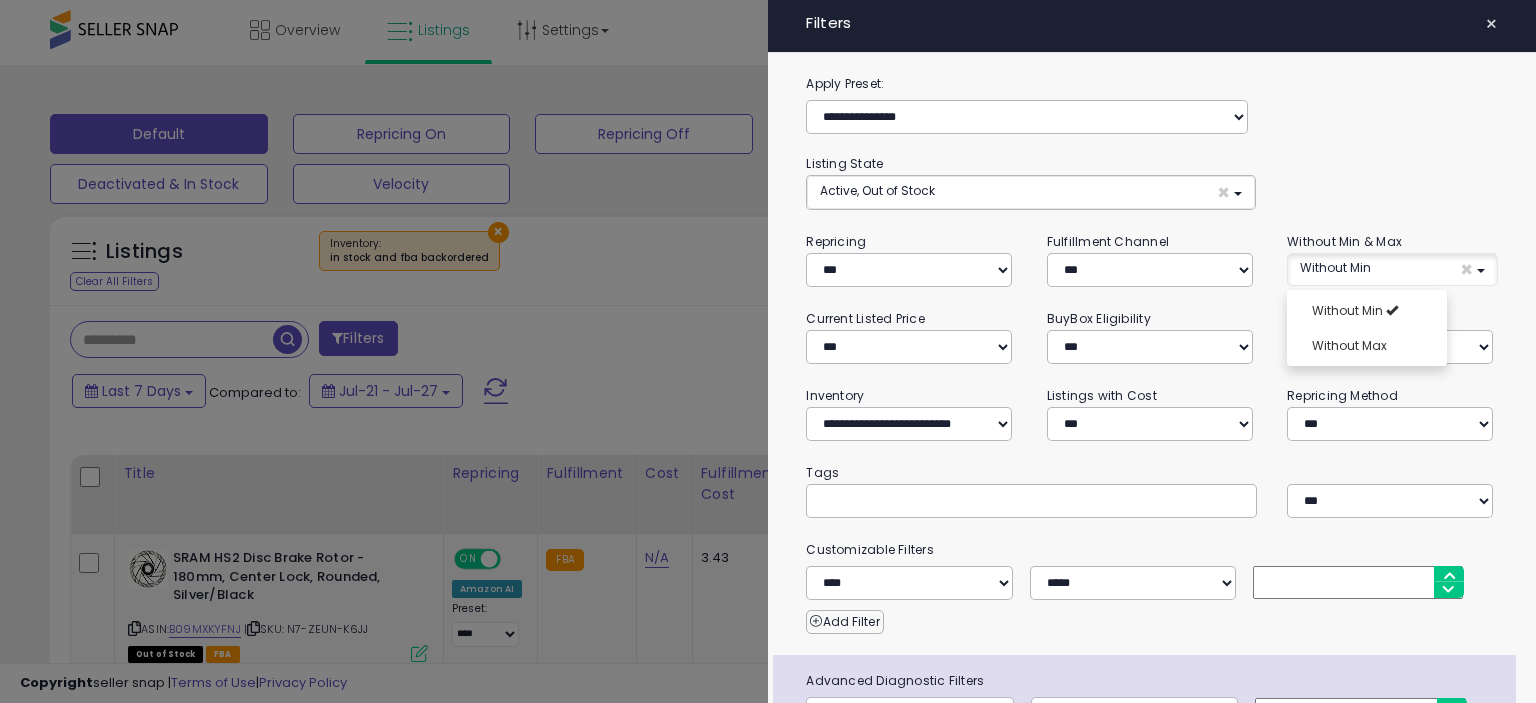 click at bounding box center (768, 351) 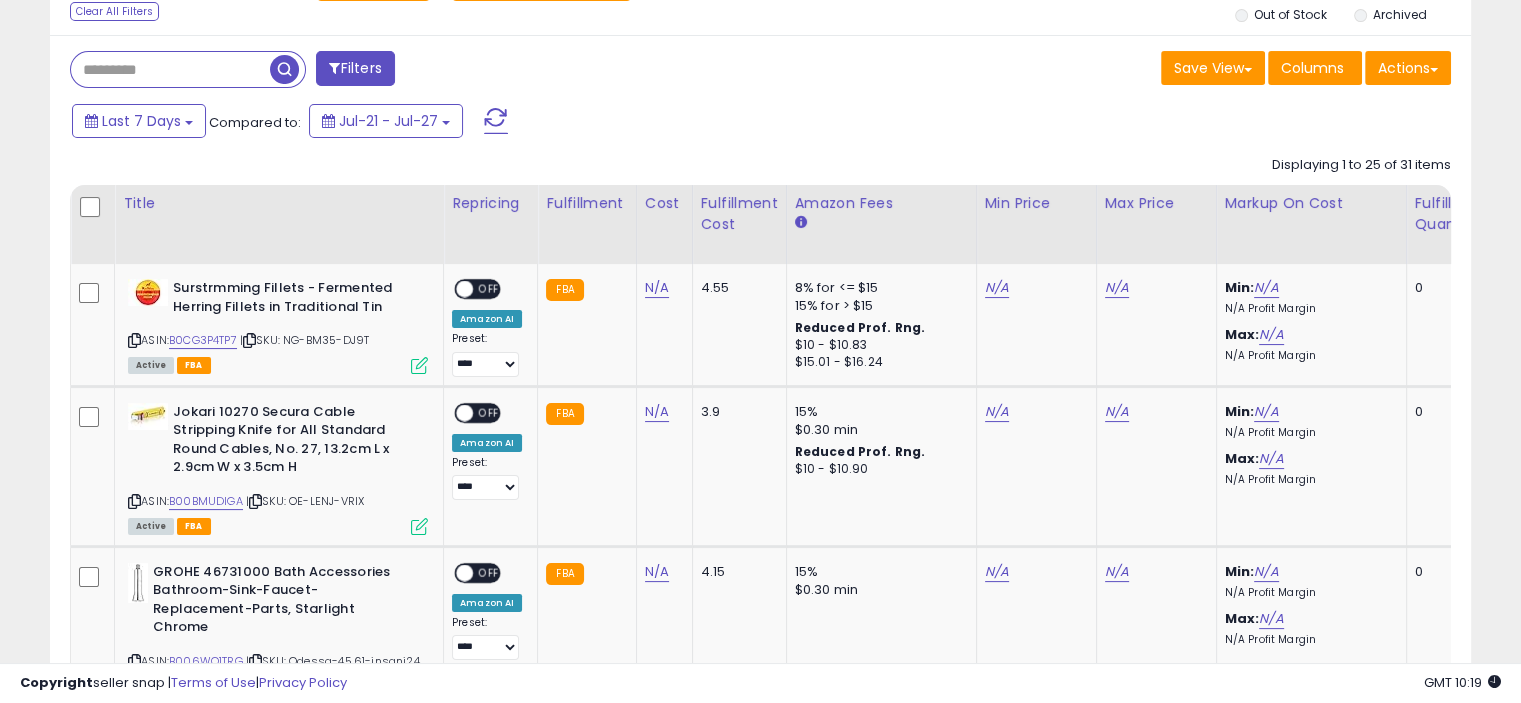 scroll, scrollTop: 275, scrollLeft: 0, axis: vertical 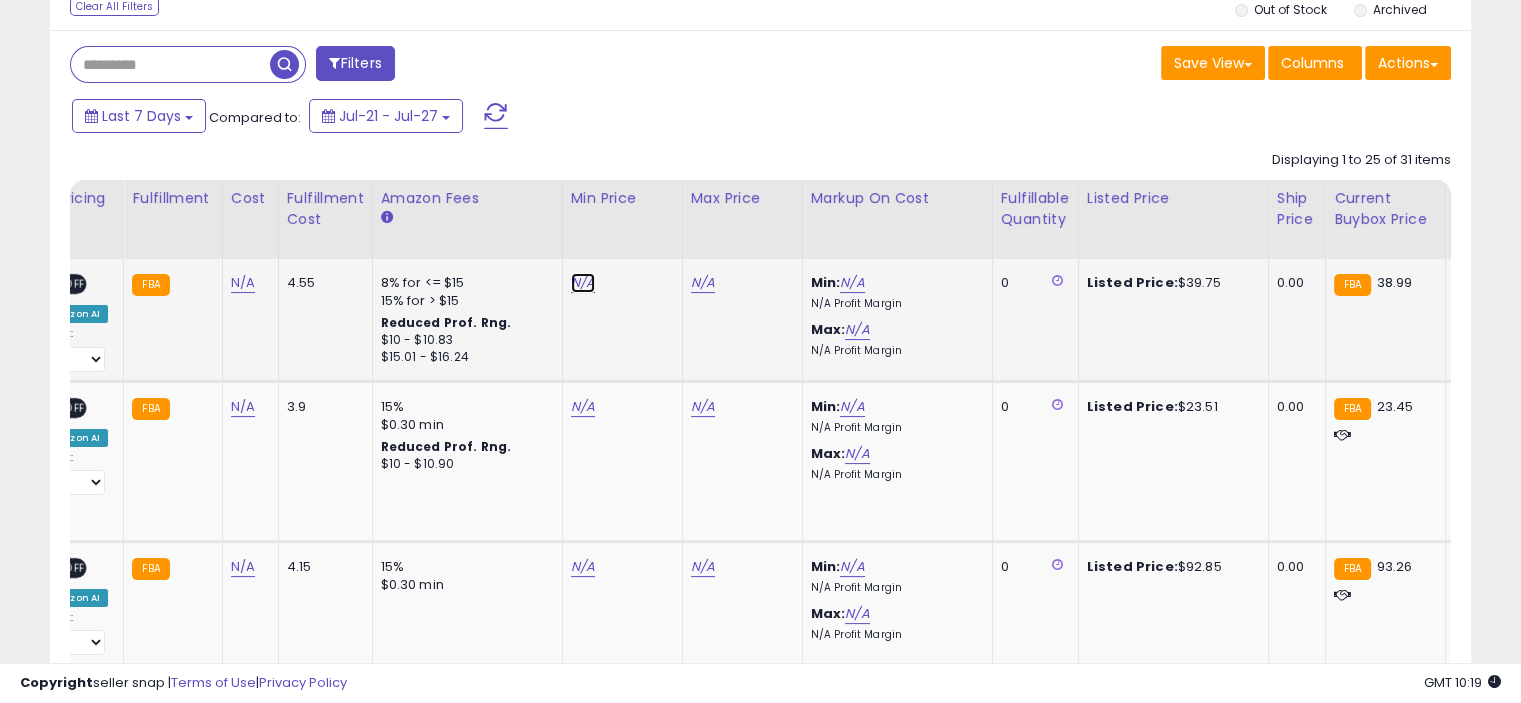 click on "N/A" at bounding box center [583, 283] 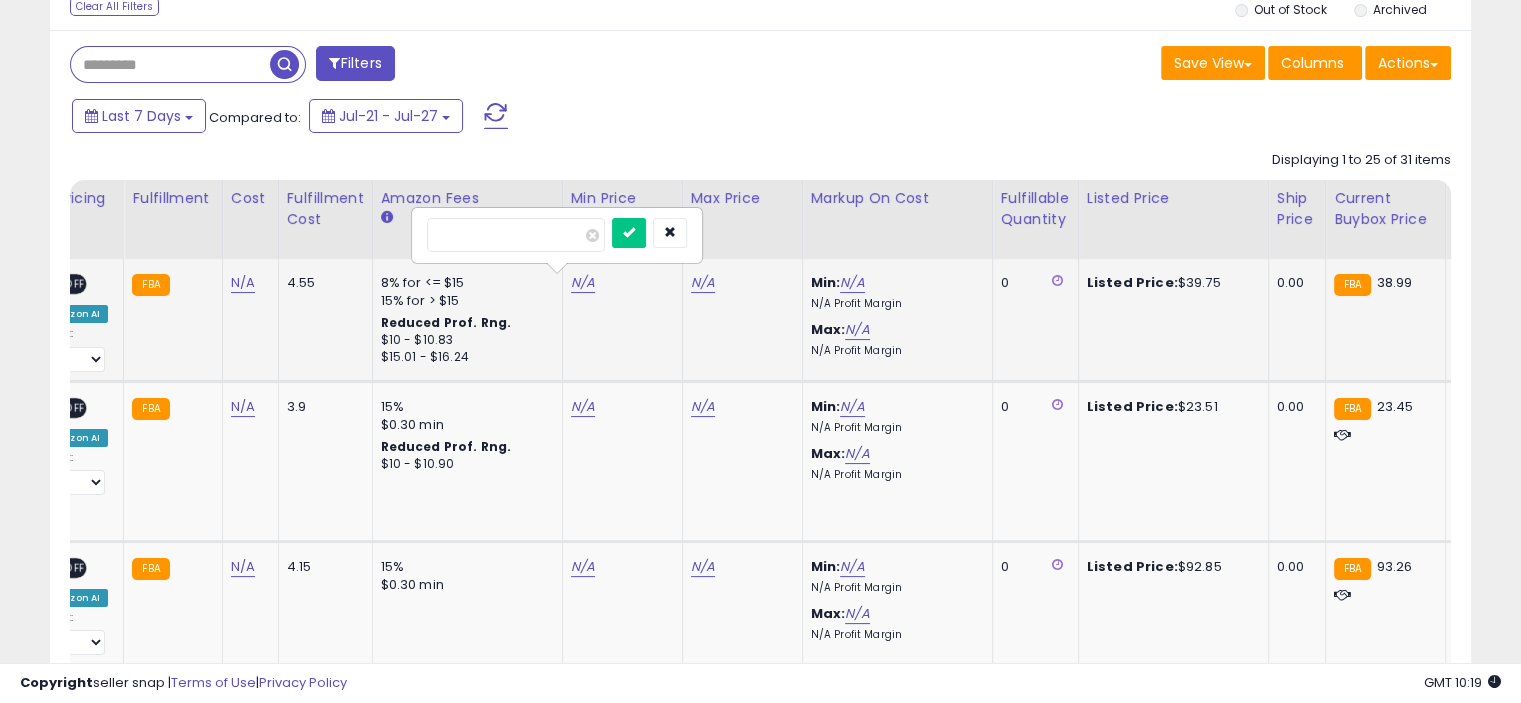 type on "*****" 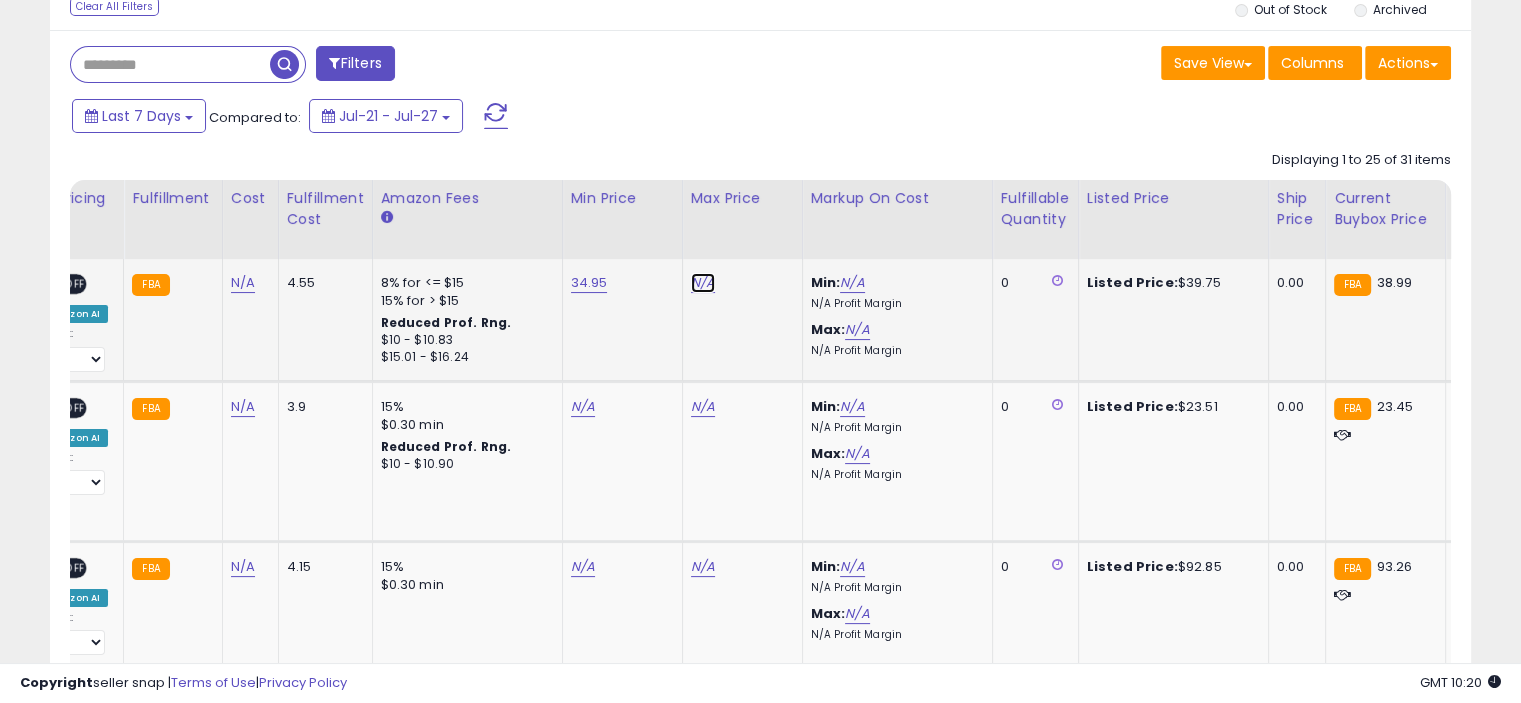click on "N/A" at bounding box center [703, 283] 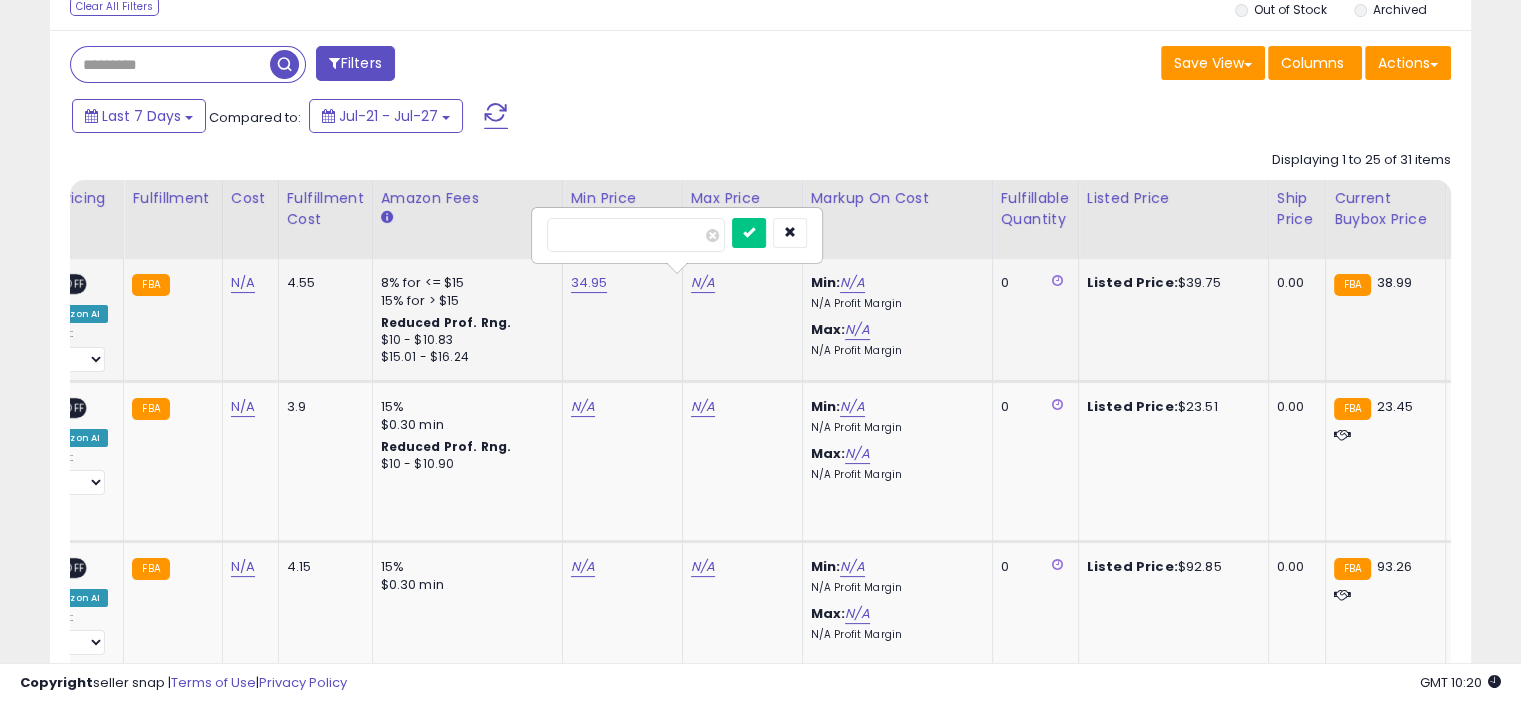 type on "*****" 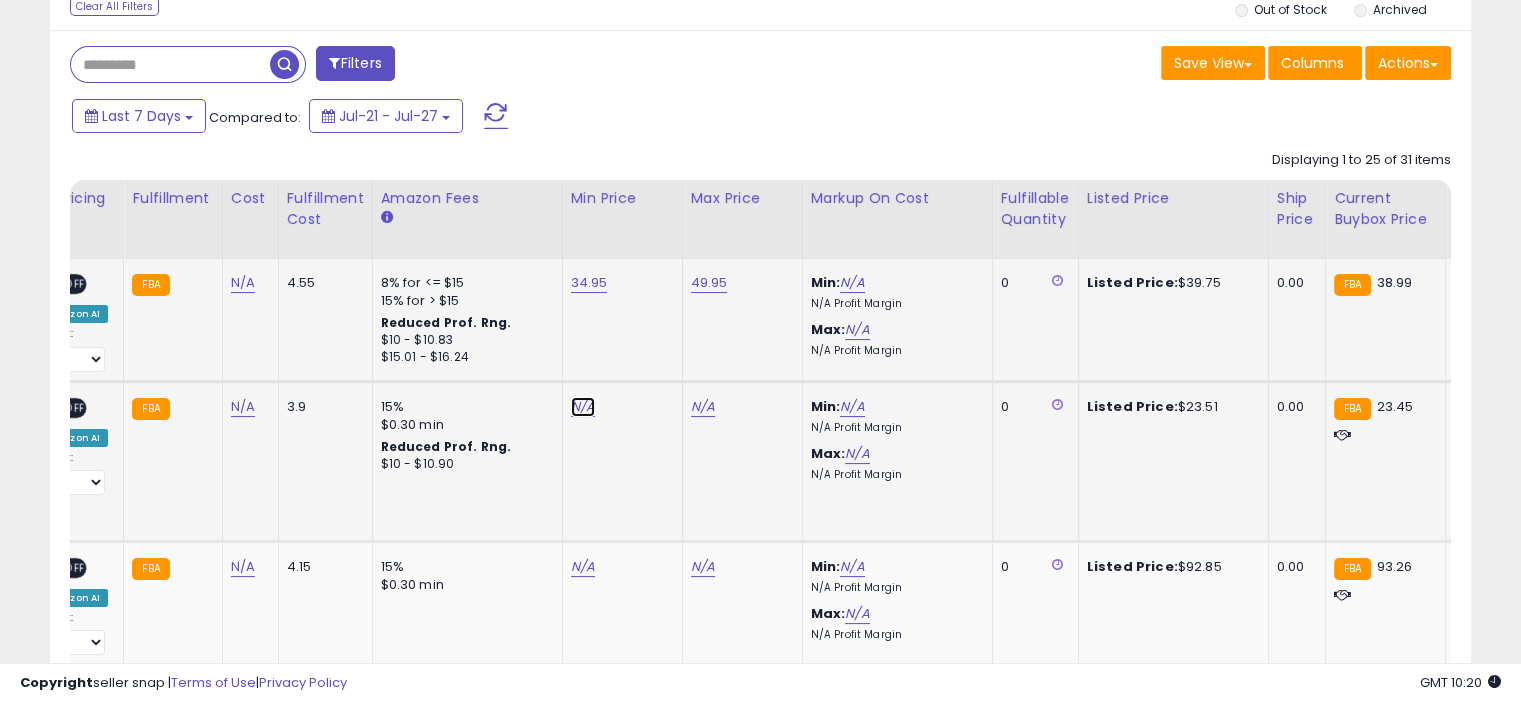 click on "N/A" at bounding box center [583, 407] 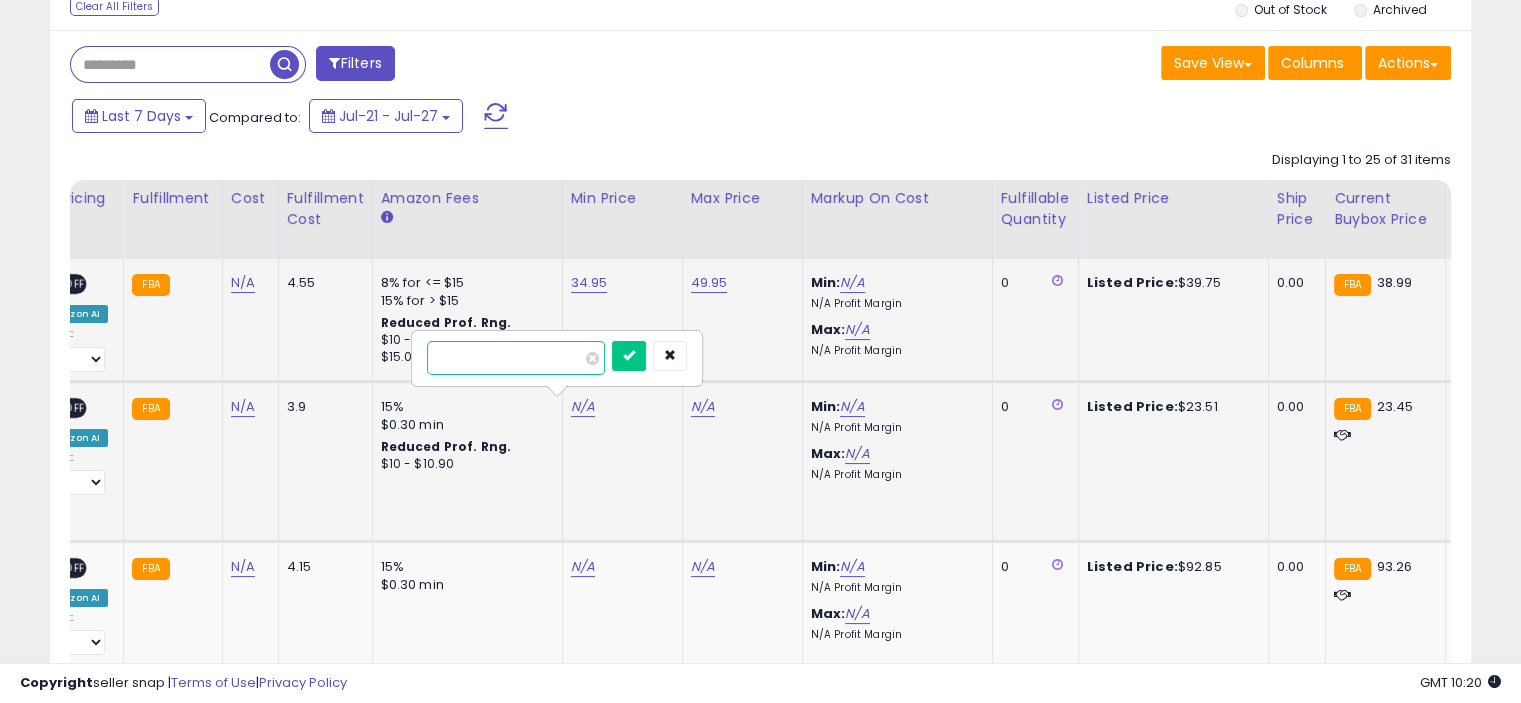 type on "*****" 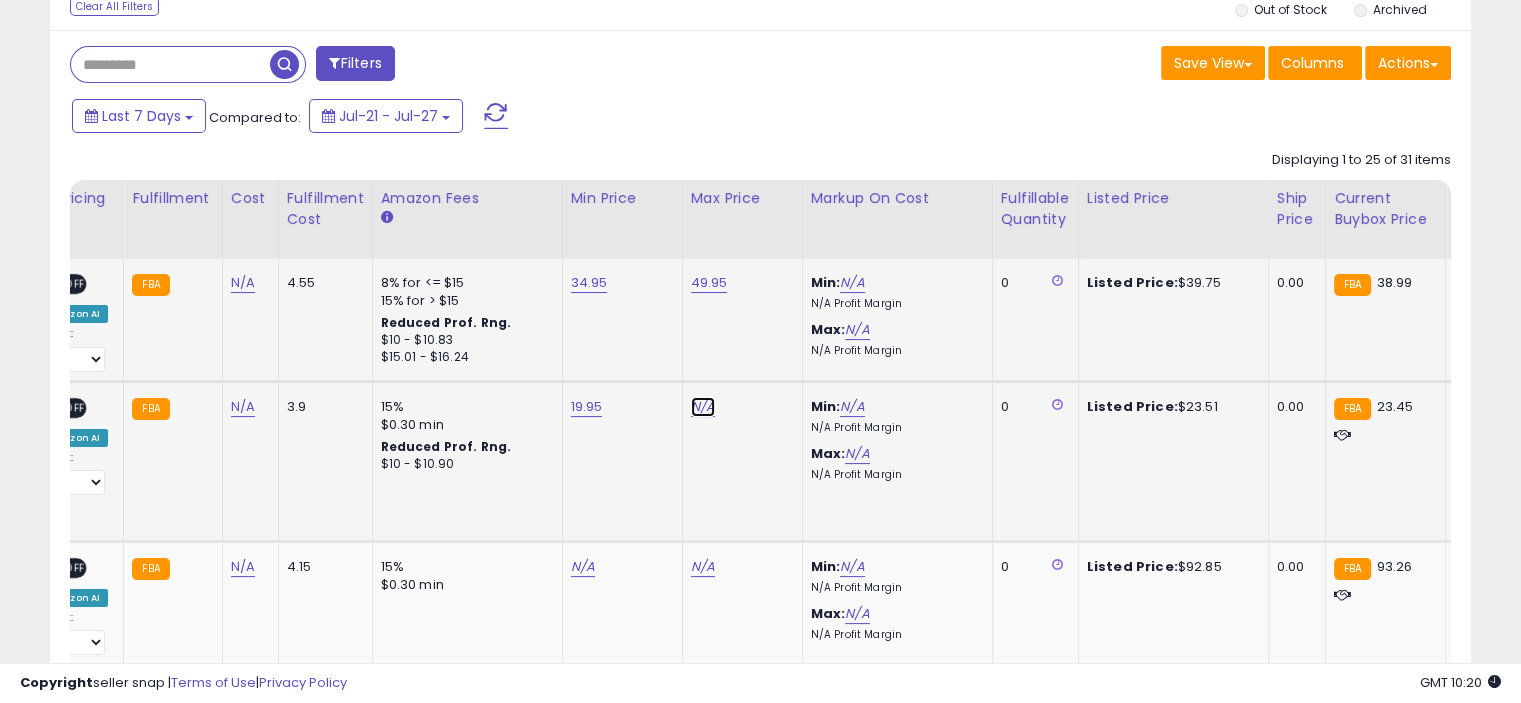 click on "N/A" at bounding box center [703, 407] 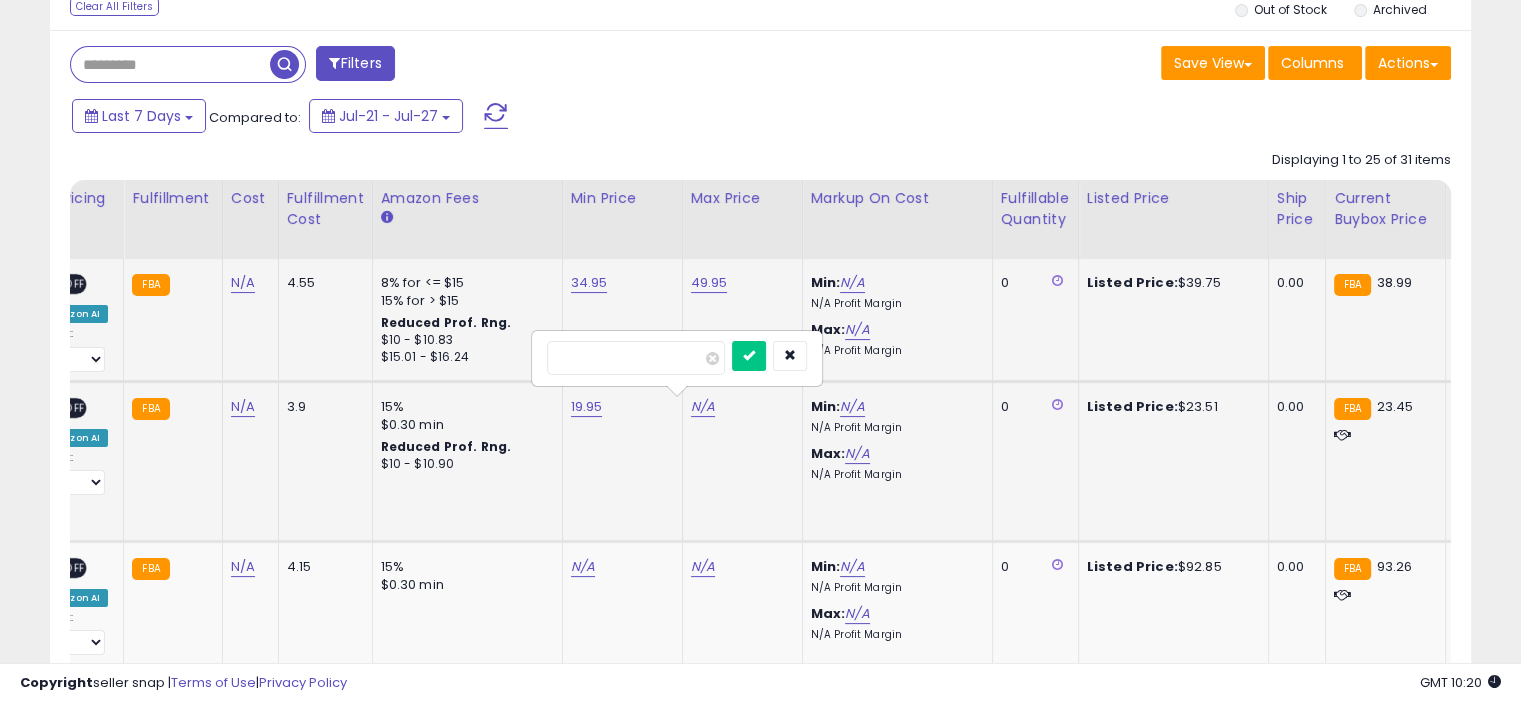 type on "*****" 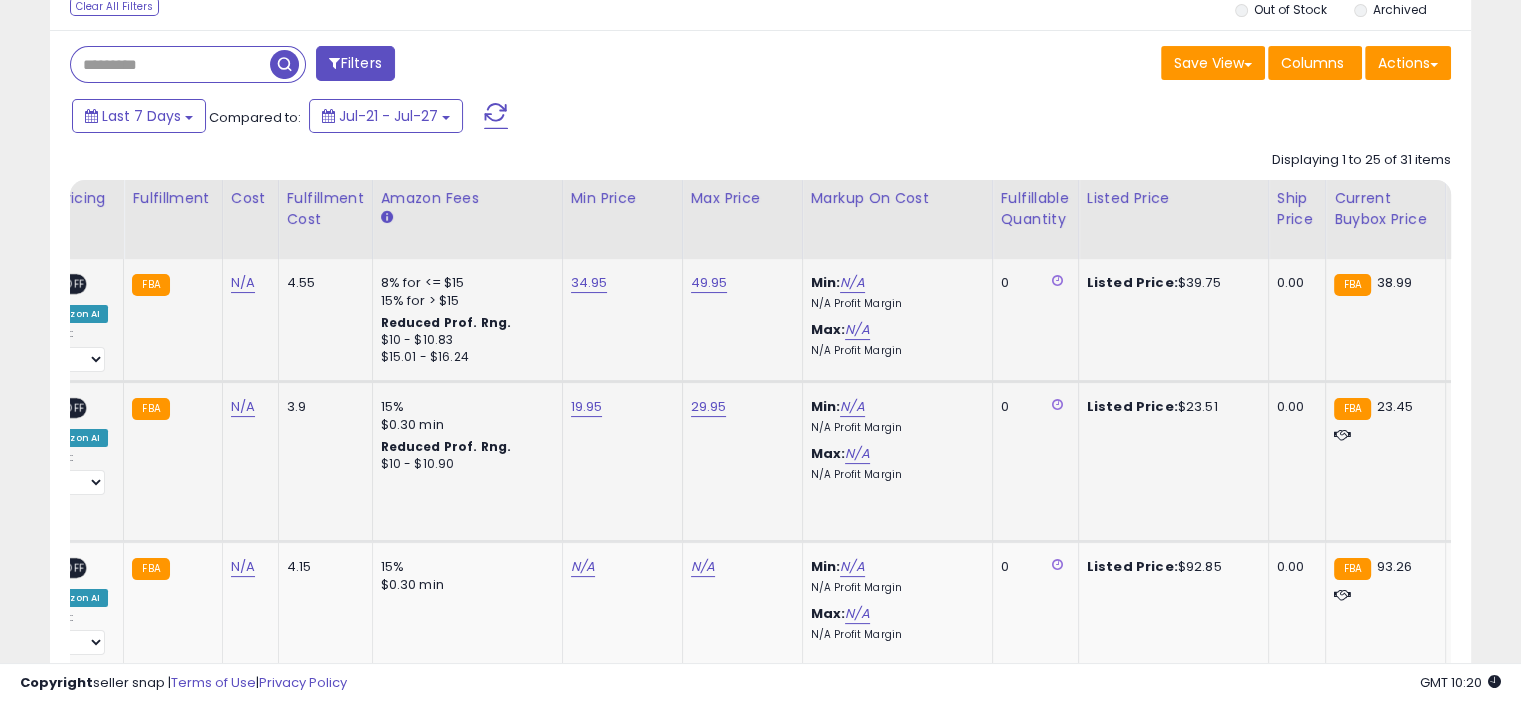 scroll, scrollTop: 0, scrollLeft: 290, axis: horizontal 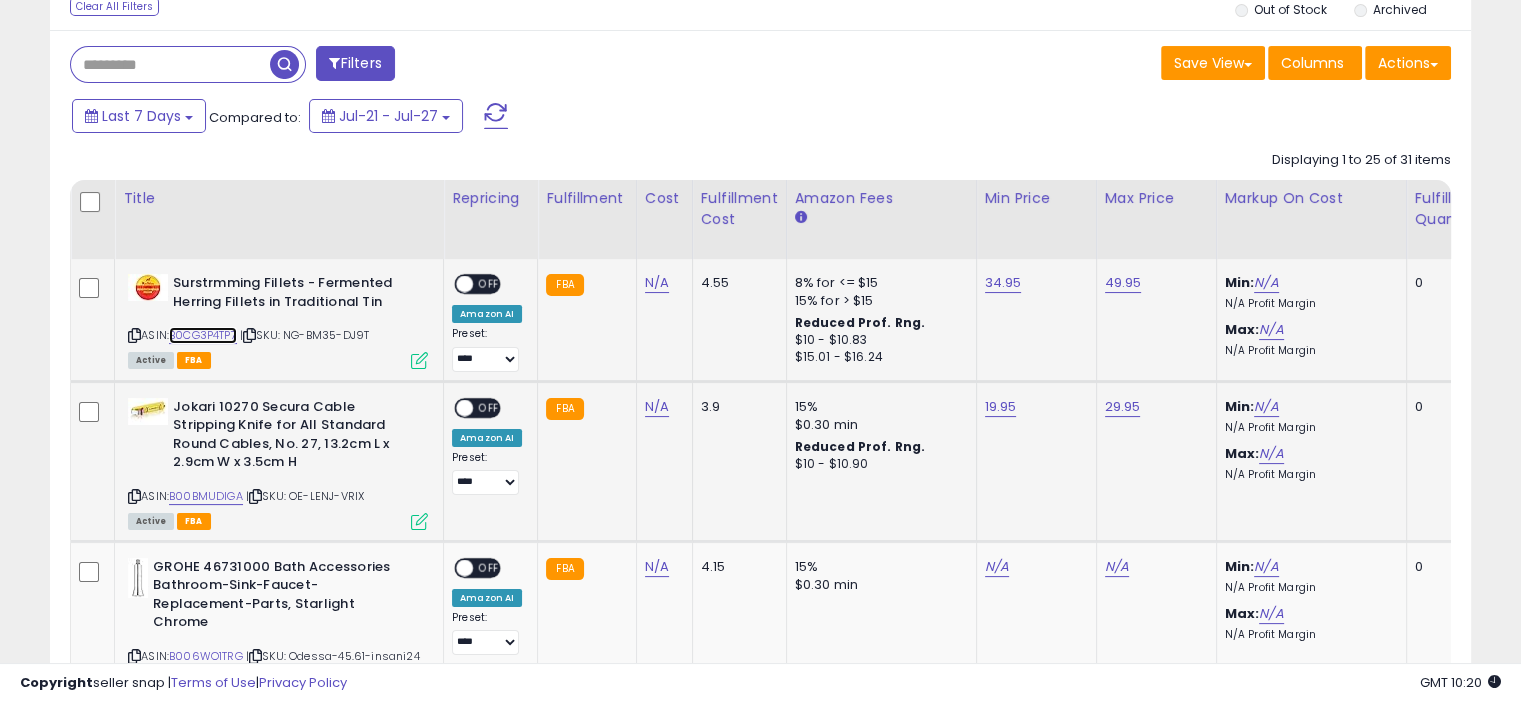 click on "B0CG3P4TP7" at bounding box center [203, 335] 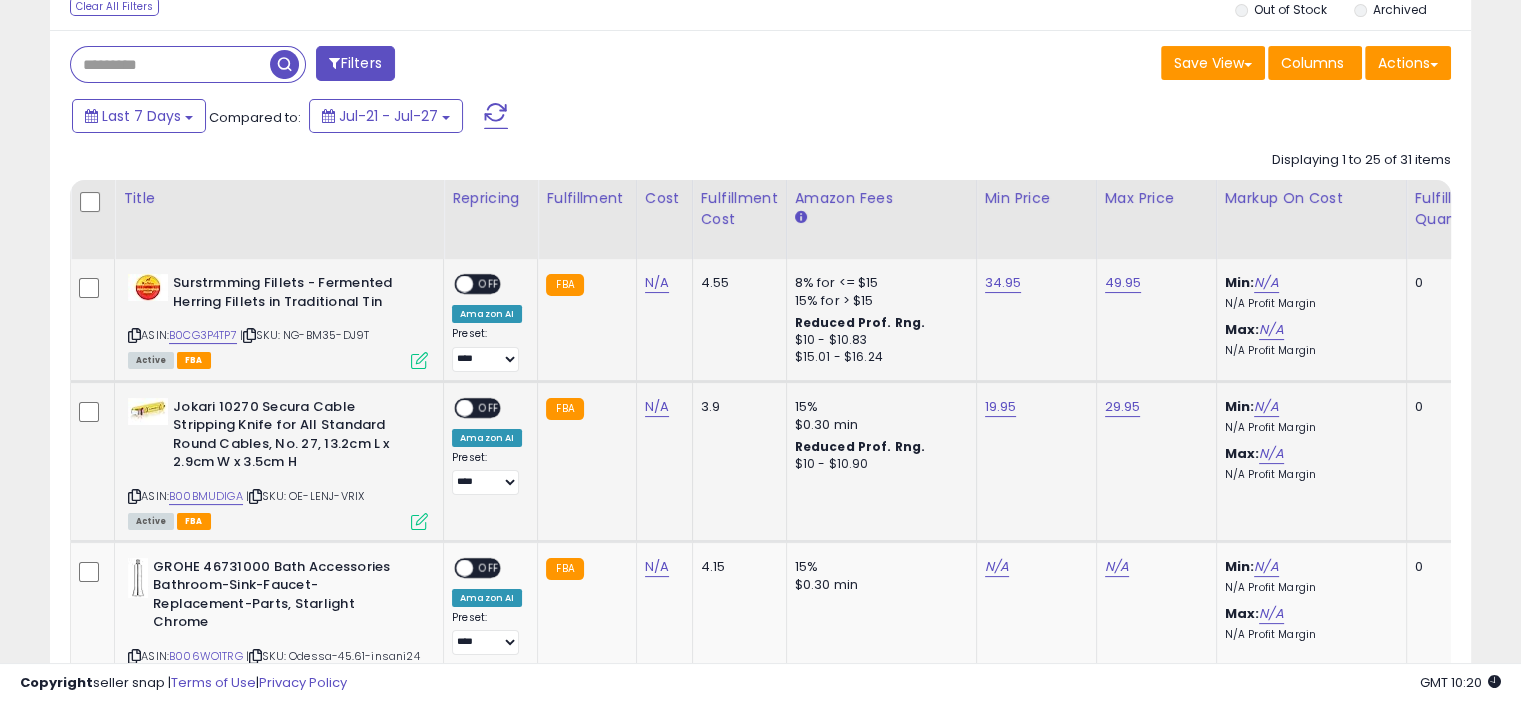 click on "OFF" at bounding box center (489, 284) 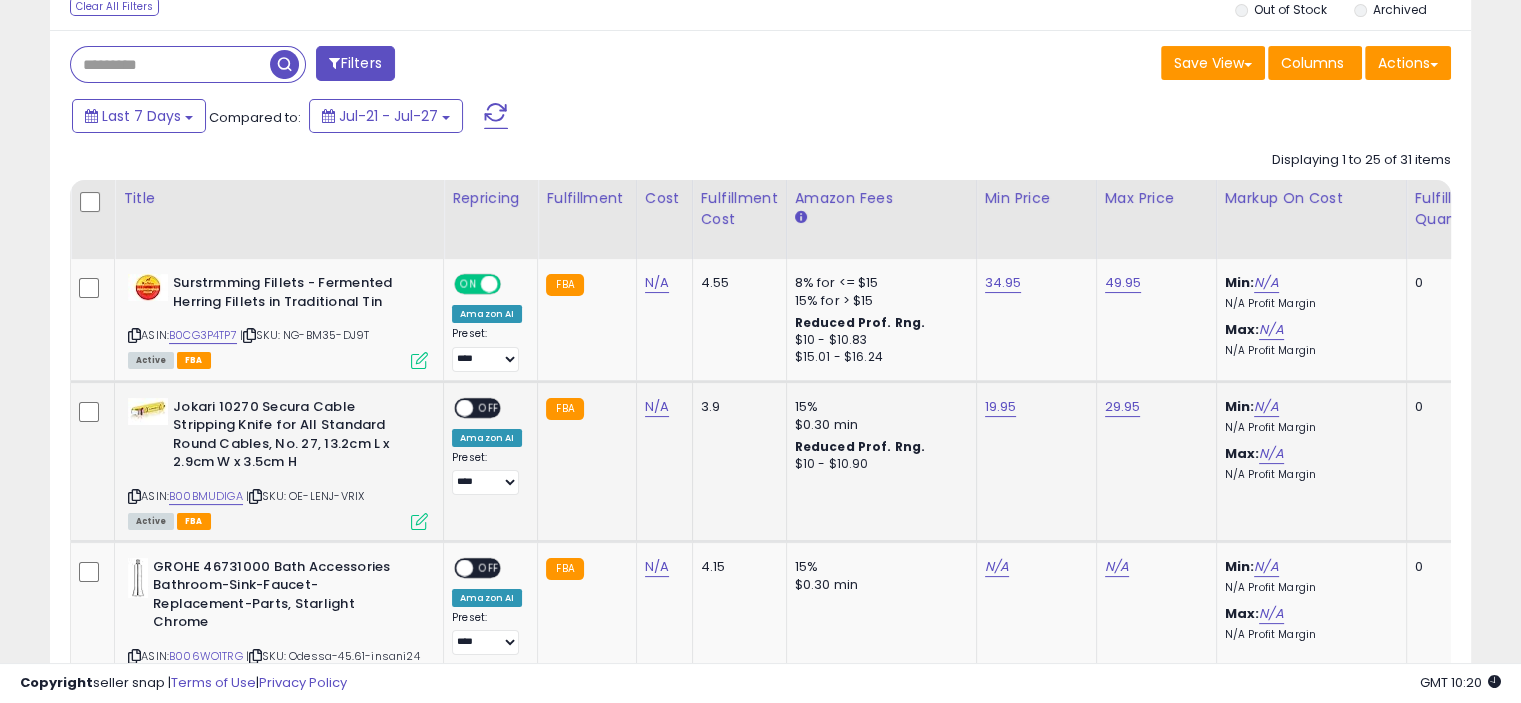 click on "OFF" at bounding box center (489, 407) 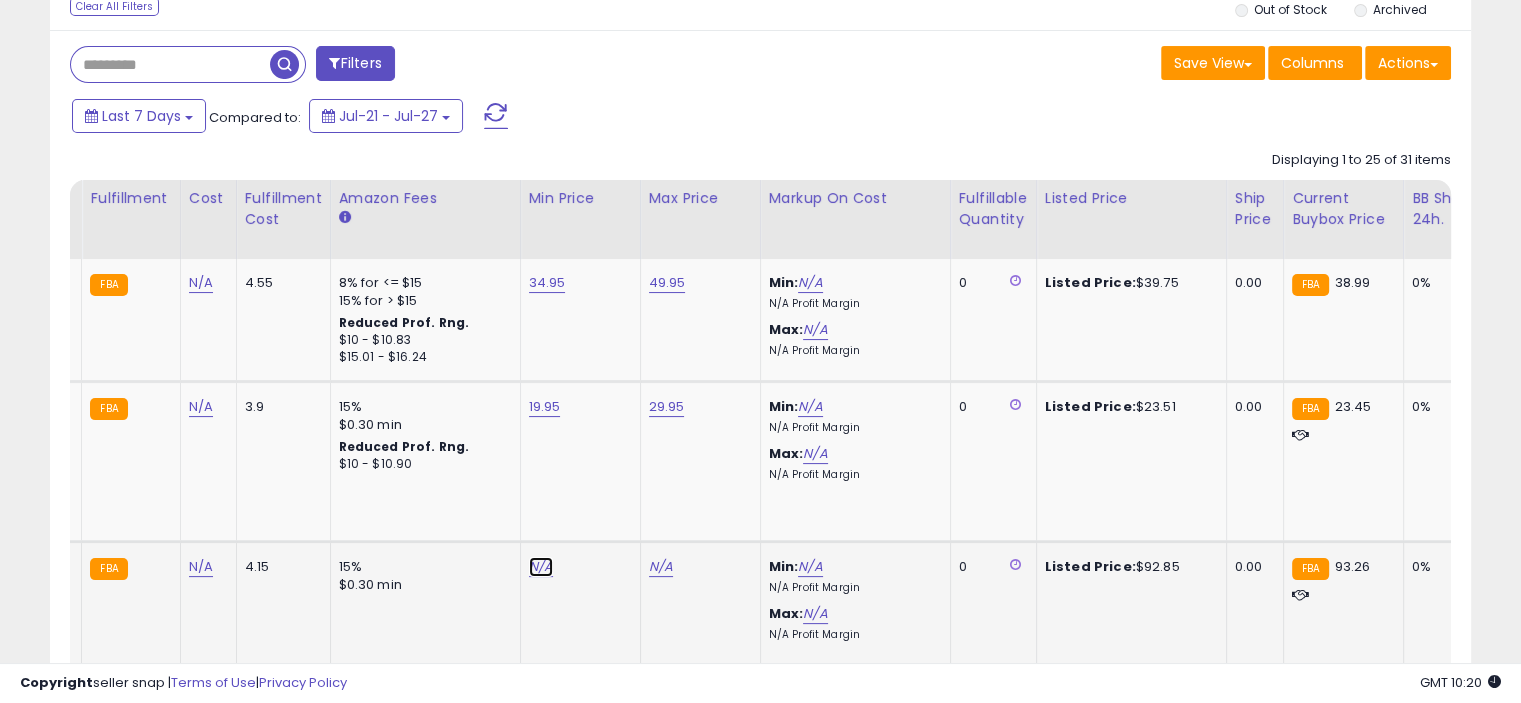 click on "N/A" at bounding box center (541, 567) 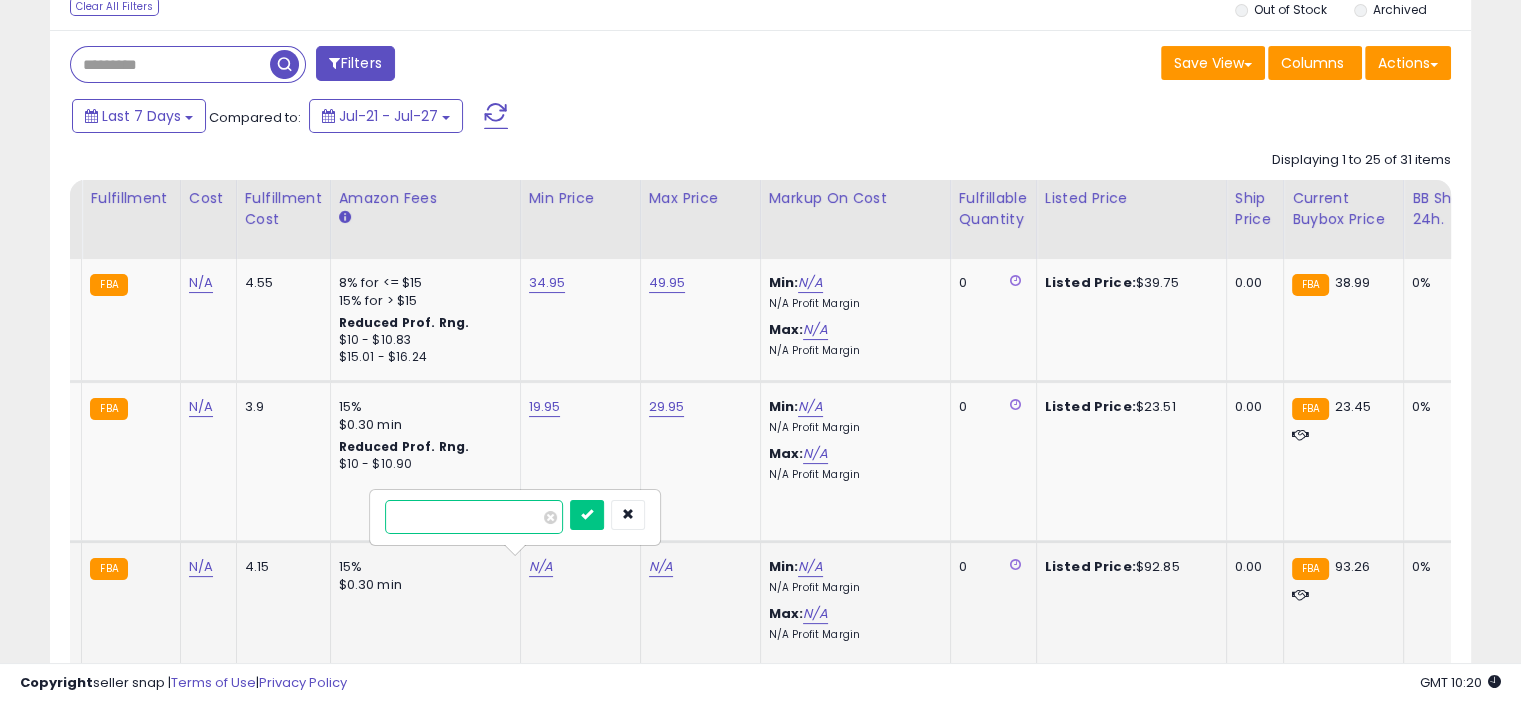 type on "*****" 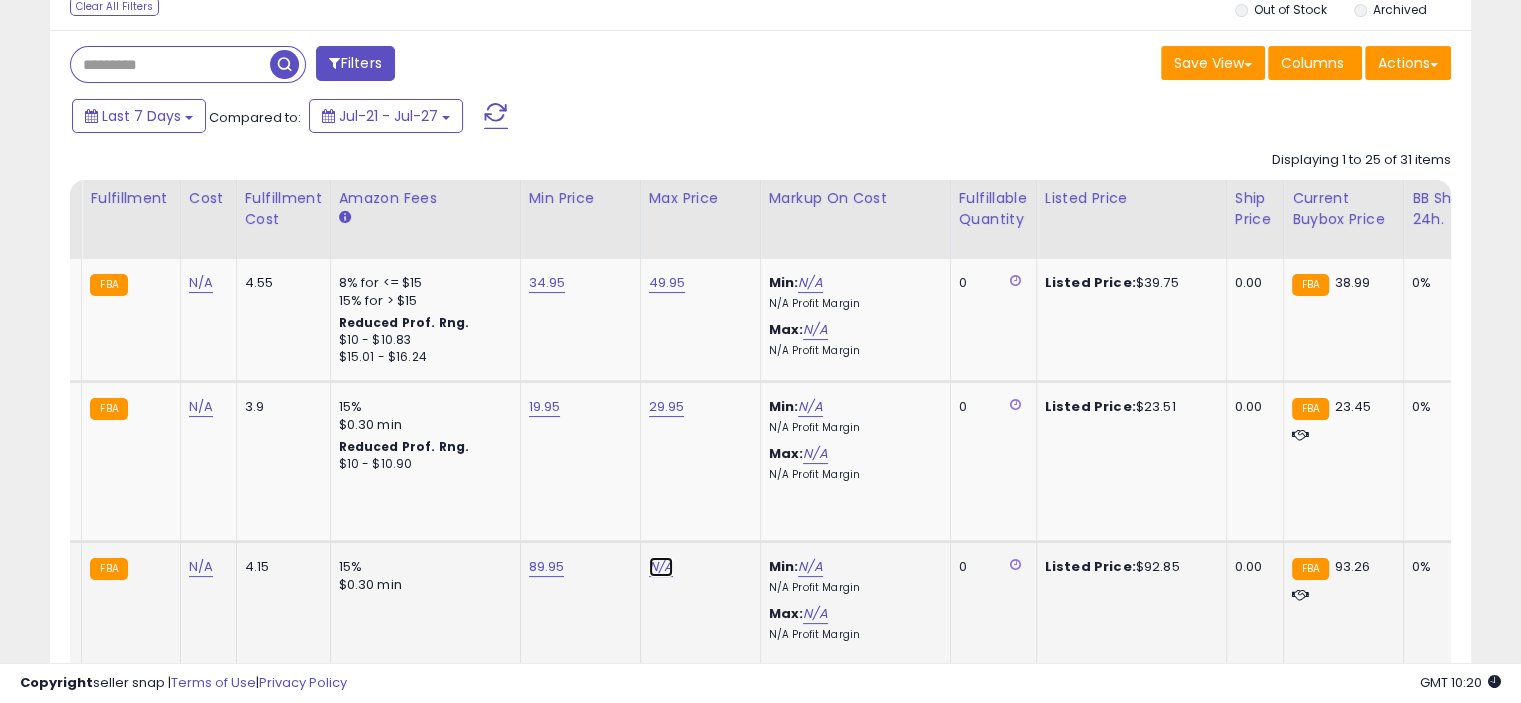 click on "N/A" at bounding box center [661, 567] 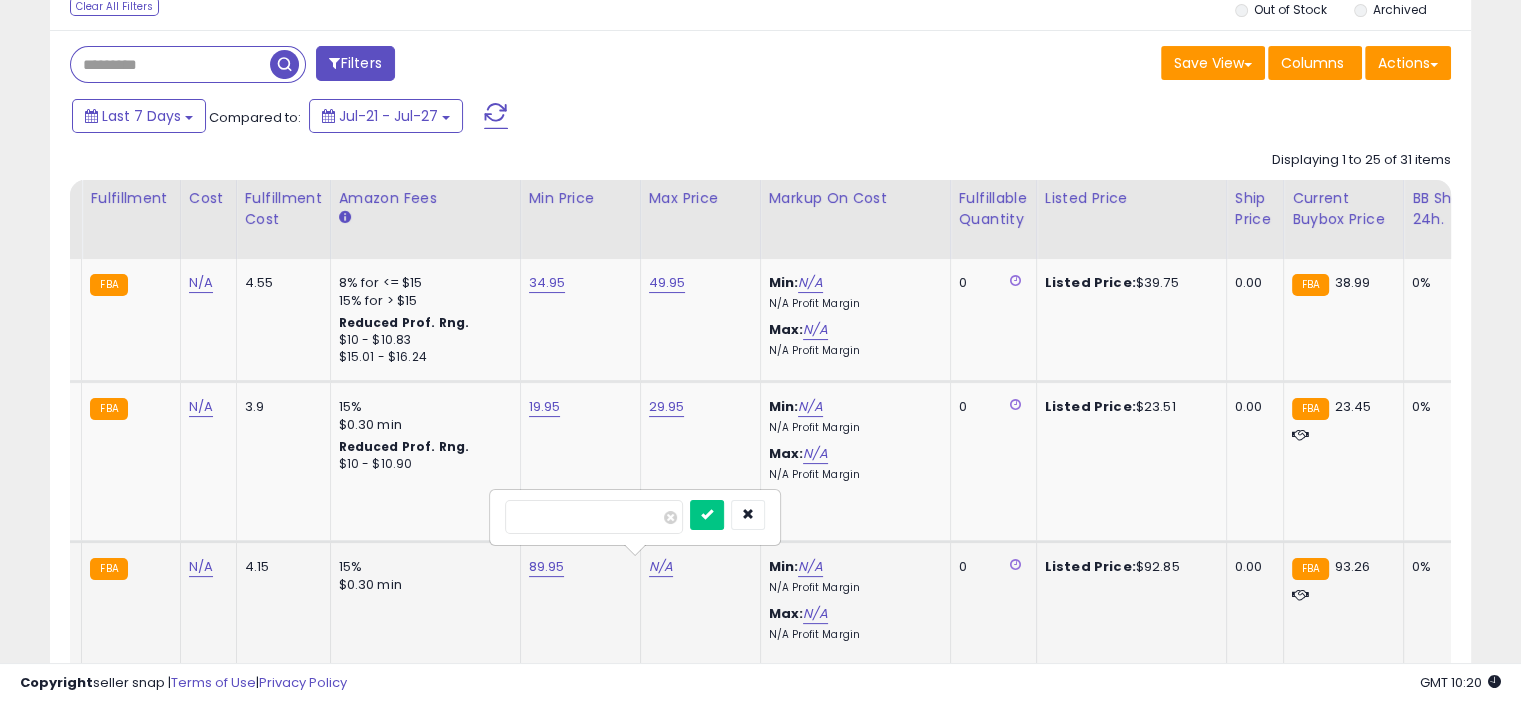 type on "*****" 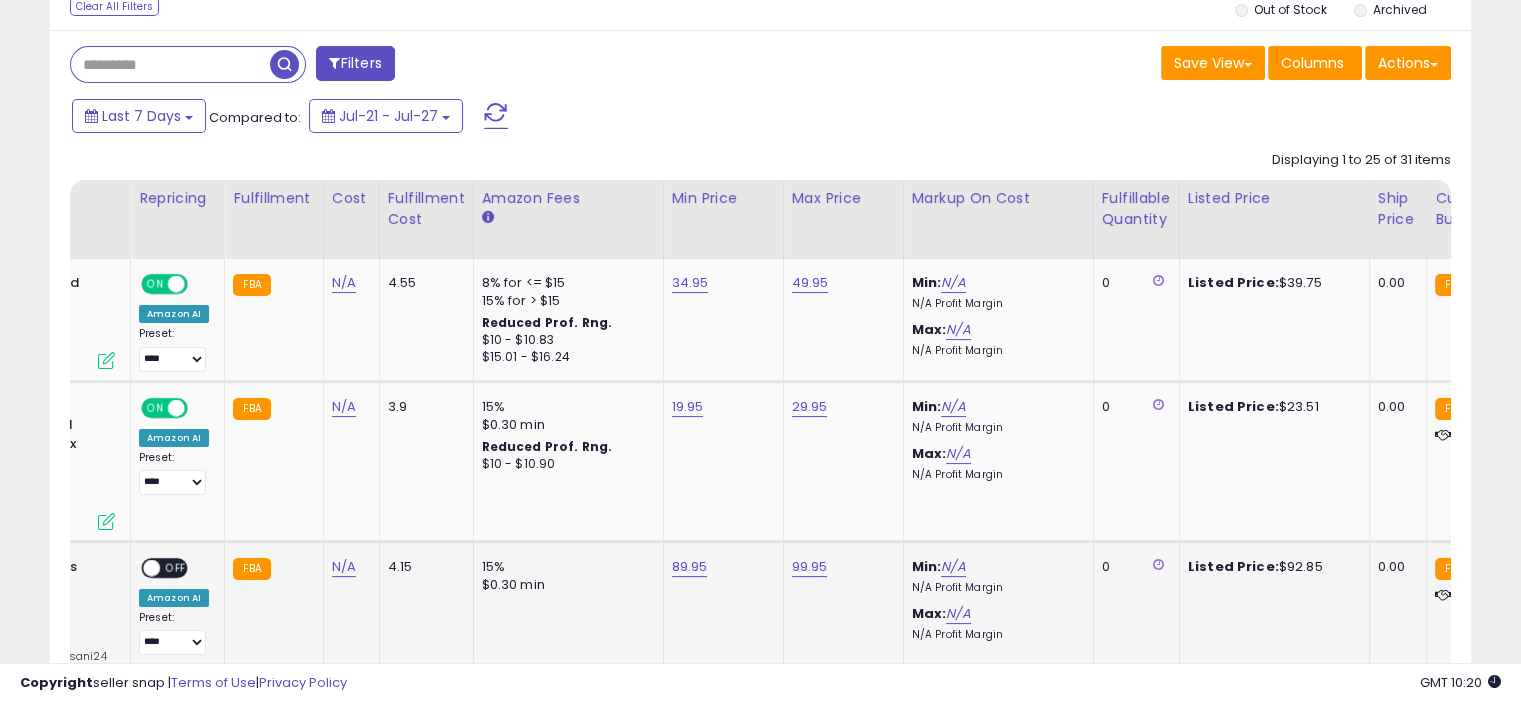 click on "OFF" at bounding box center (176, 567) 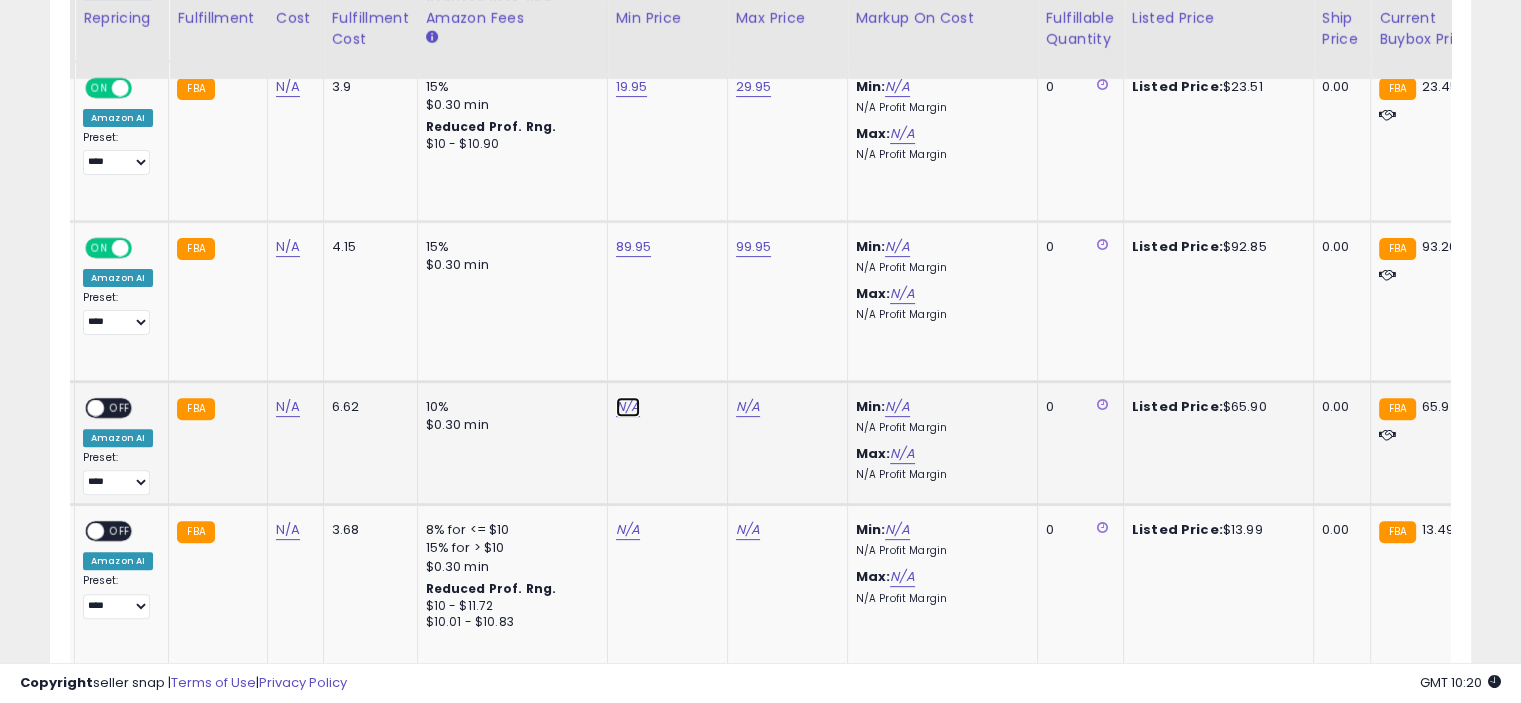 click on "N/A" at bounding box center [628, 407] 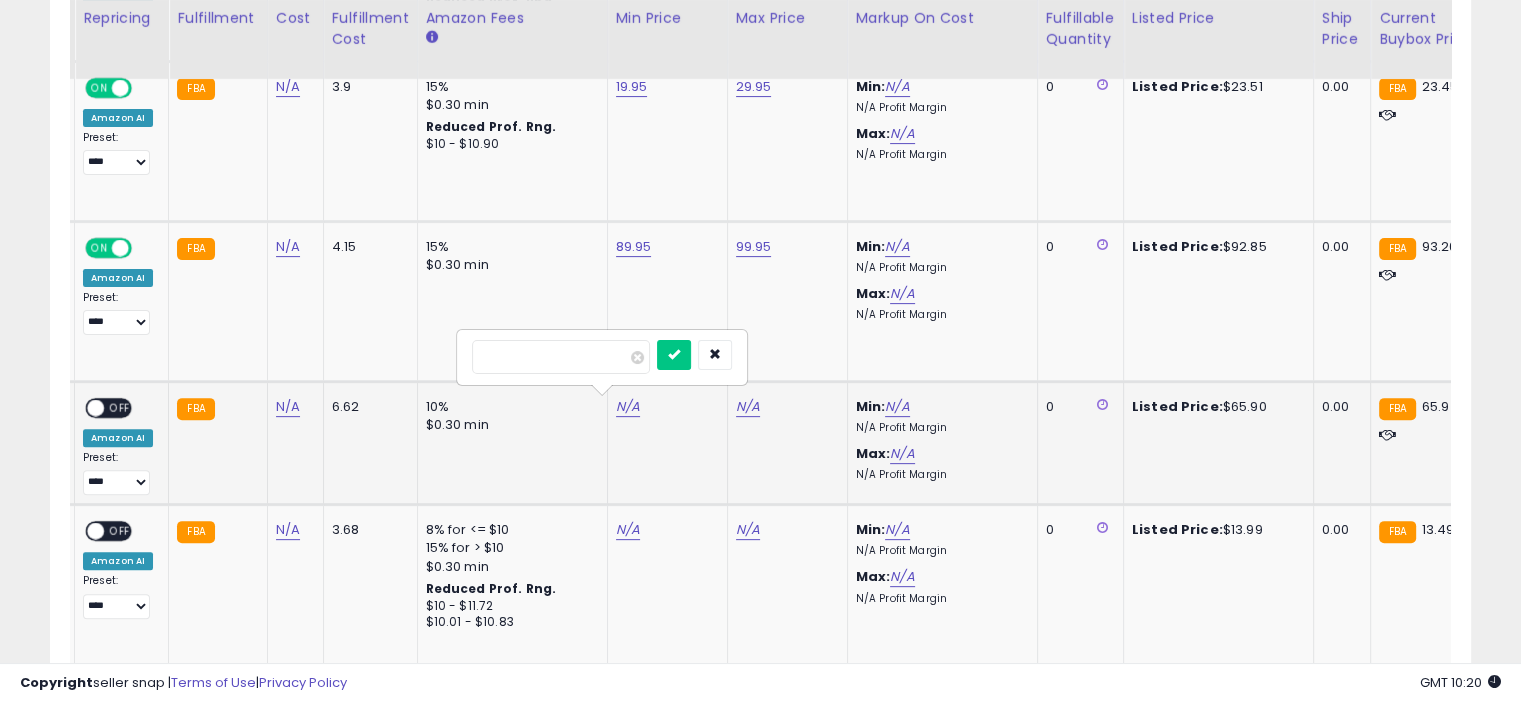 type on "*****" 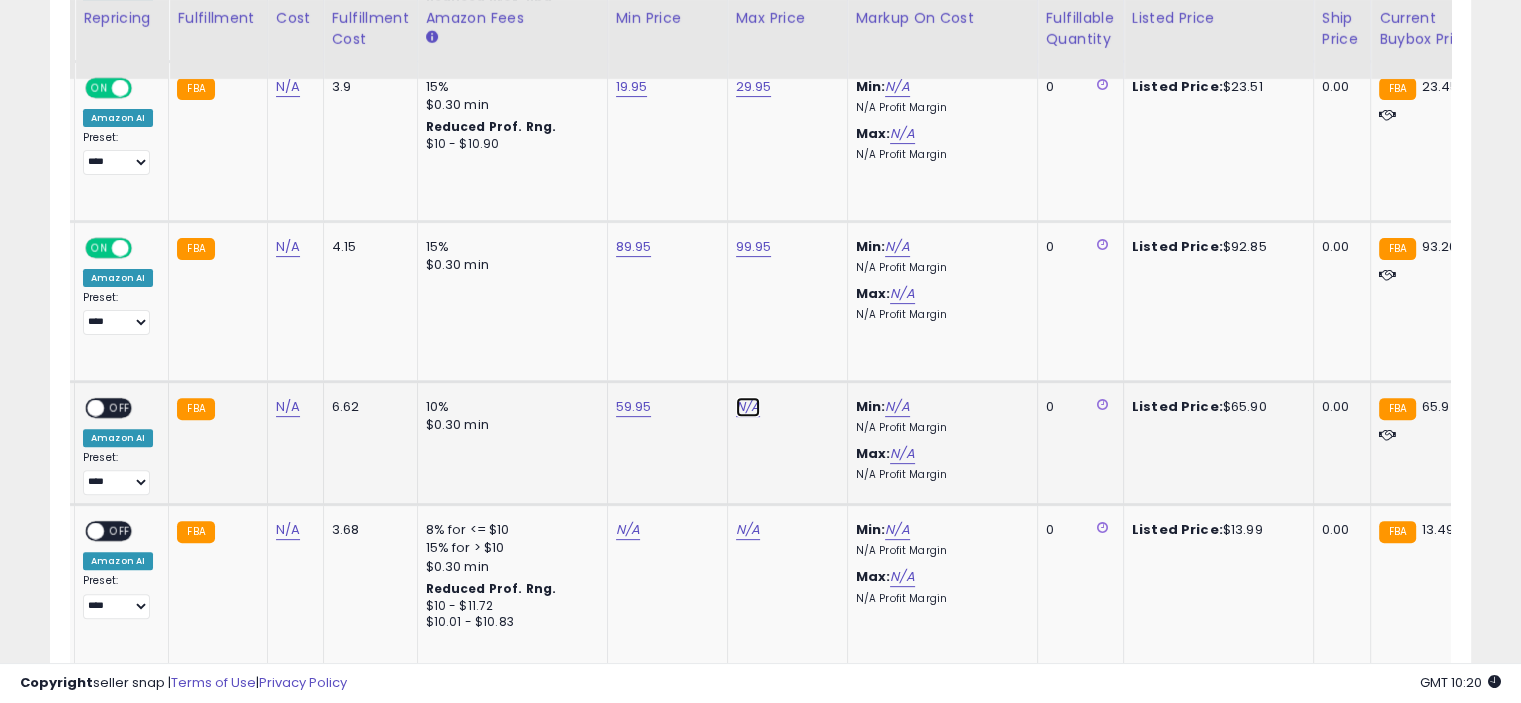 click on "N/A" at bounding box center (748, 407) 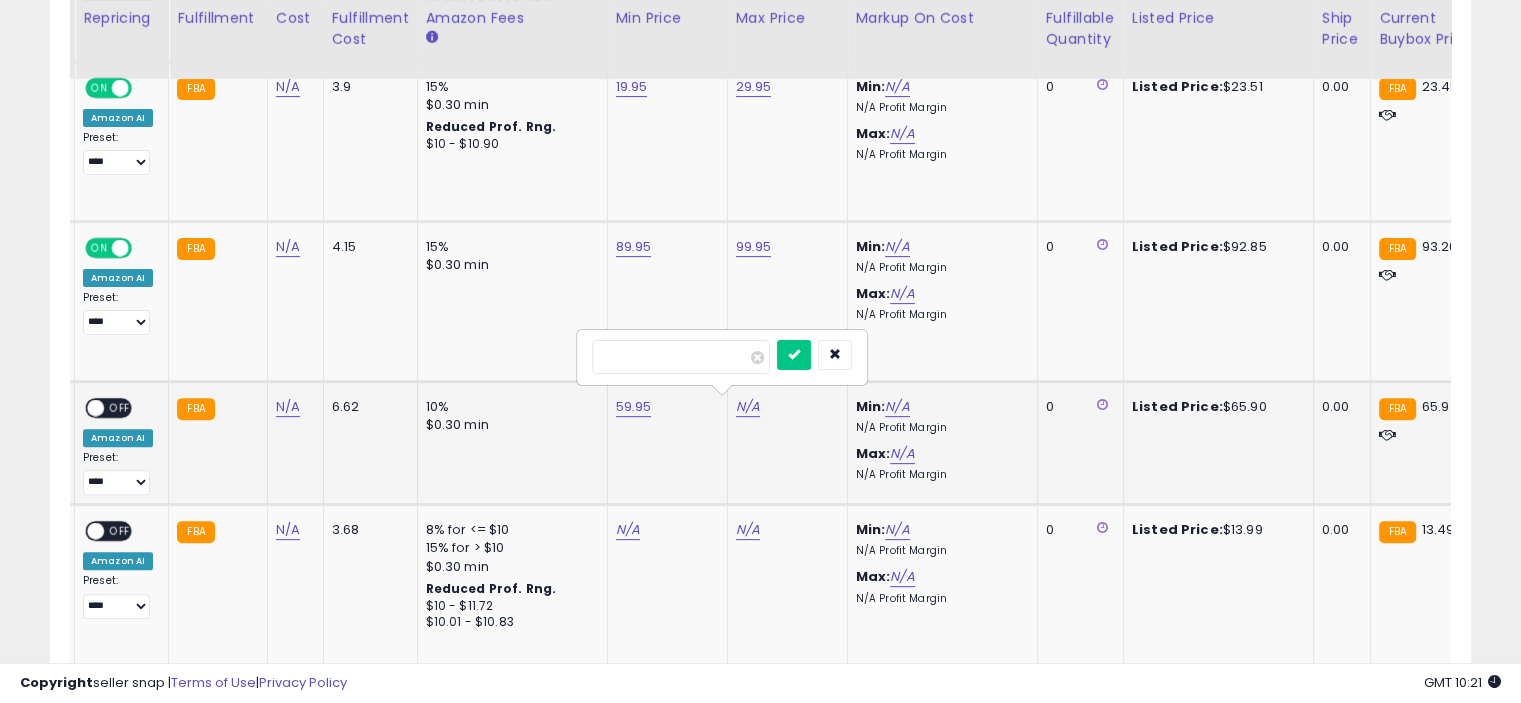 type on "*****" 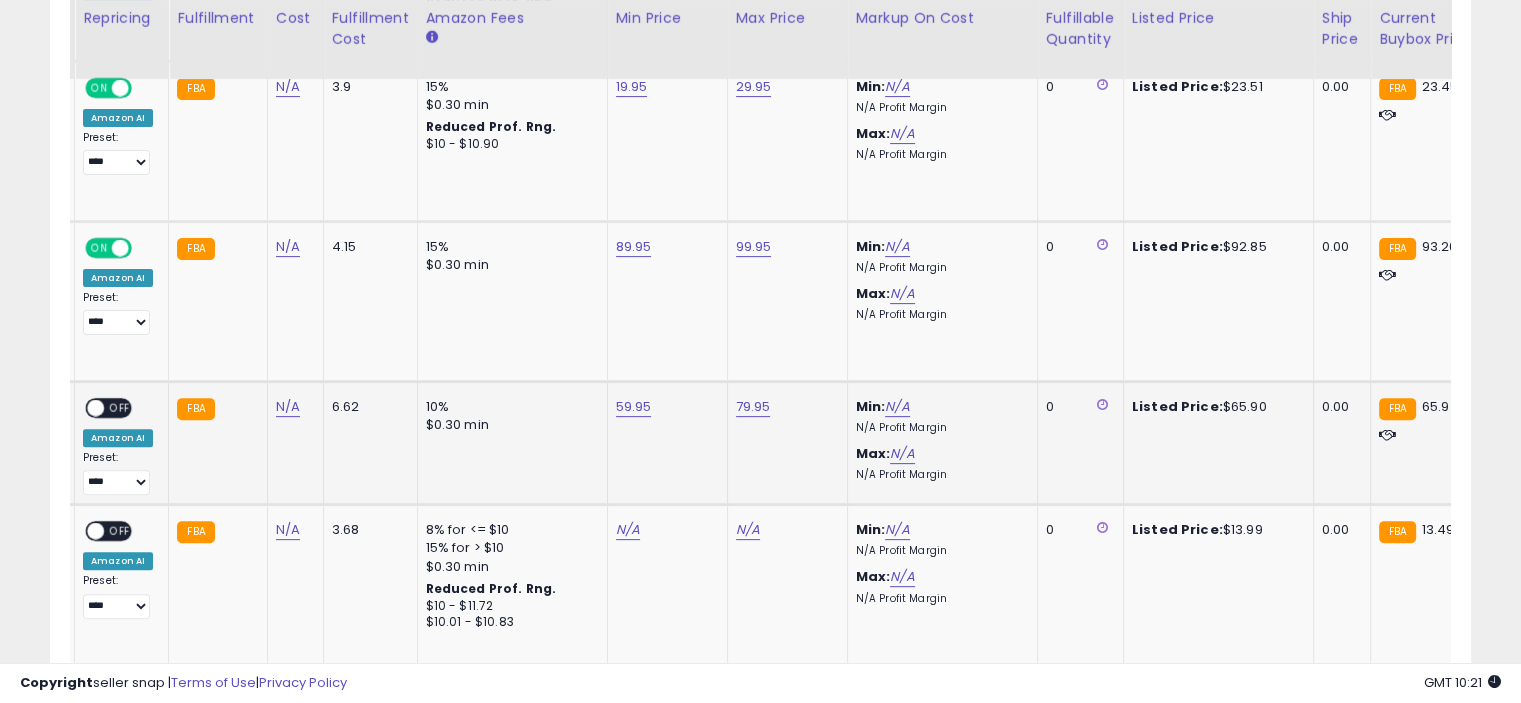 click on "OFF" at bounding box center [120, 407] 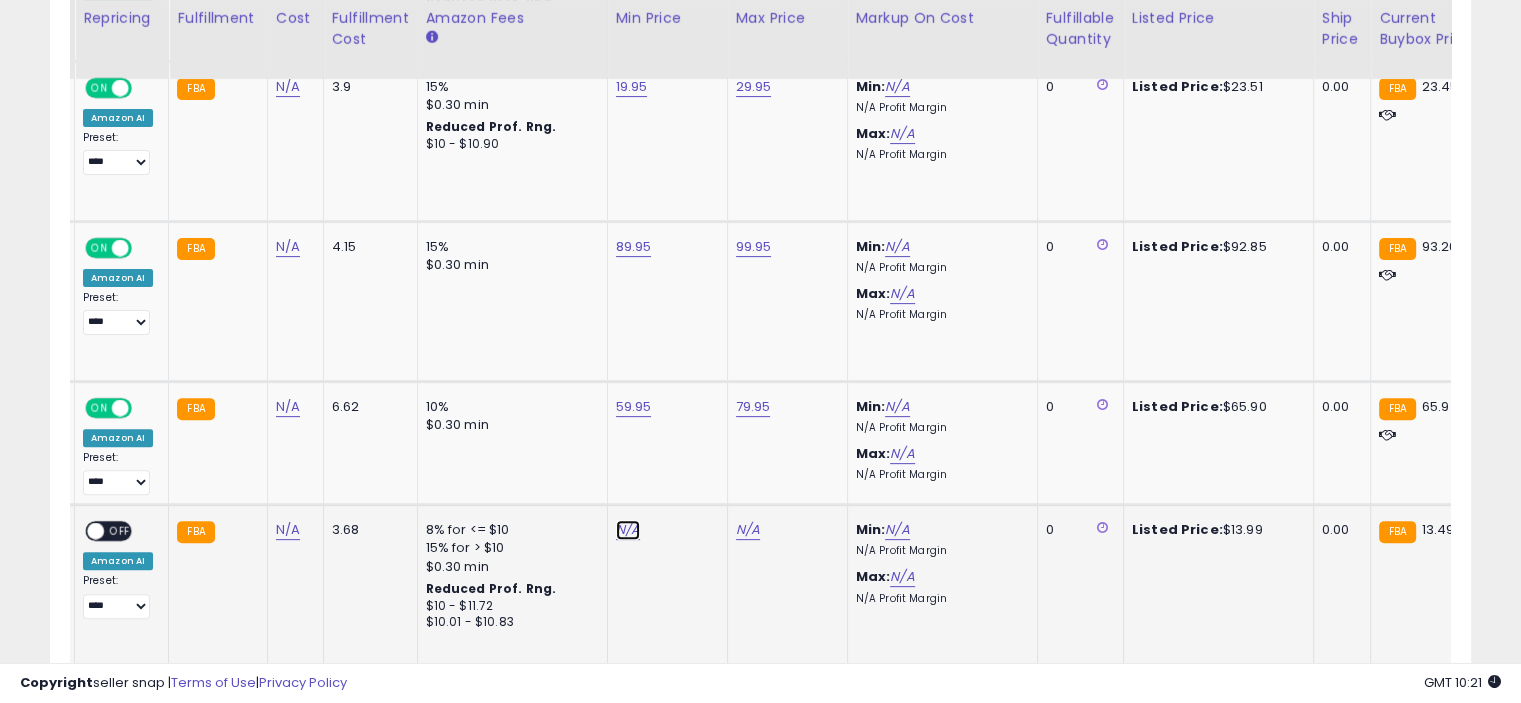 click on "N/A" at bounding box center [628, 530] 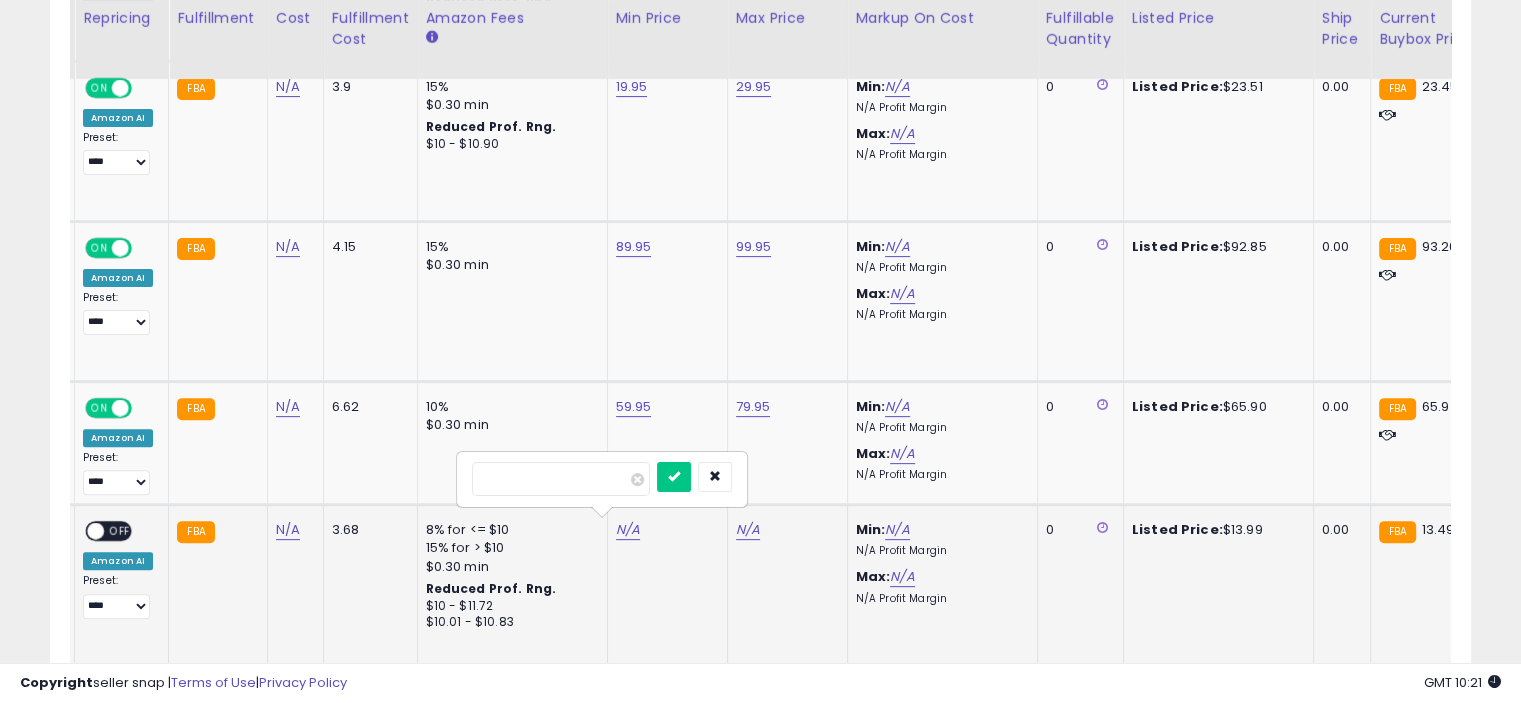 type on "****" 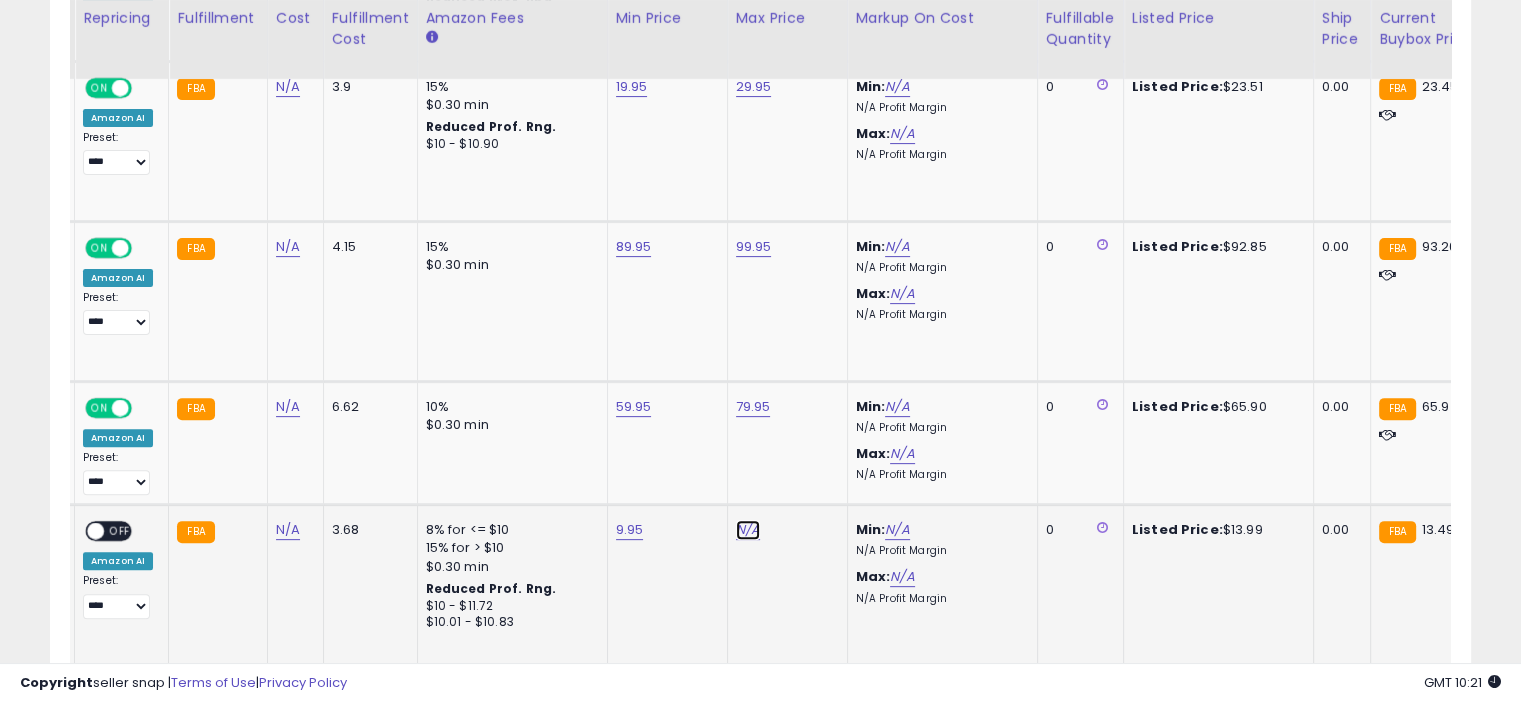 click on "N/A" at bounding box center [748, 530] 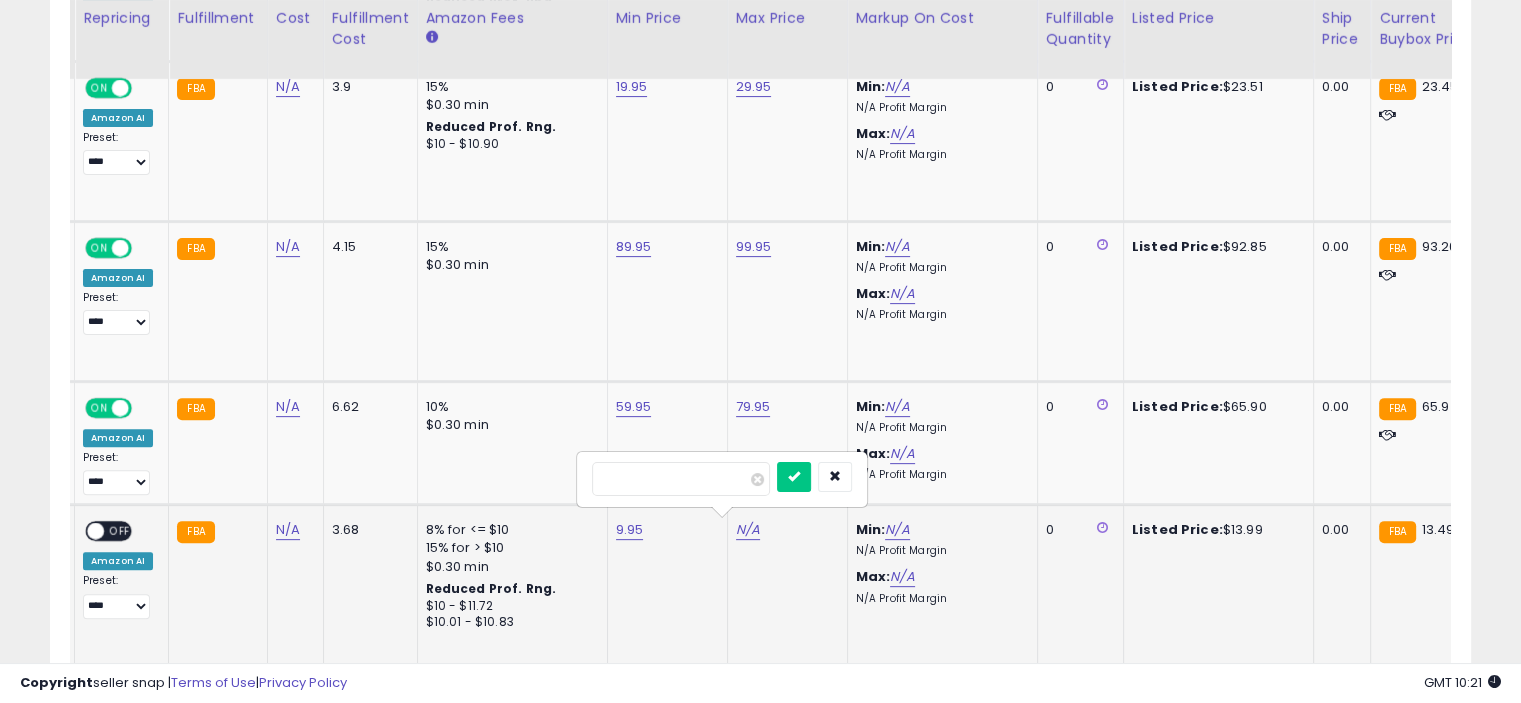 type on "*****" 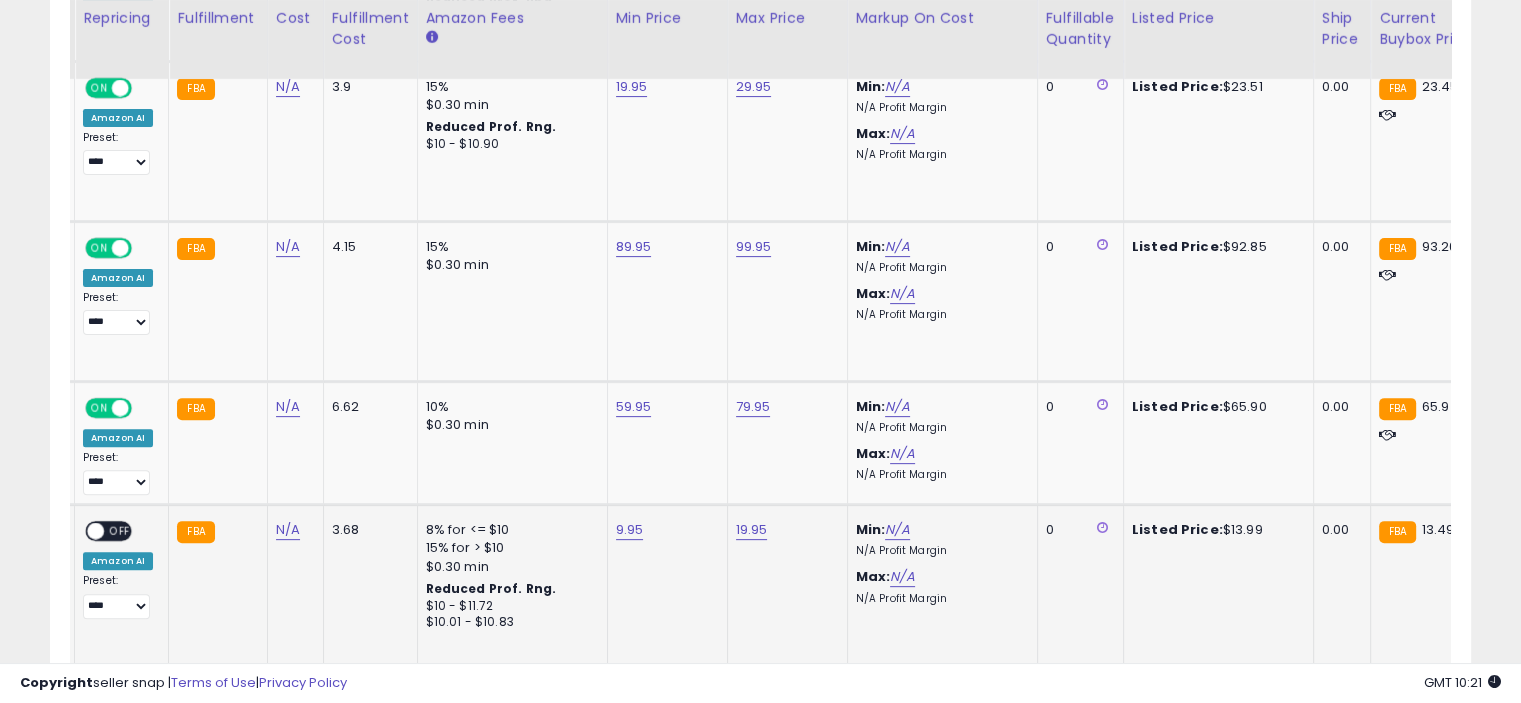 click on "OFF" at bounding box center [120, 531] 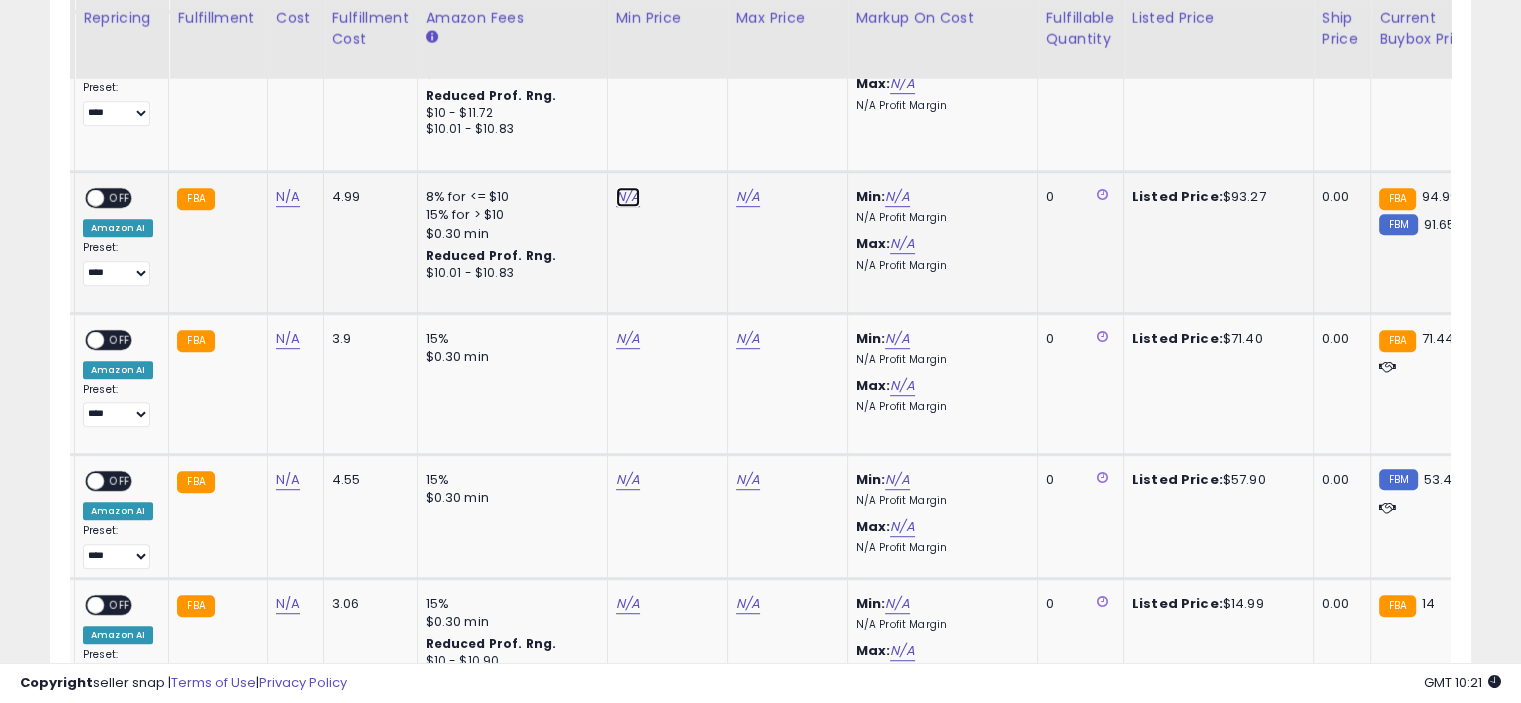 click on "N/A" at bounding box center [628, 197] 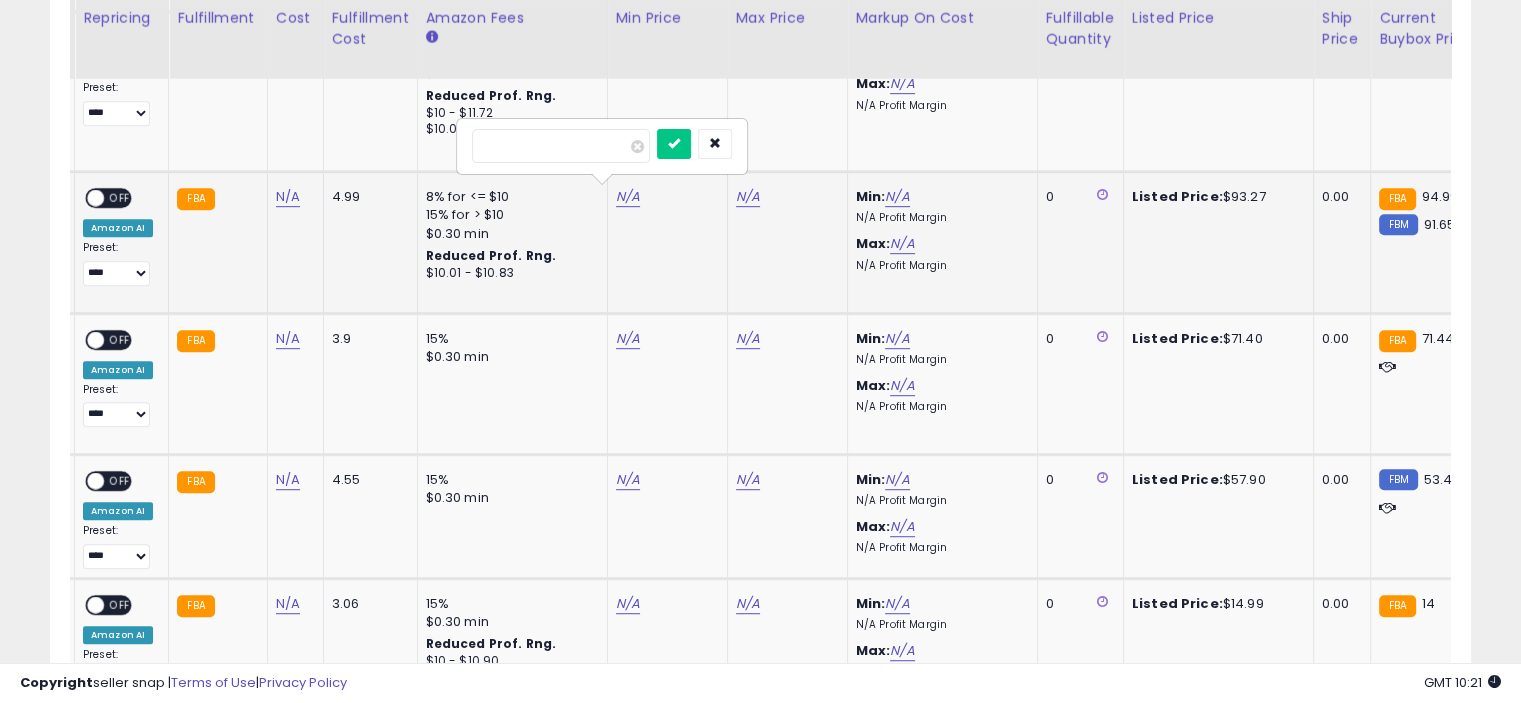 type on "*****" 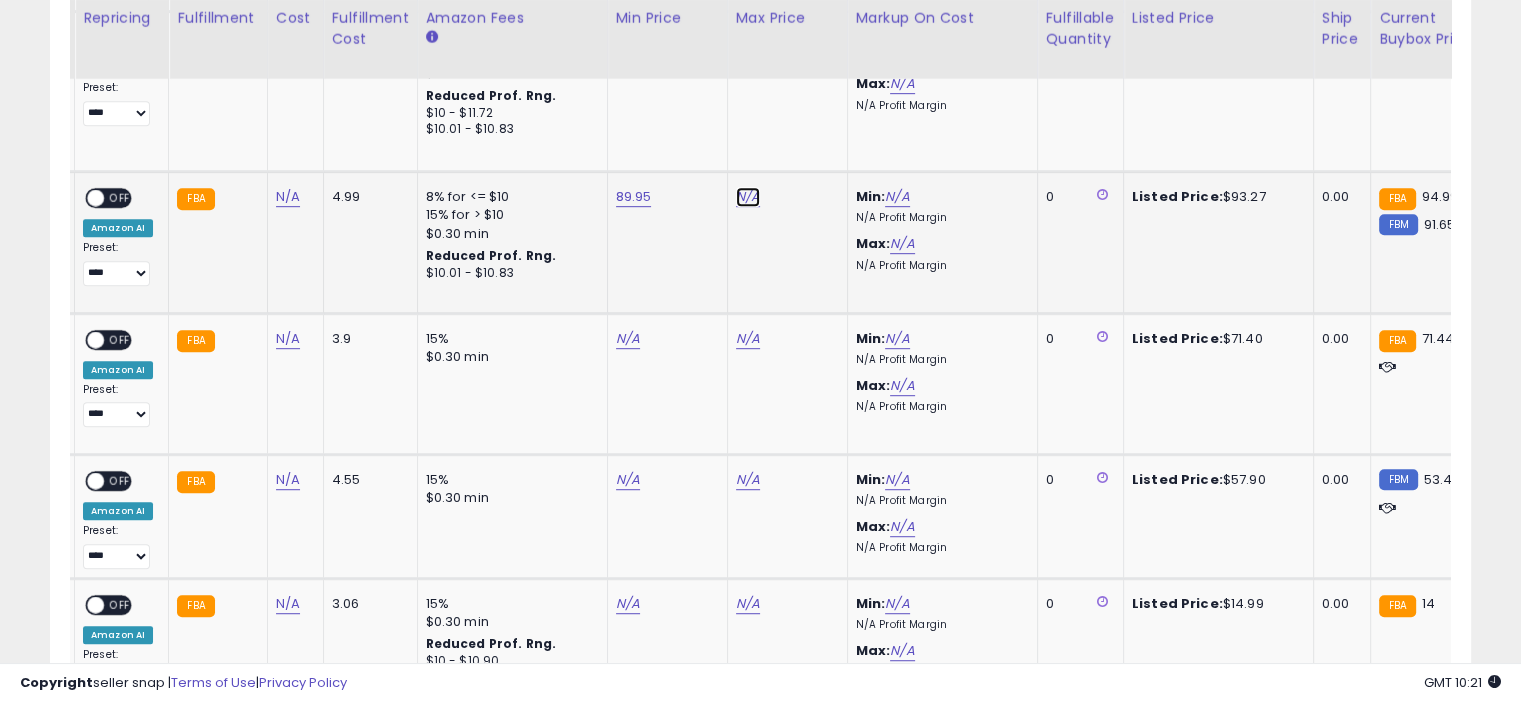 click on "N/A" at bounding box center [748, 197] 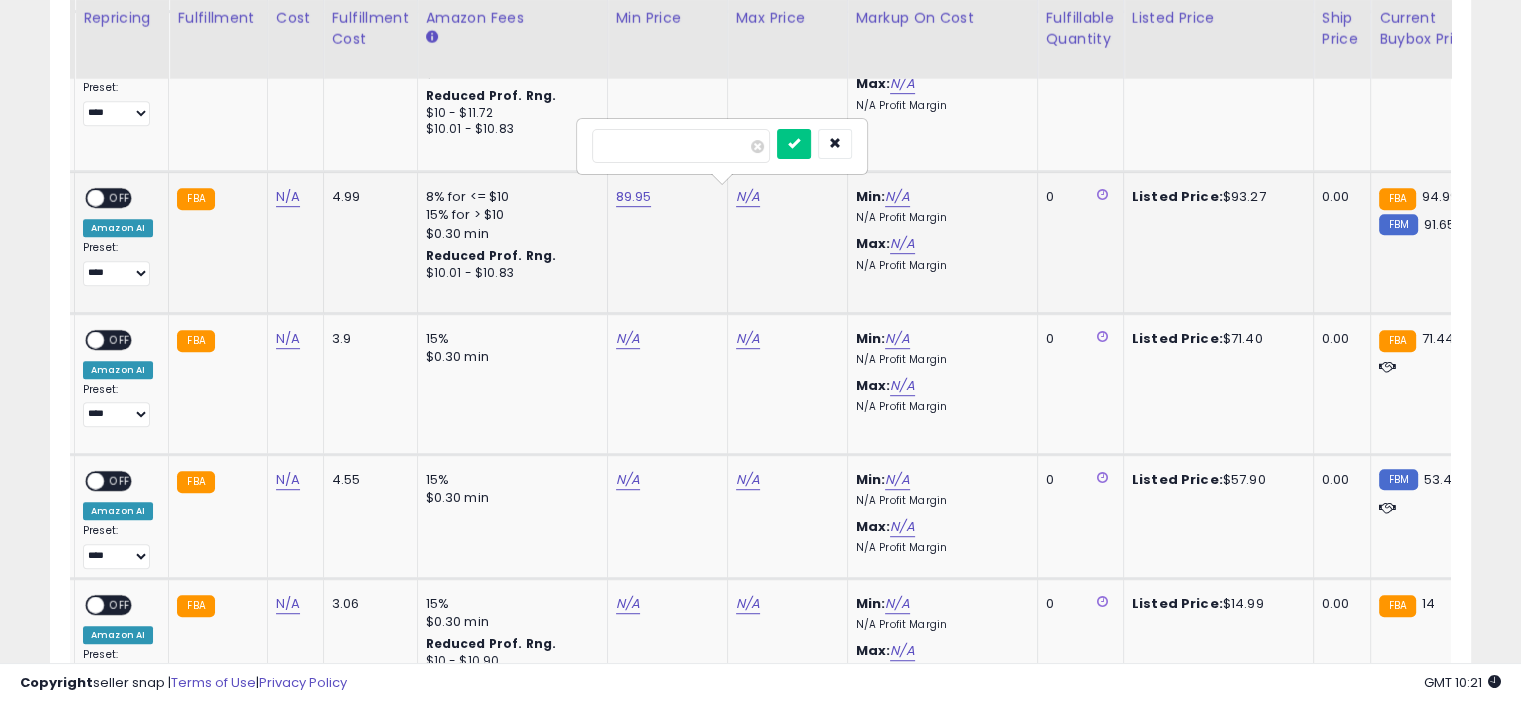 type on "*****" 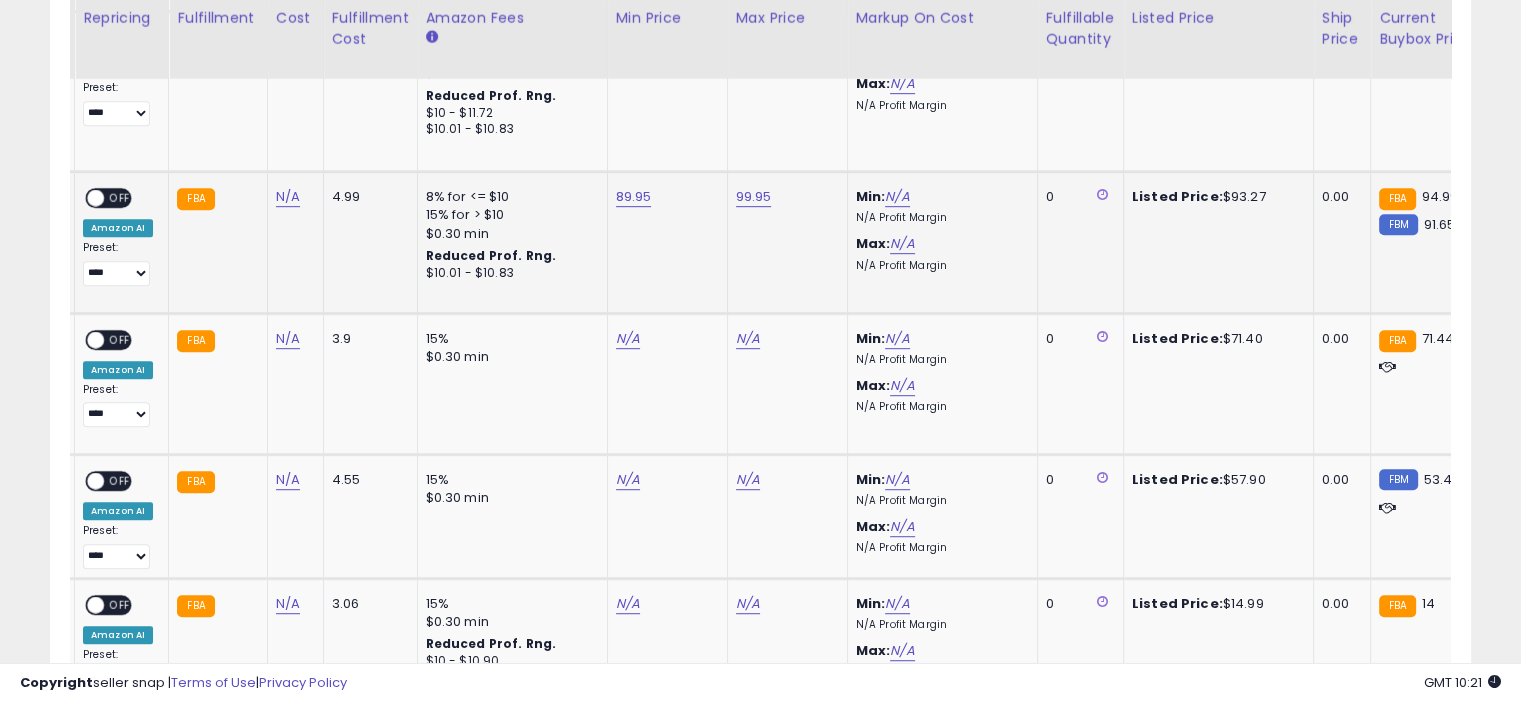 click on "OFF" at bounding box center [120, 198] 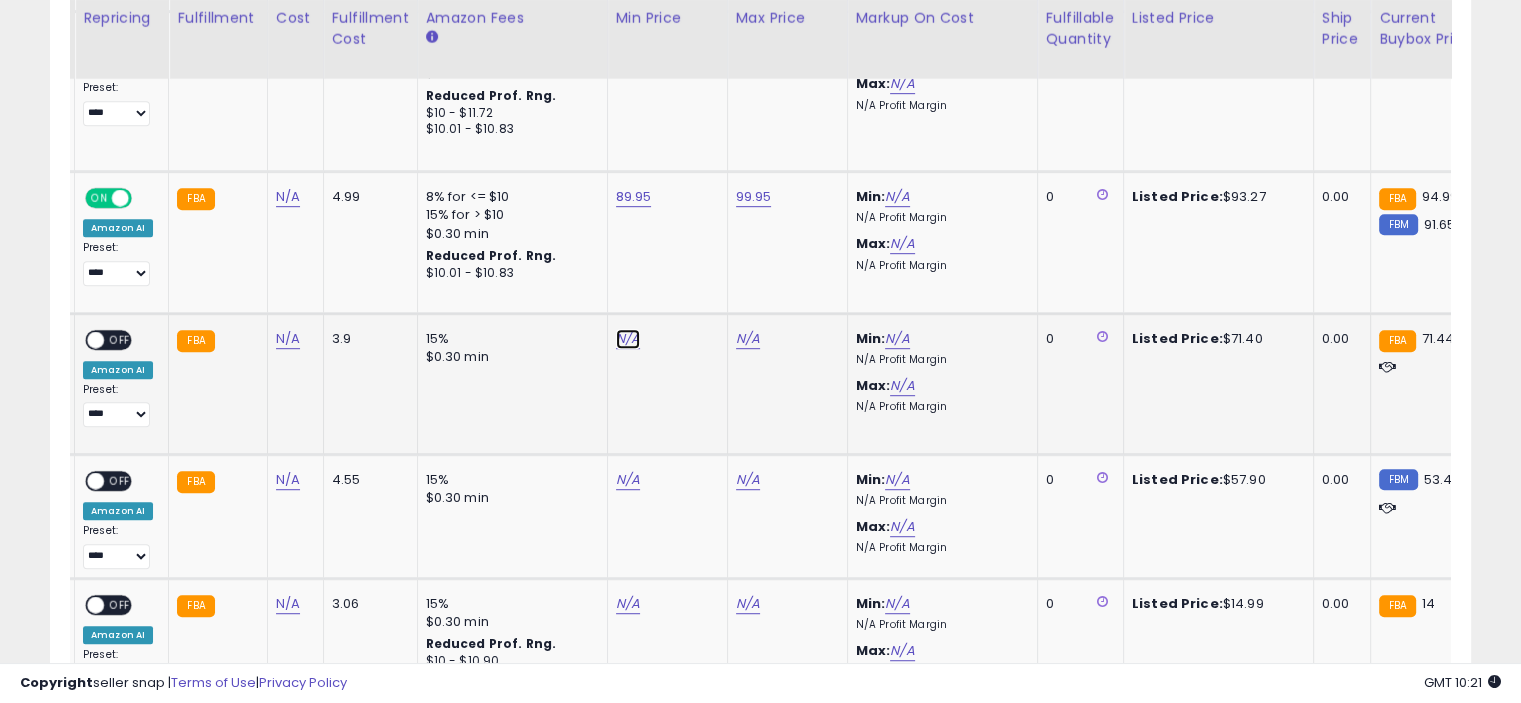 click on "N/A" at bounding box center (628, 339) 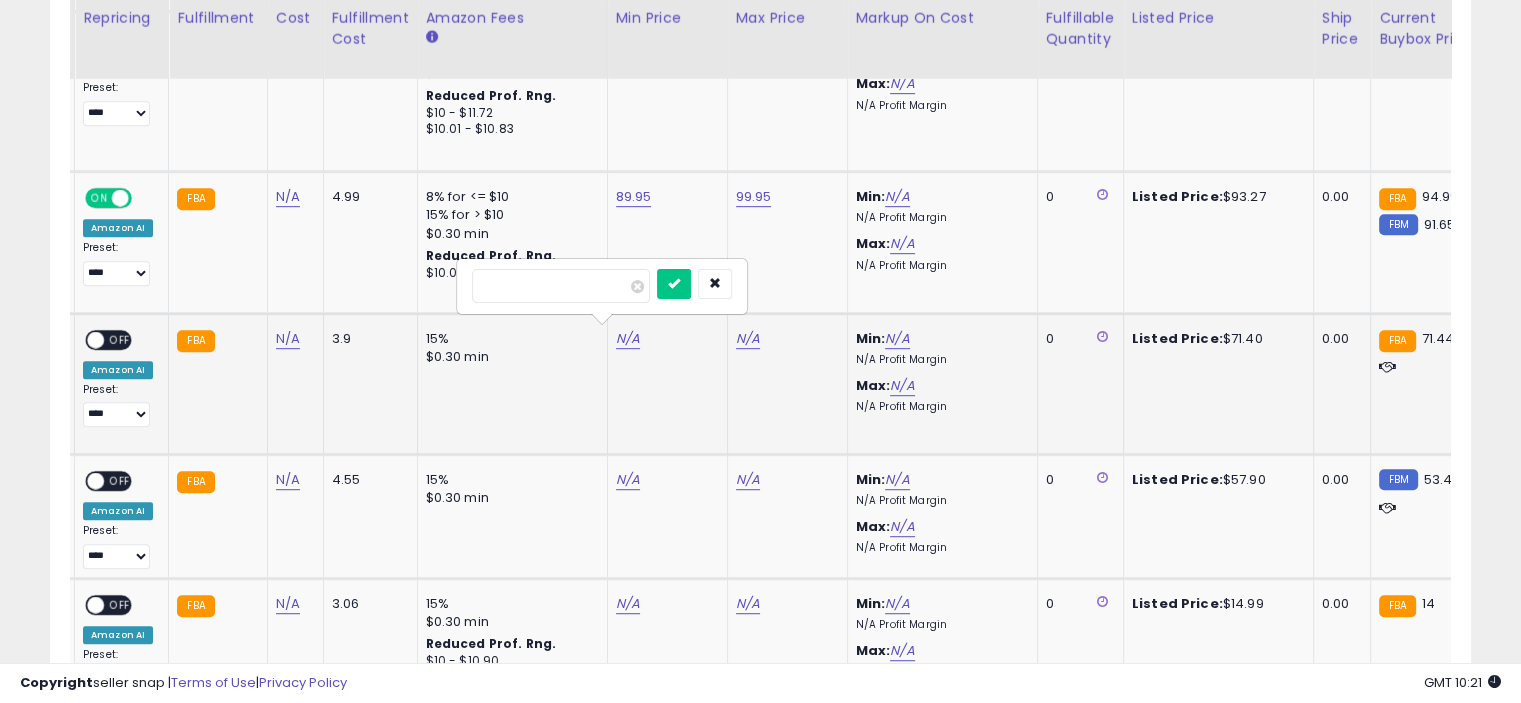 type on "*****" 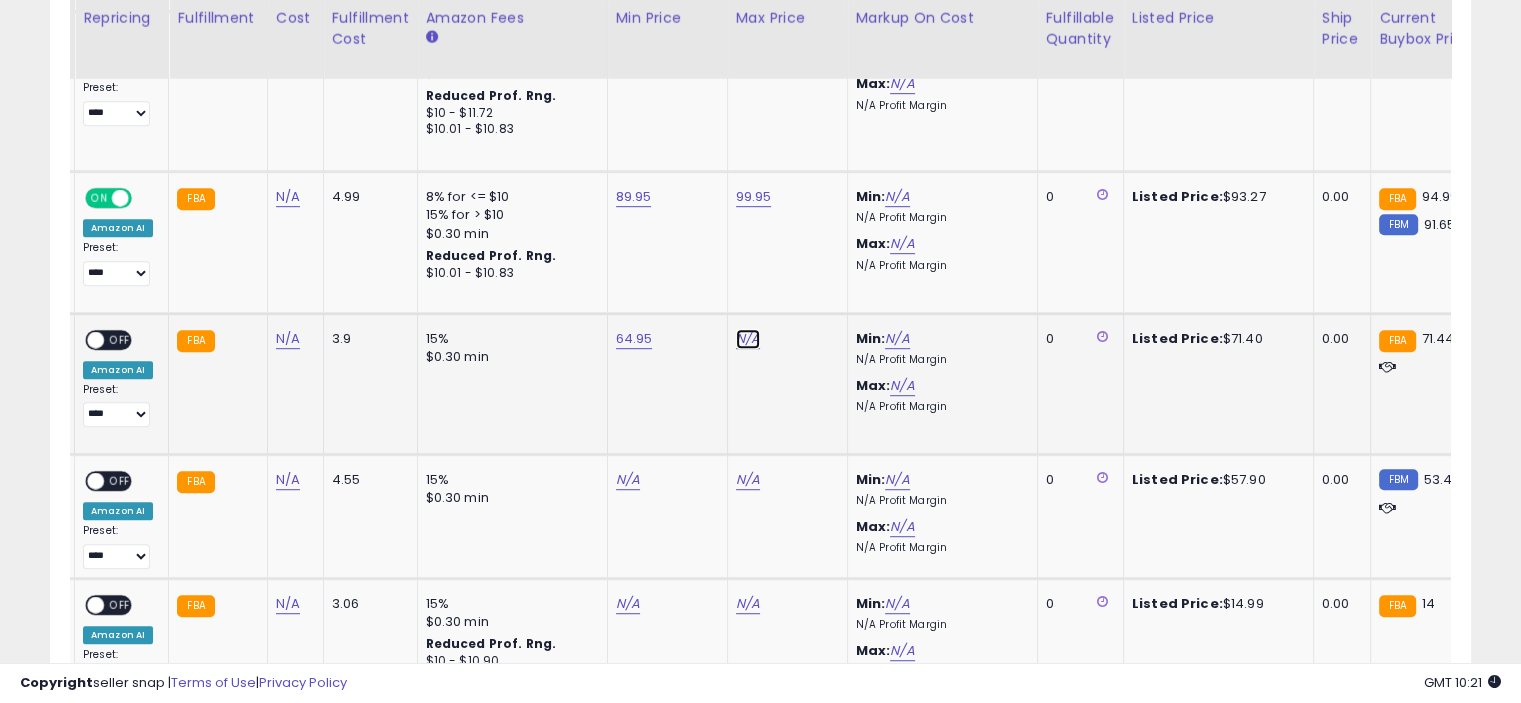 click on "N/A" at bounding box center (748, 339) 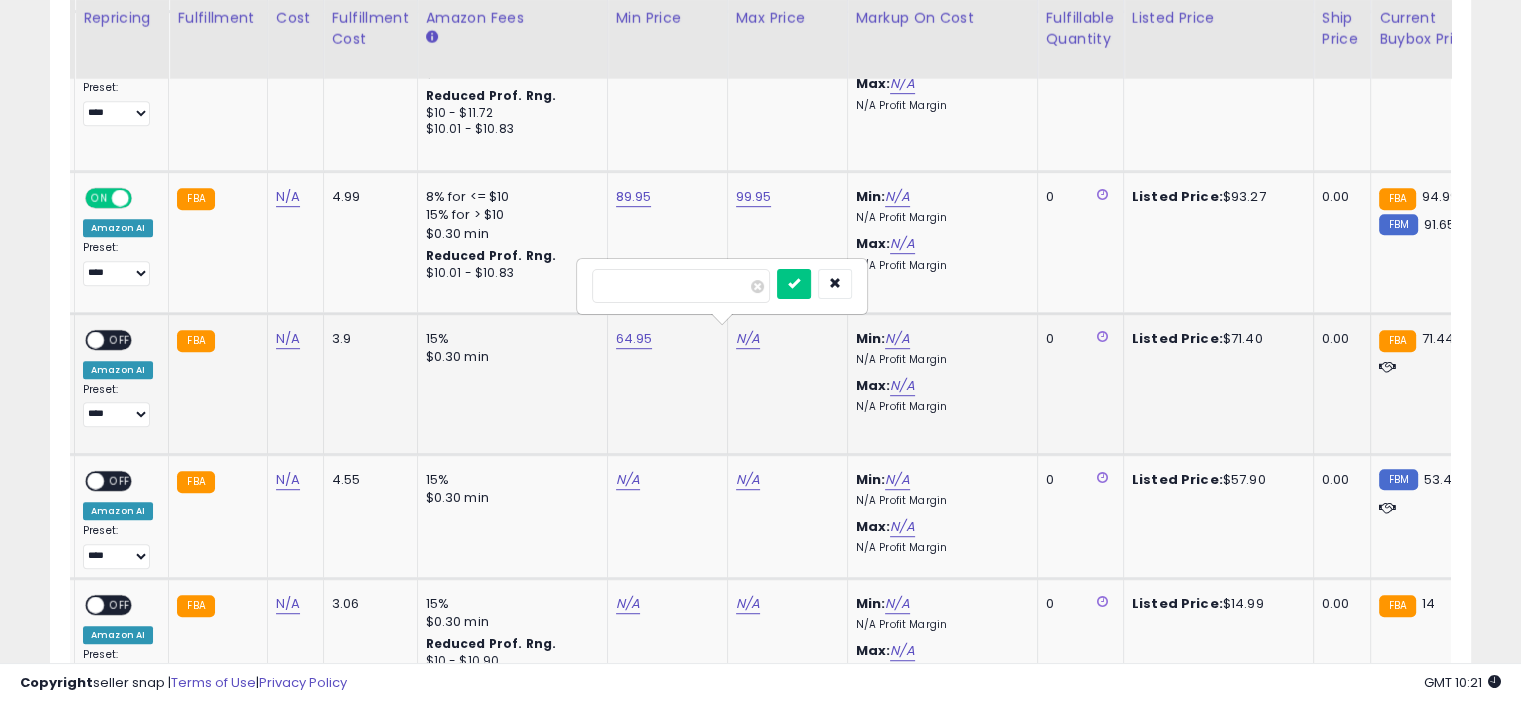 type on "*****" 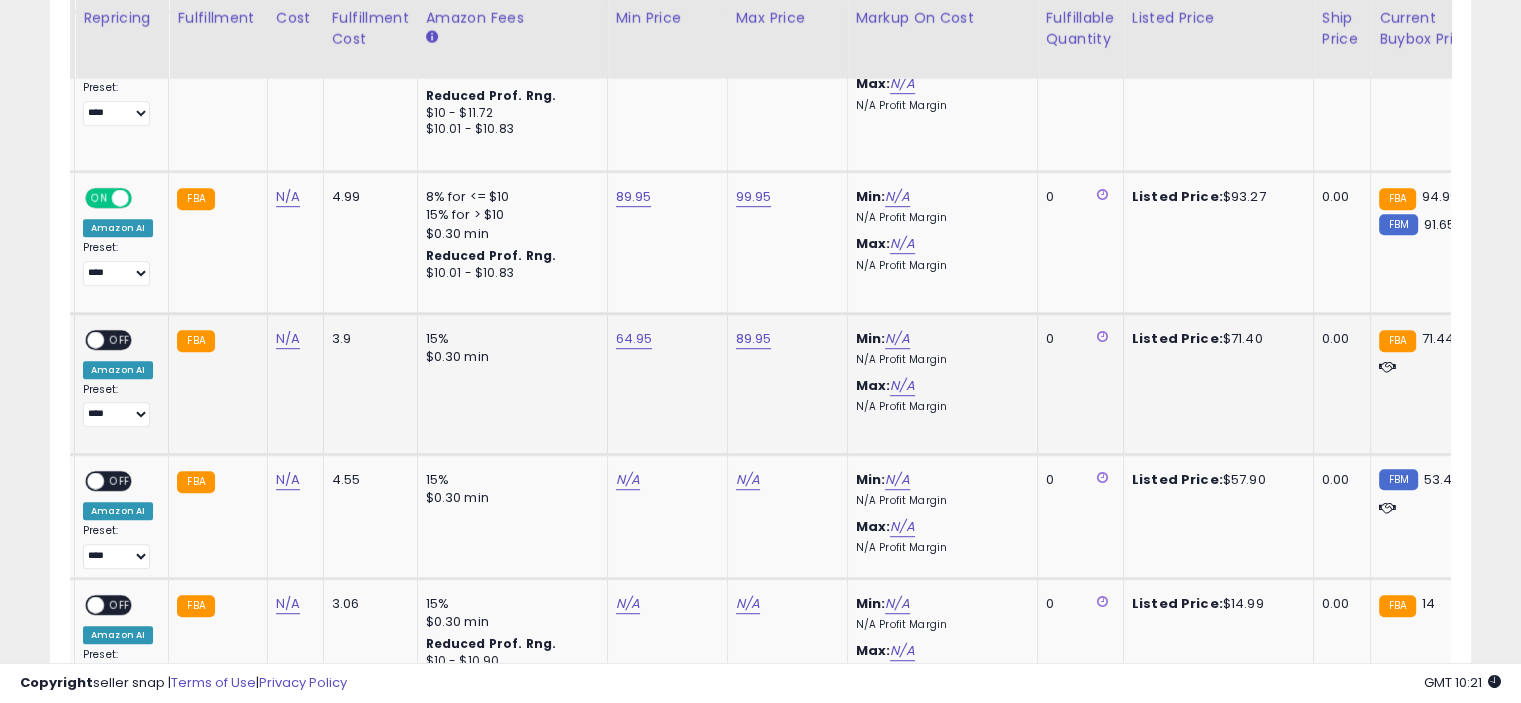 click on "OFF" at bounding box center [120, 339] 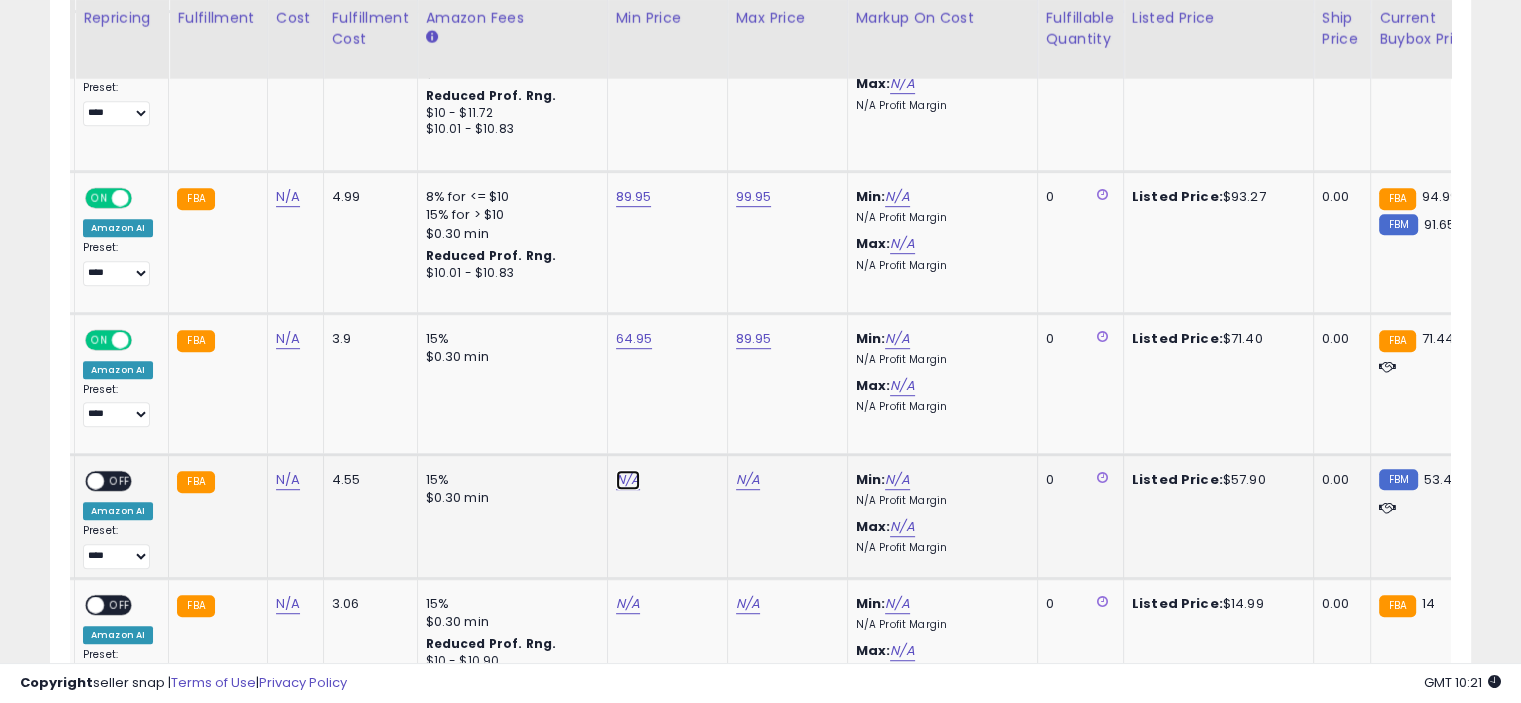 click on "N/A" at bounding box center (628, 480) 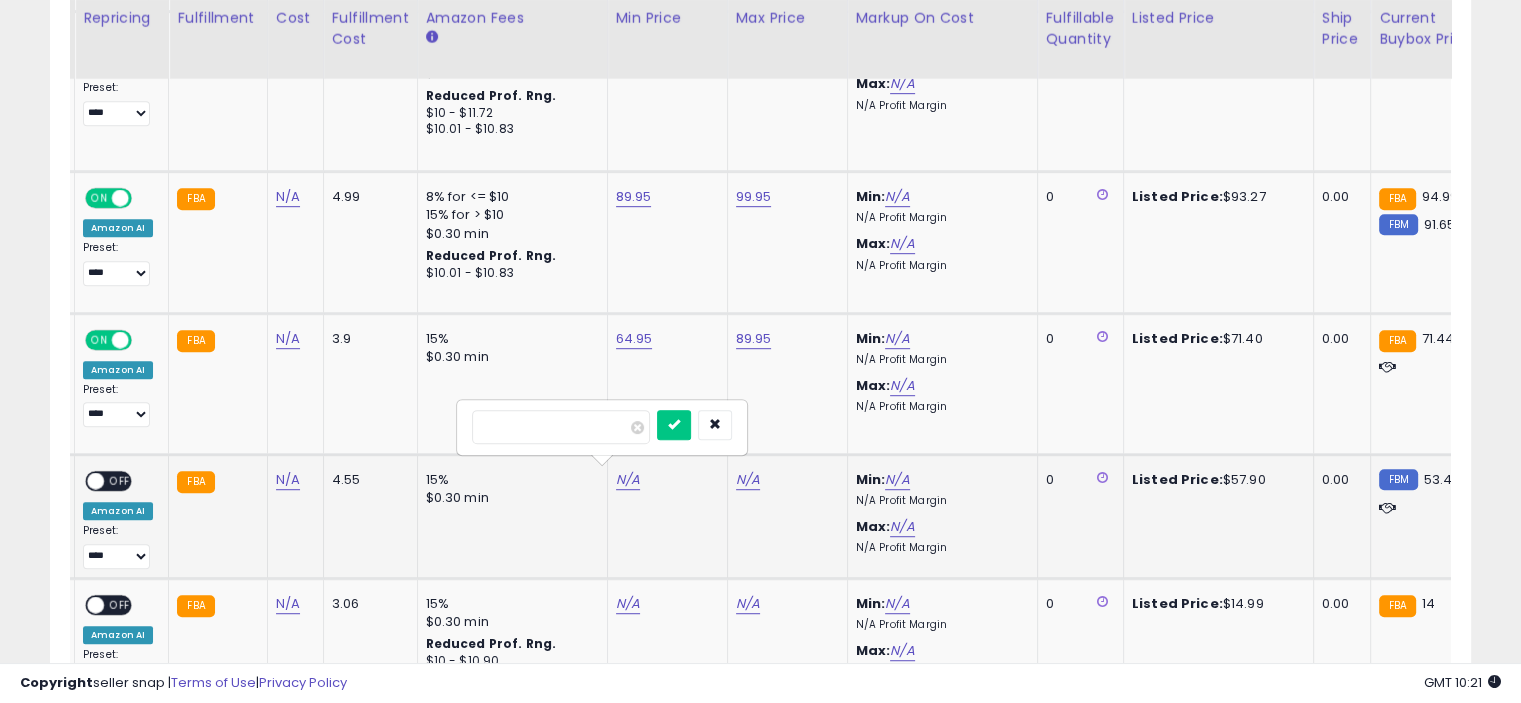 type on "*****" 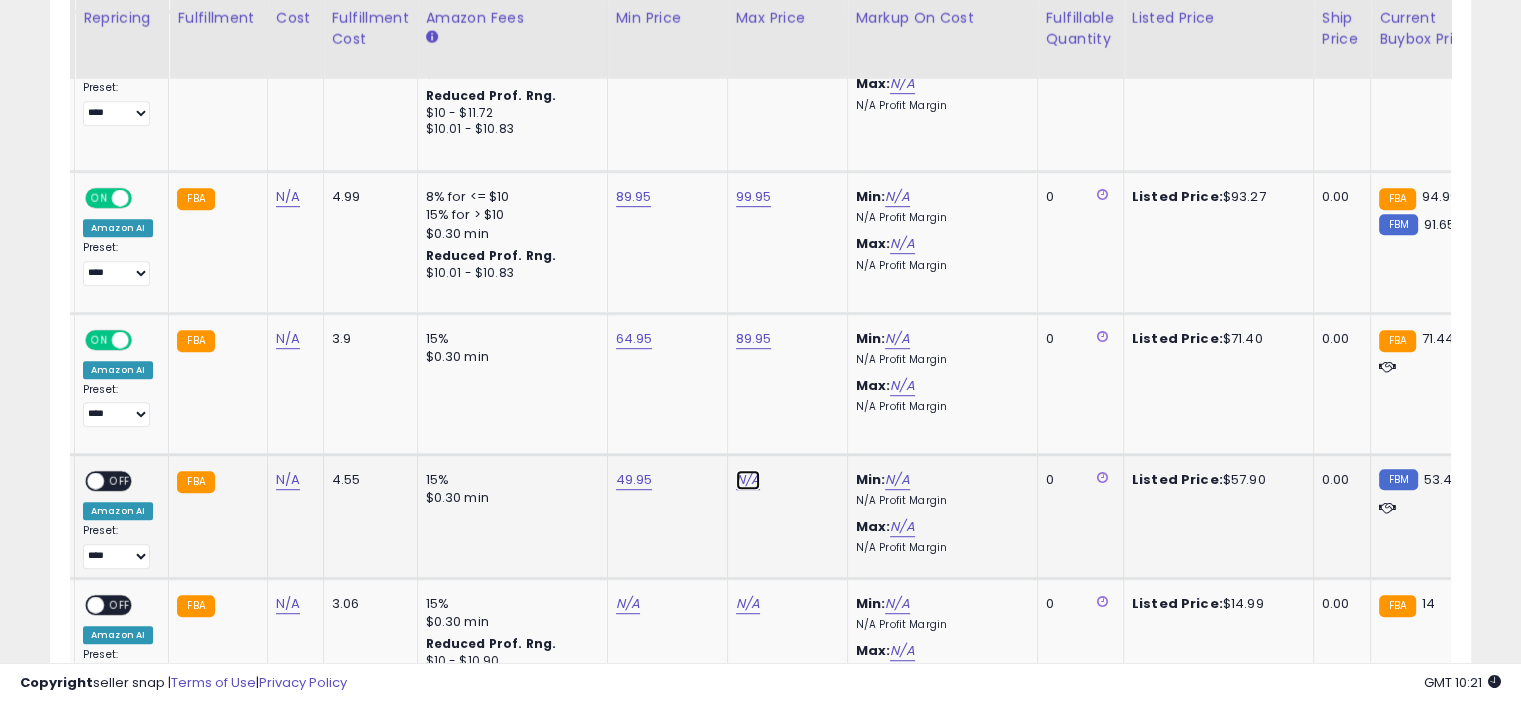 click on "N/A" at bounding box center [748, 480] 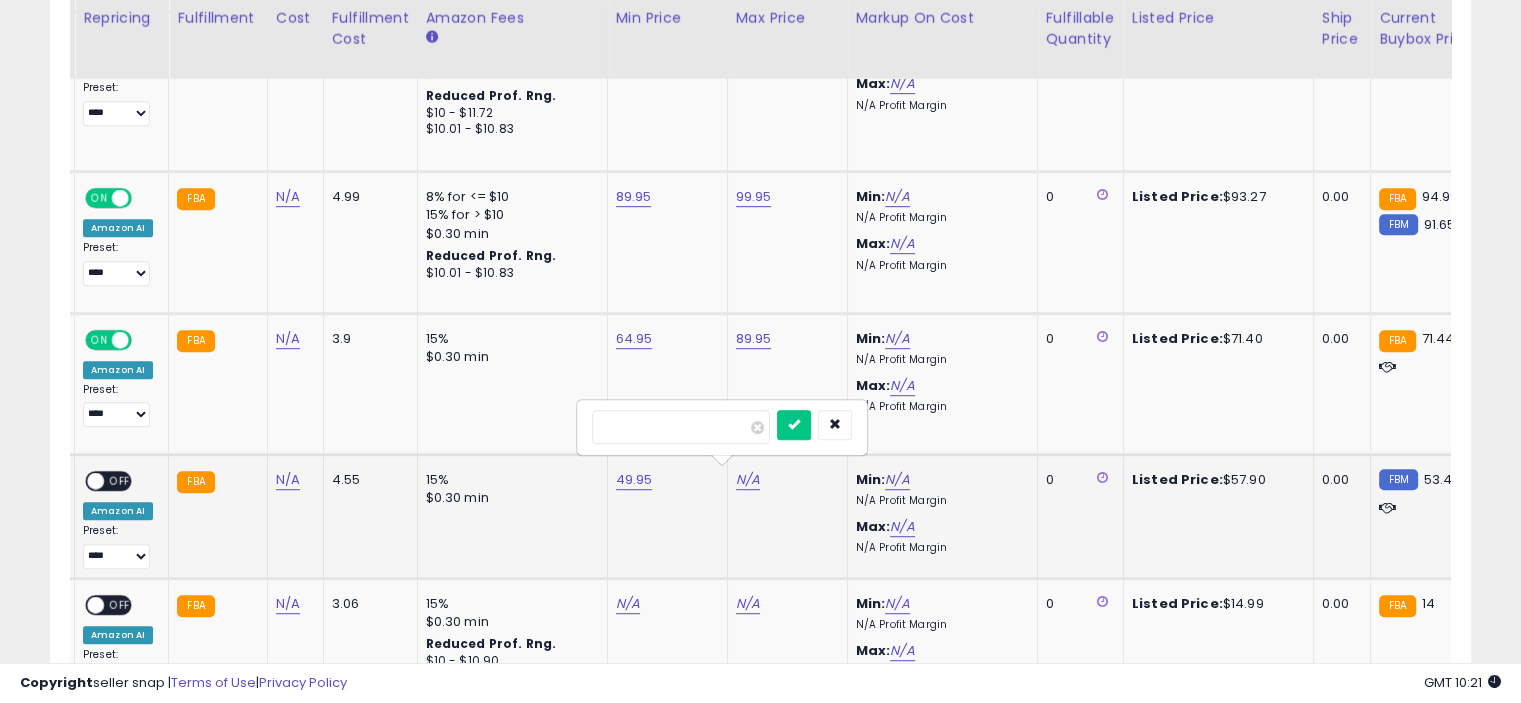 type on "*****" 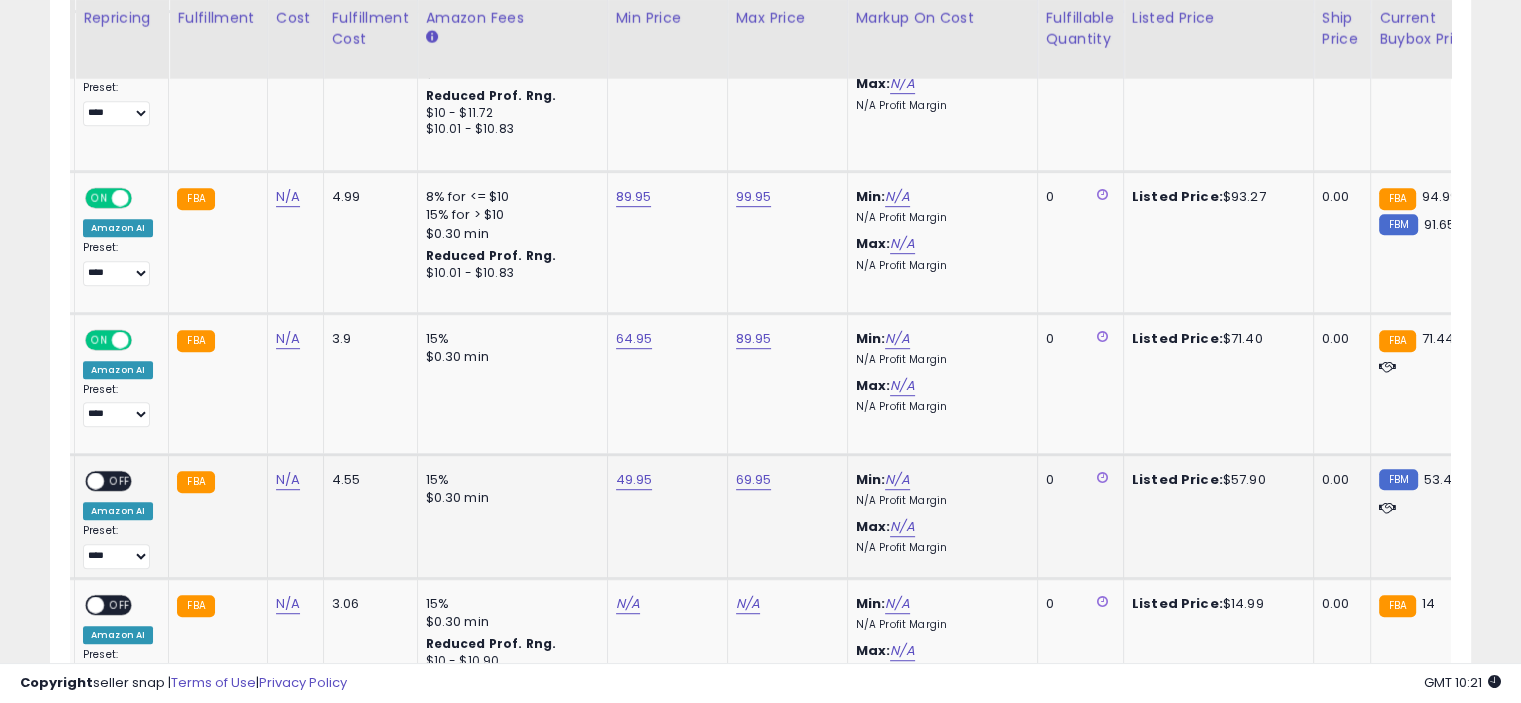 click on "OFF" at bounding box center [120, 480] 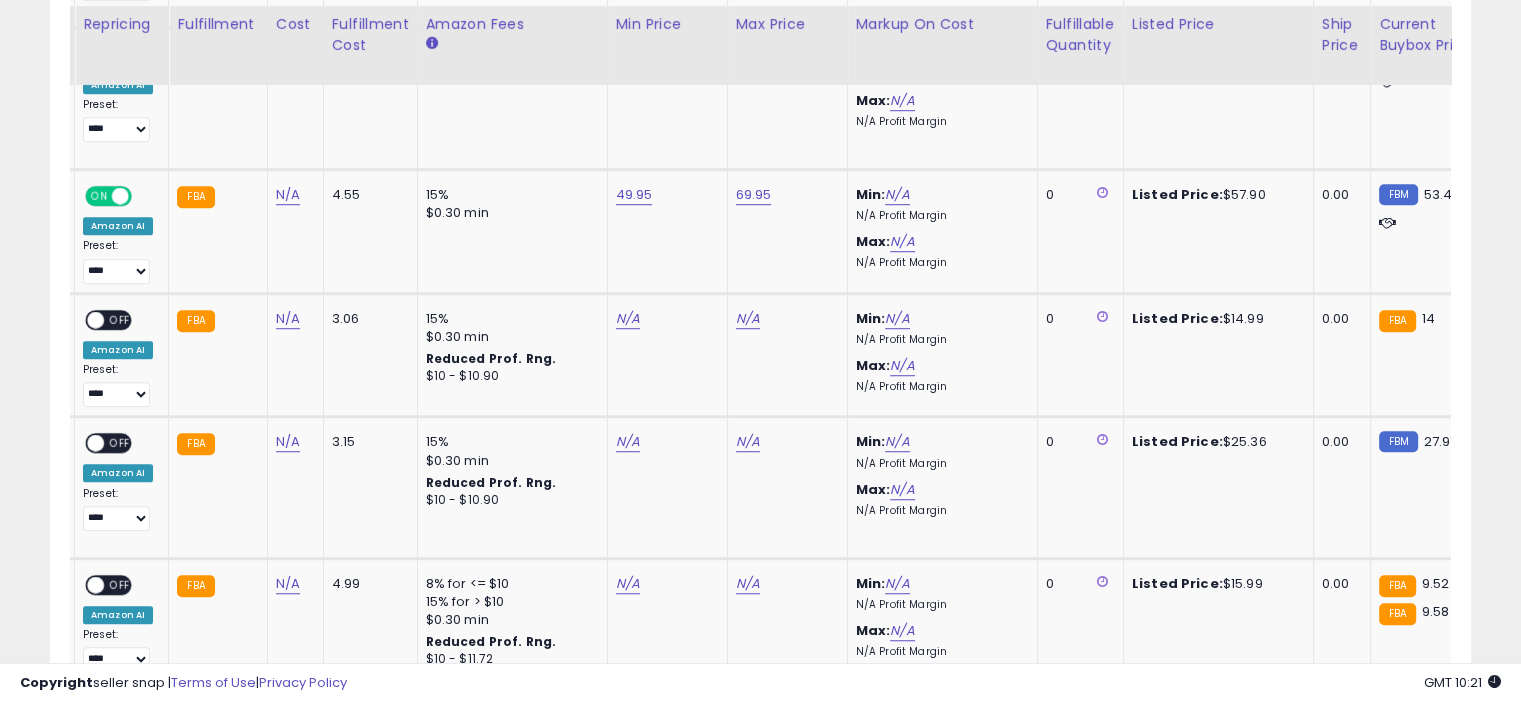 scroll, scrollTop: 1379, scrollLeft: 0, axis: vertical 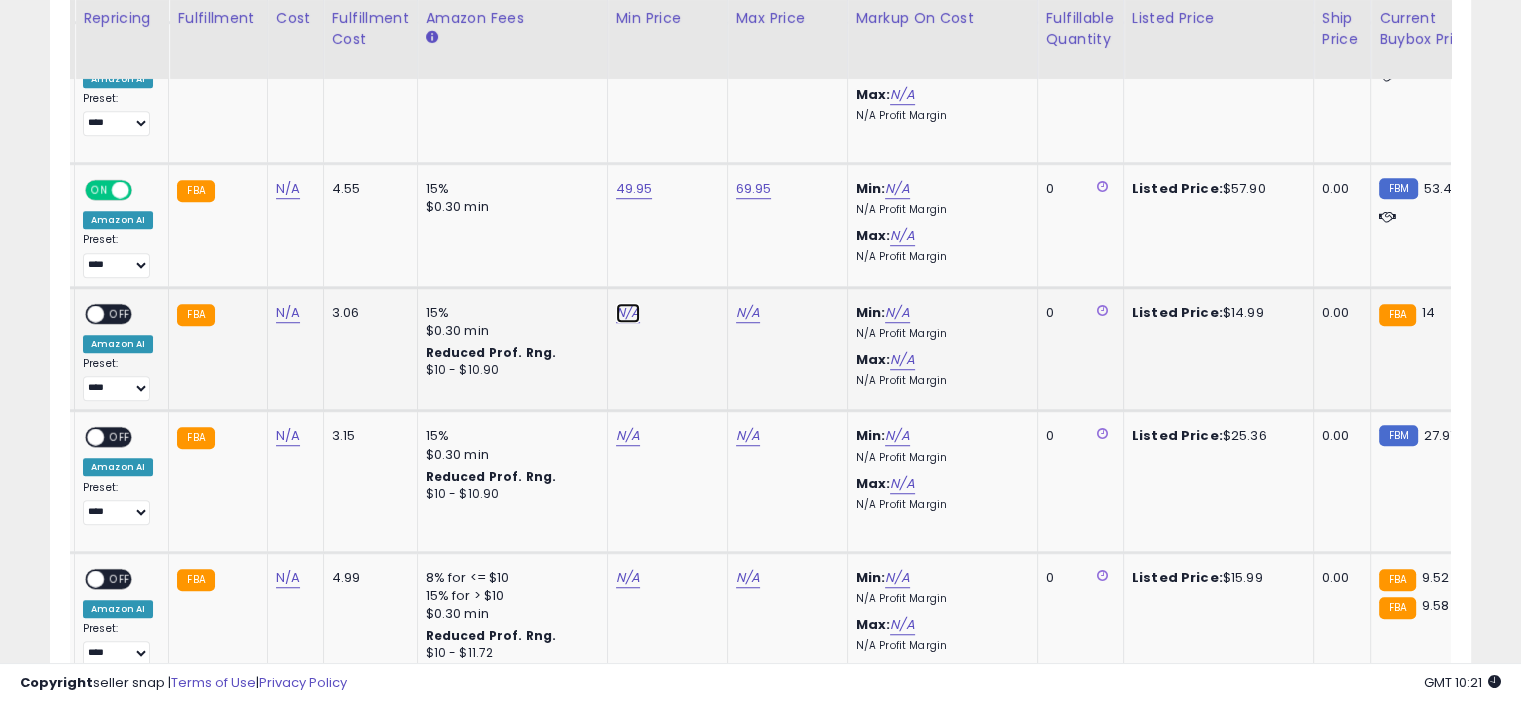 click on "N/A" at bounding box center [628, 313] 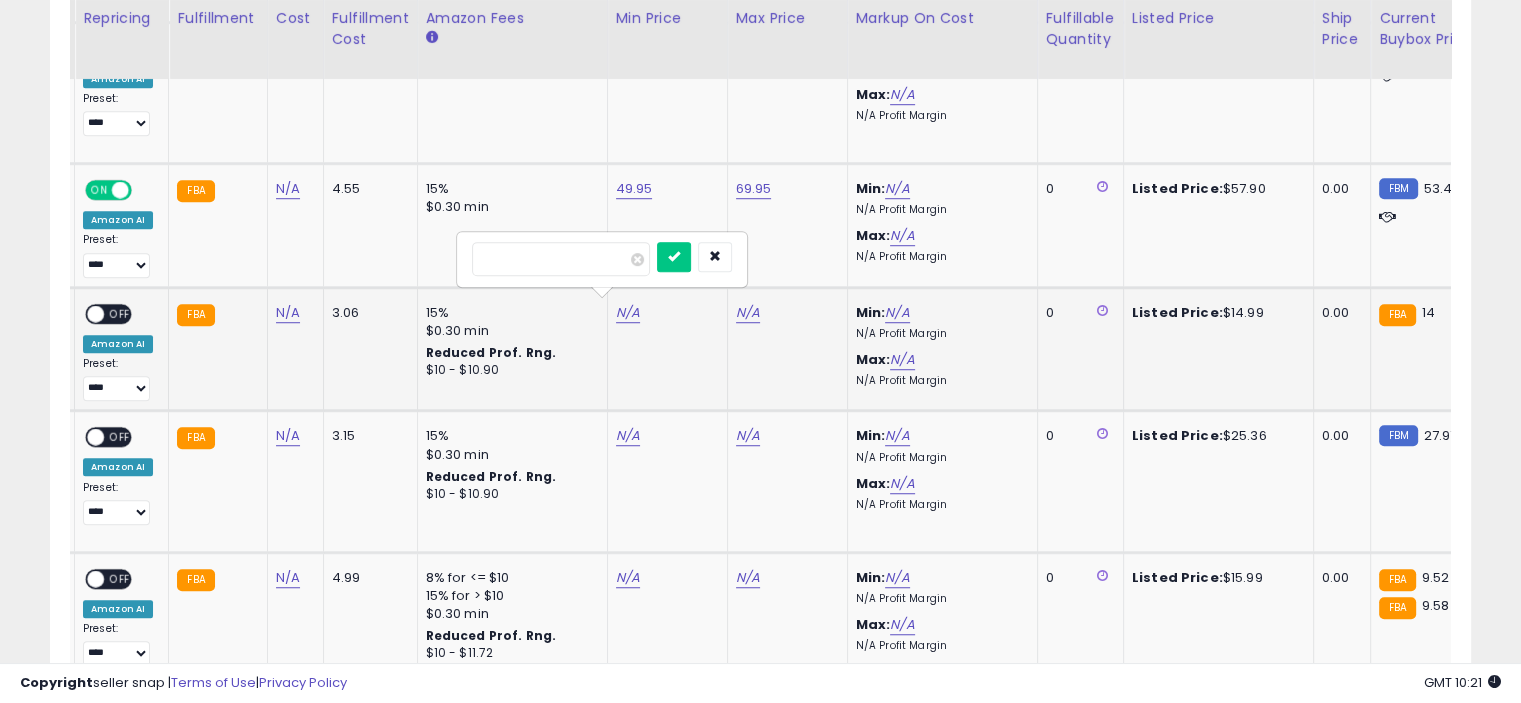 type on "****" 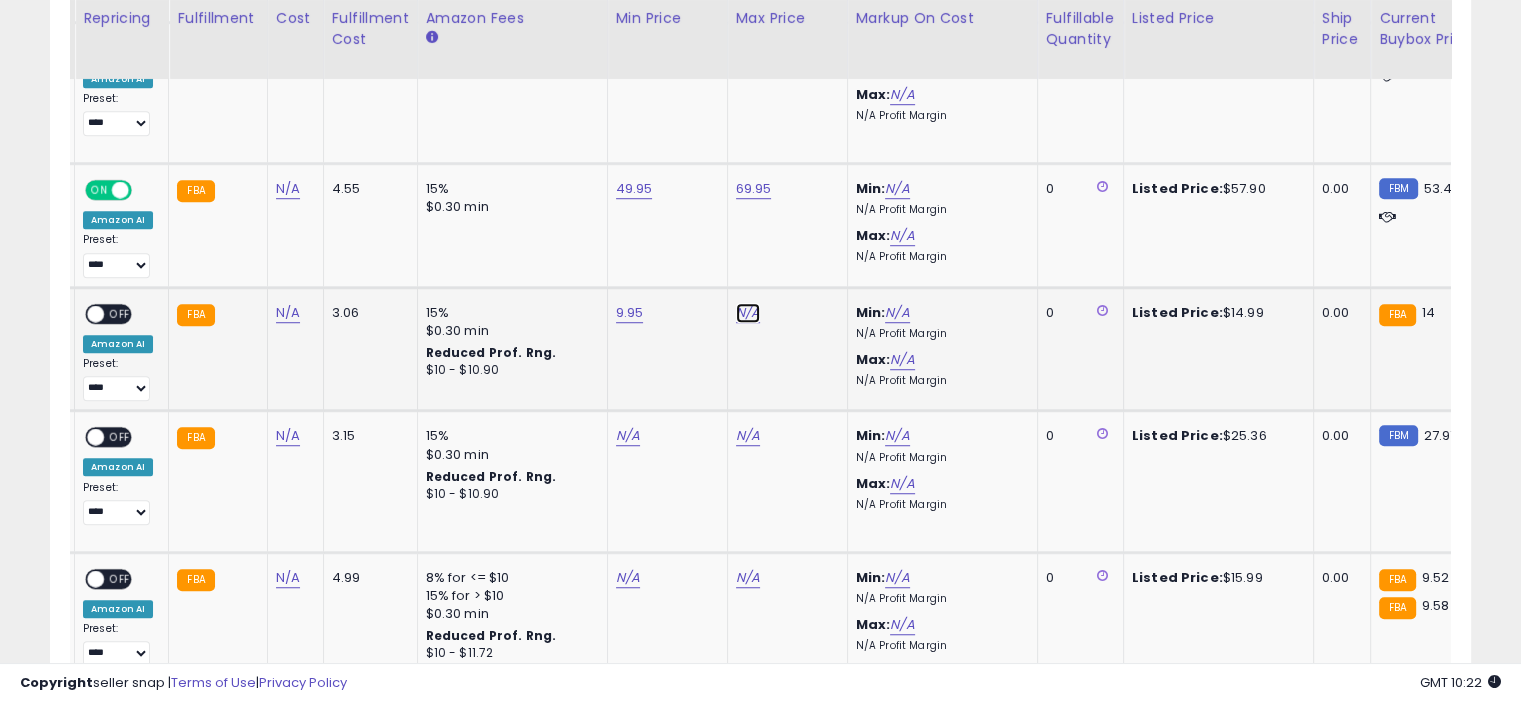 click on "N/A" at bounding box center [748, 313] 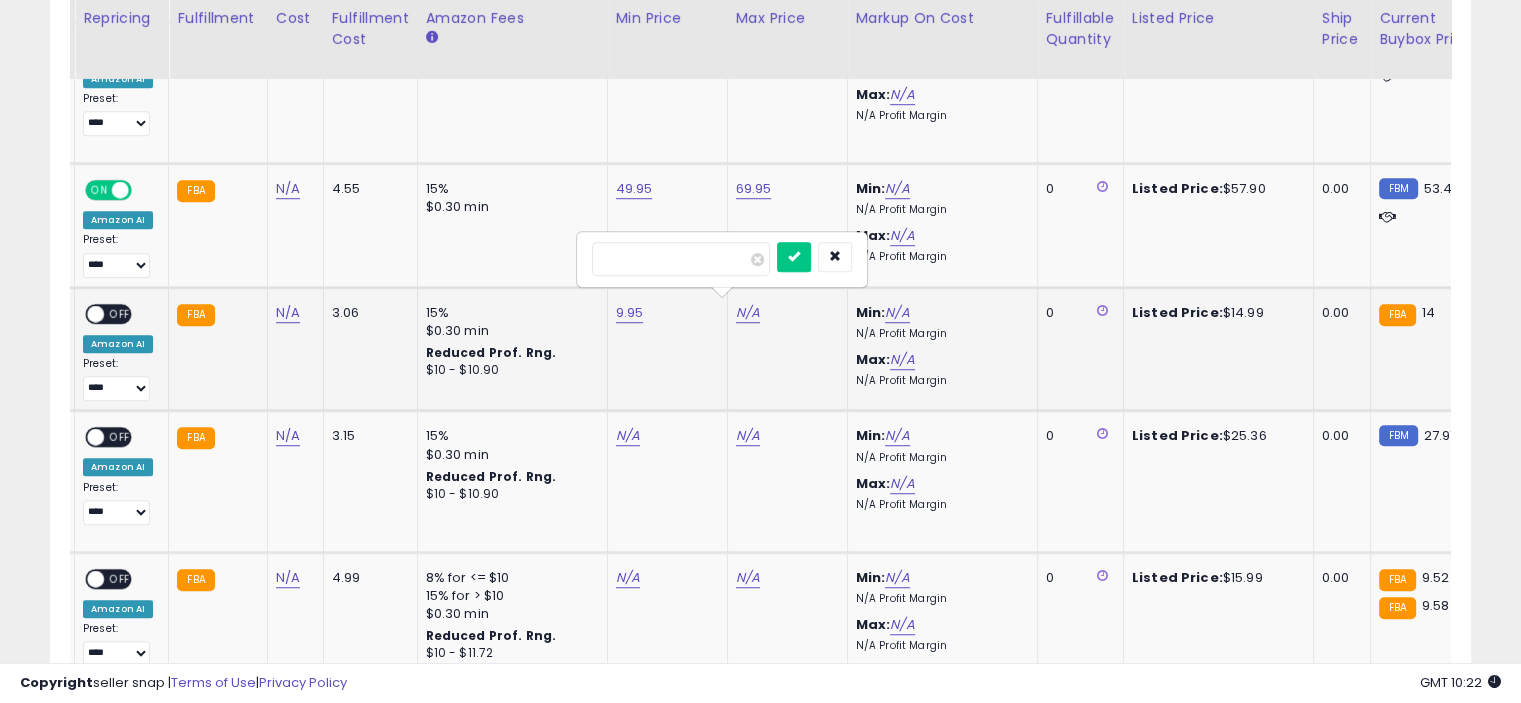 type on "*****" 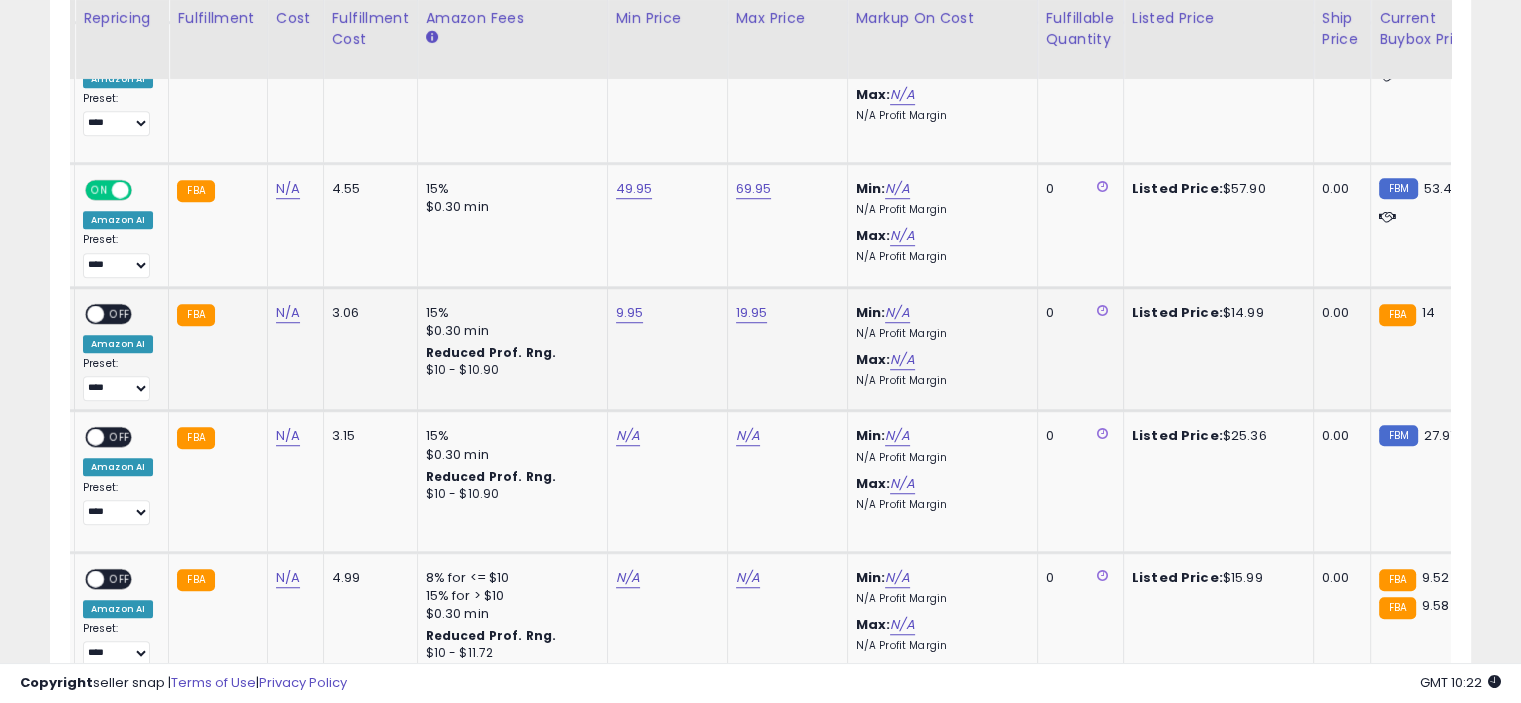 click on "OFF" at bounding box center (120, 313) 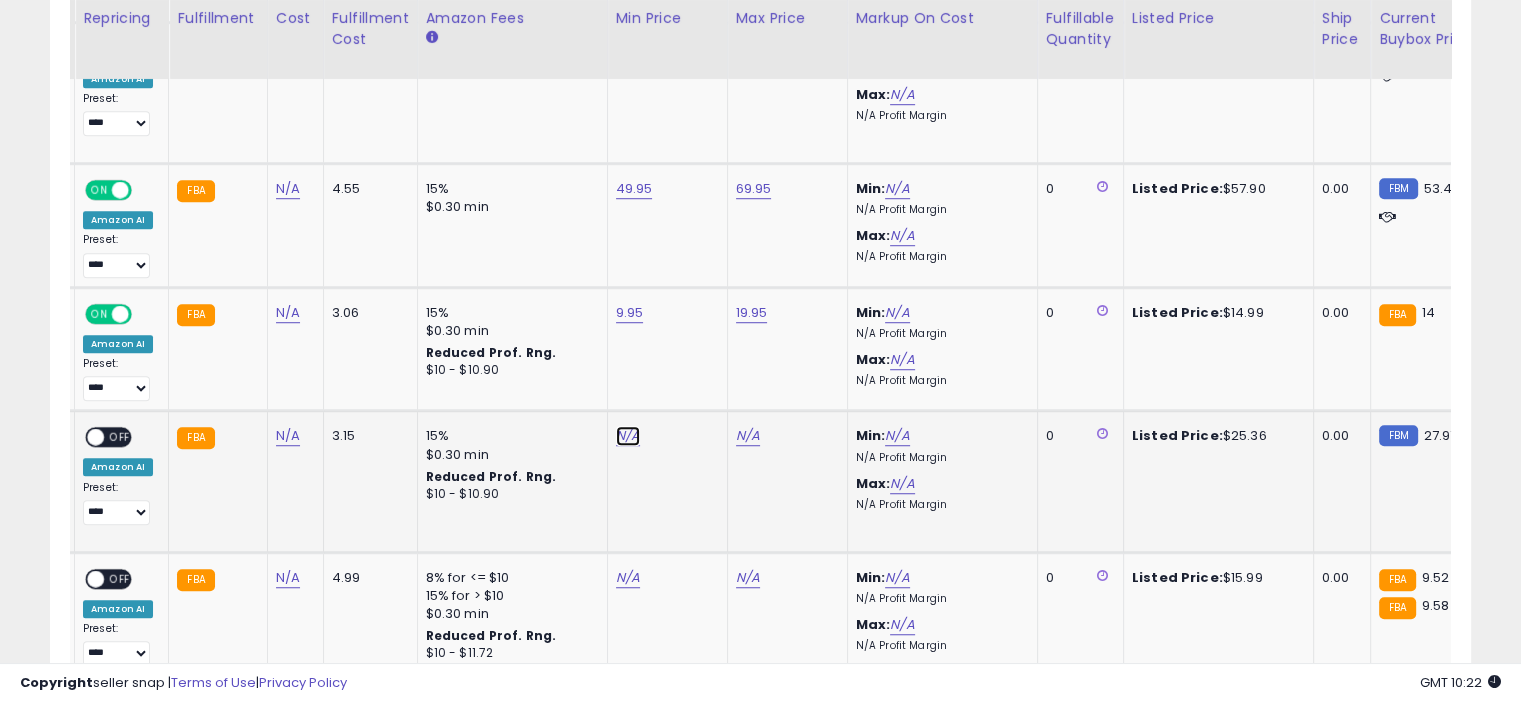 click on "N/A" at bounding box center (628, 436) 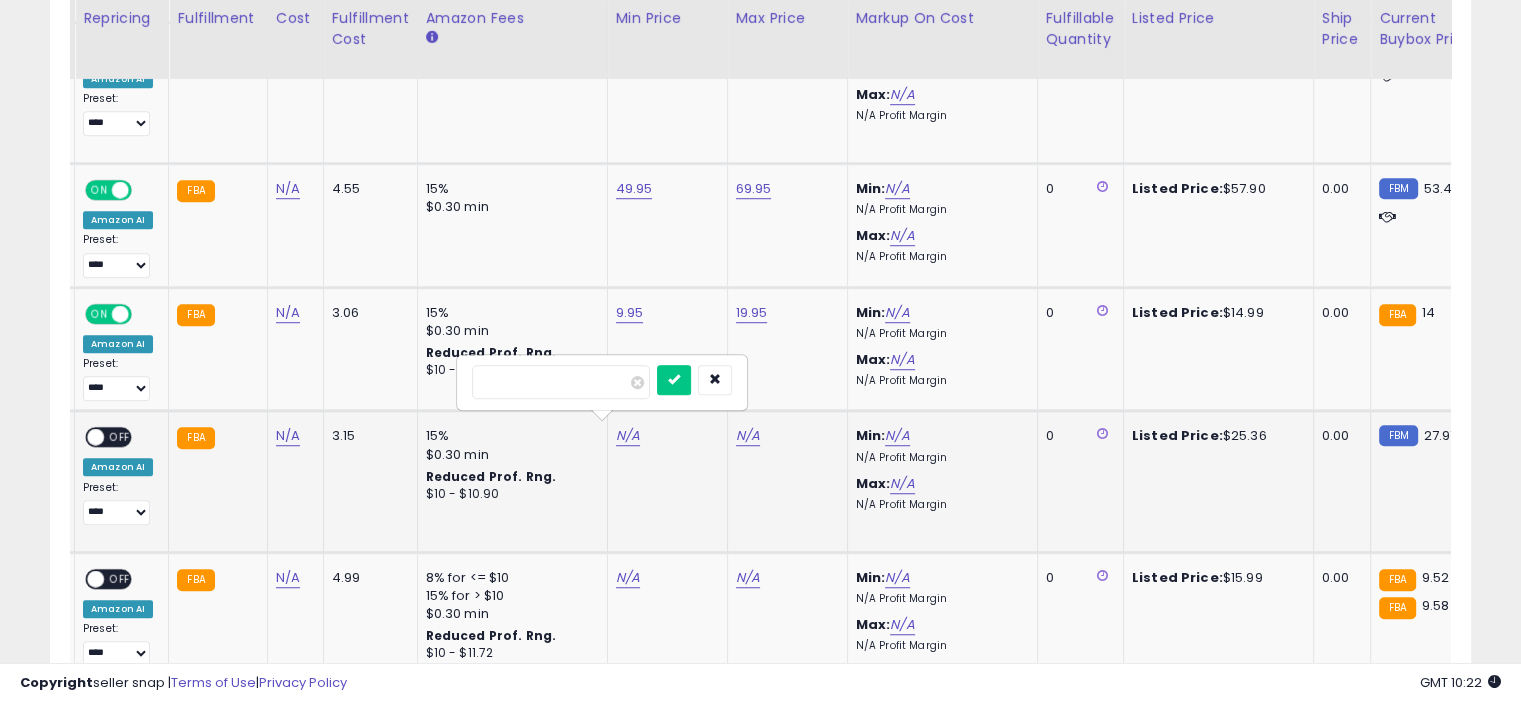 type on "*****" 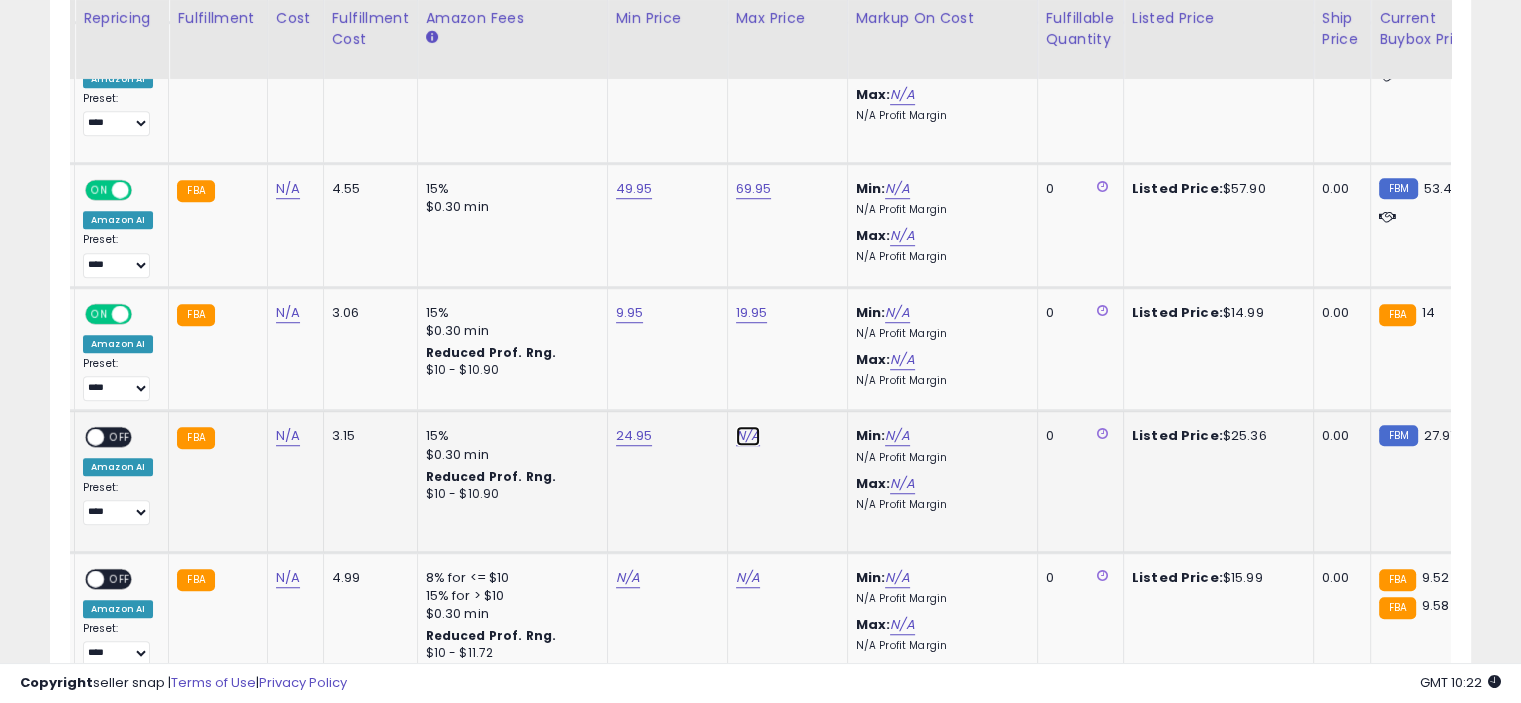 click on "N/A" at bounding box center (748, 436) 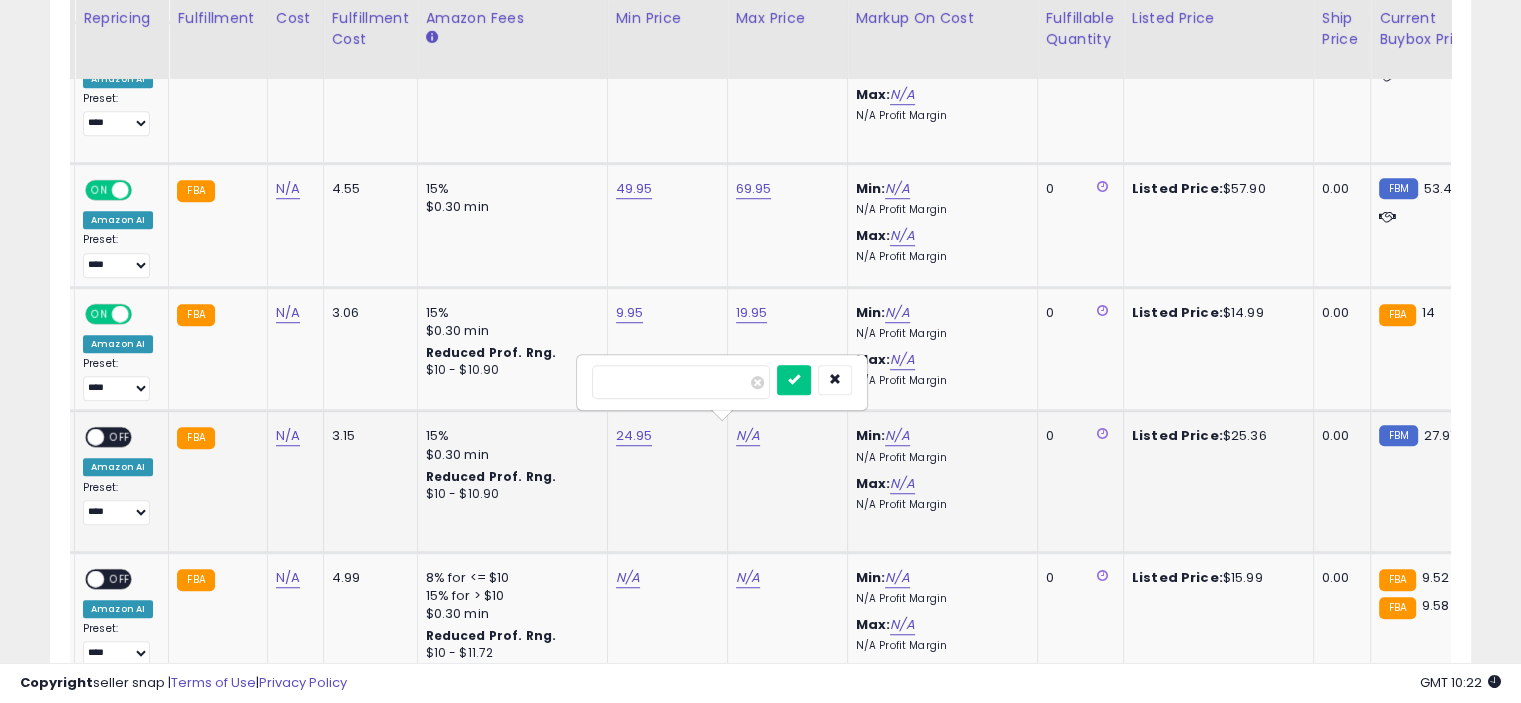 type on "*****" 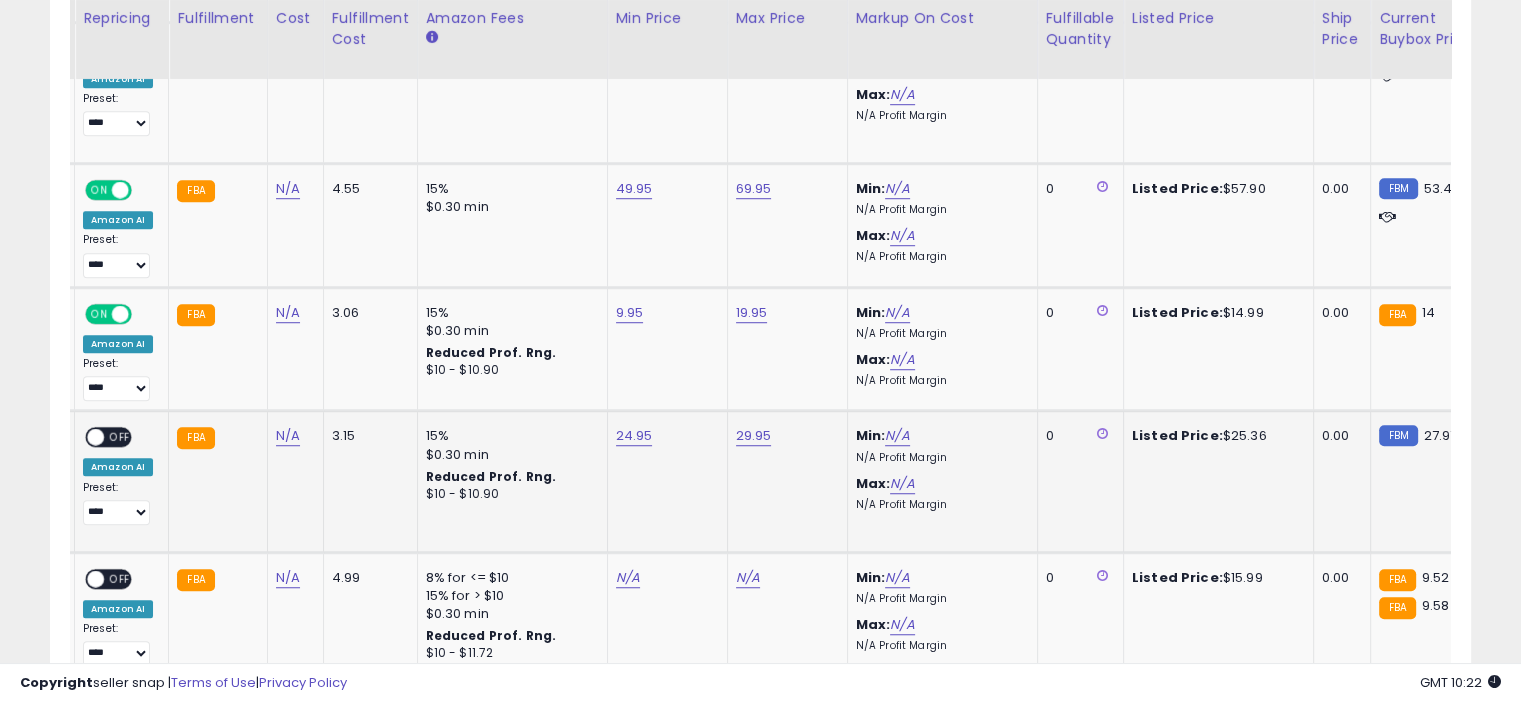 click on "OFF" at bounding box center [120, 437] 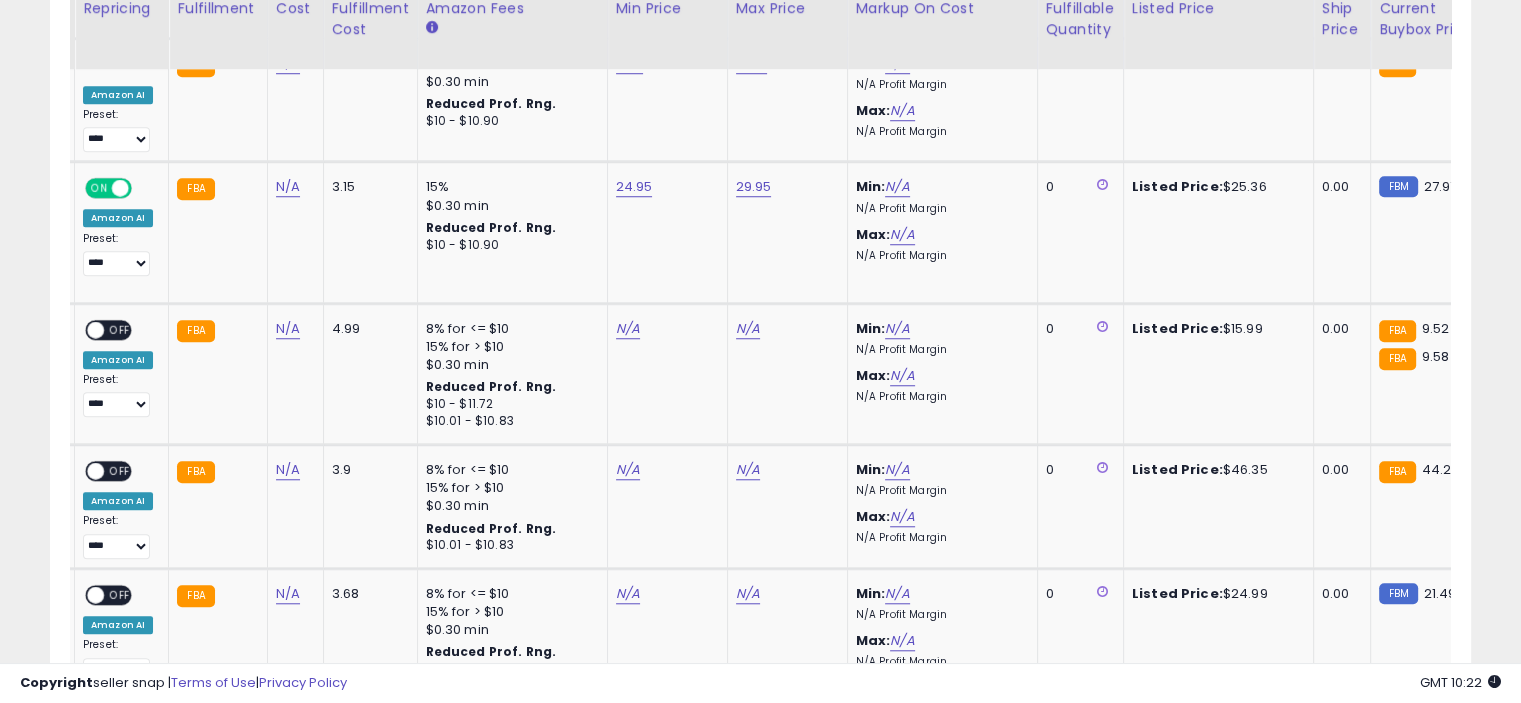 scroll, scrollTop: 1639, scrollLeft: 0, axis: vertical 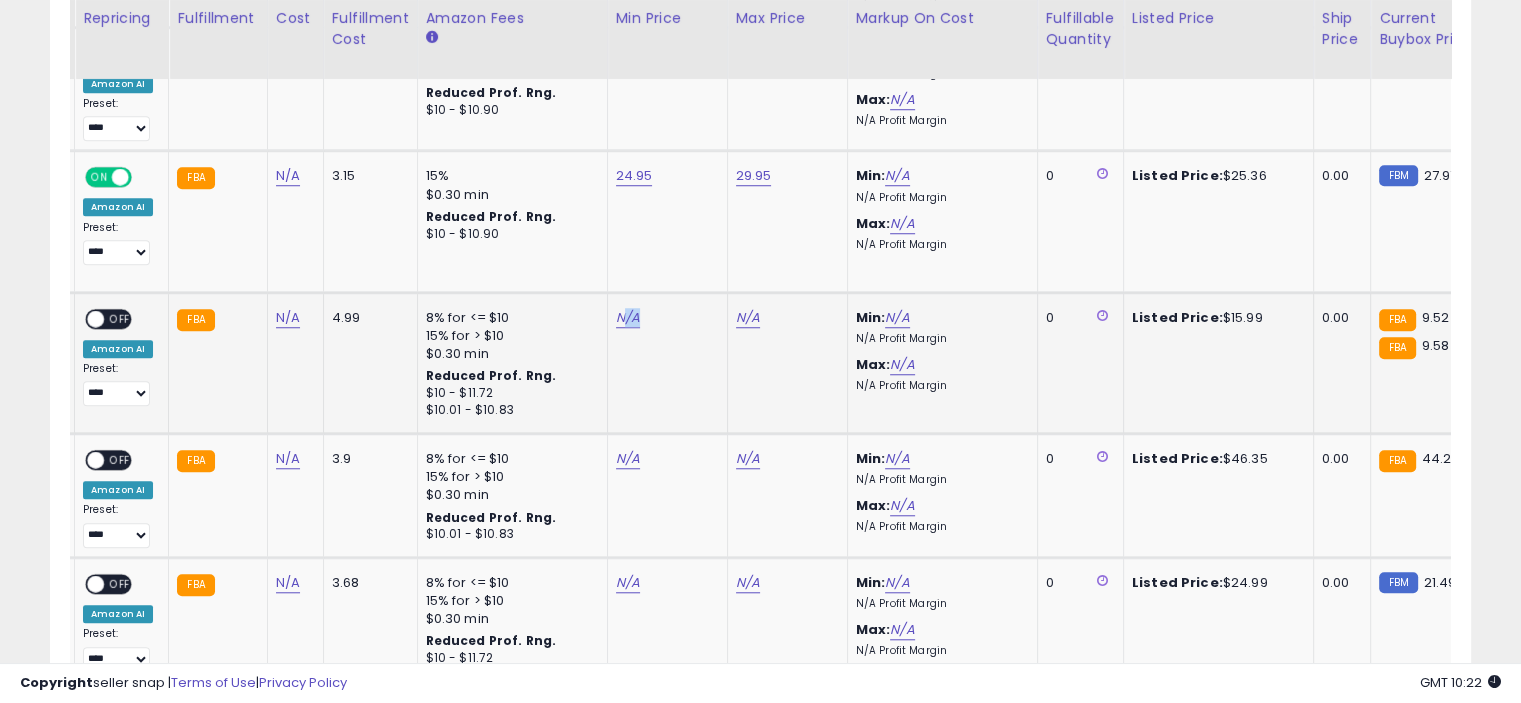 drag, startPoint x: 632, startPoint y: 306, endPoint x: 612, endPoint y: 314, distance: 21.540659 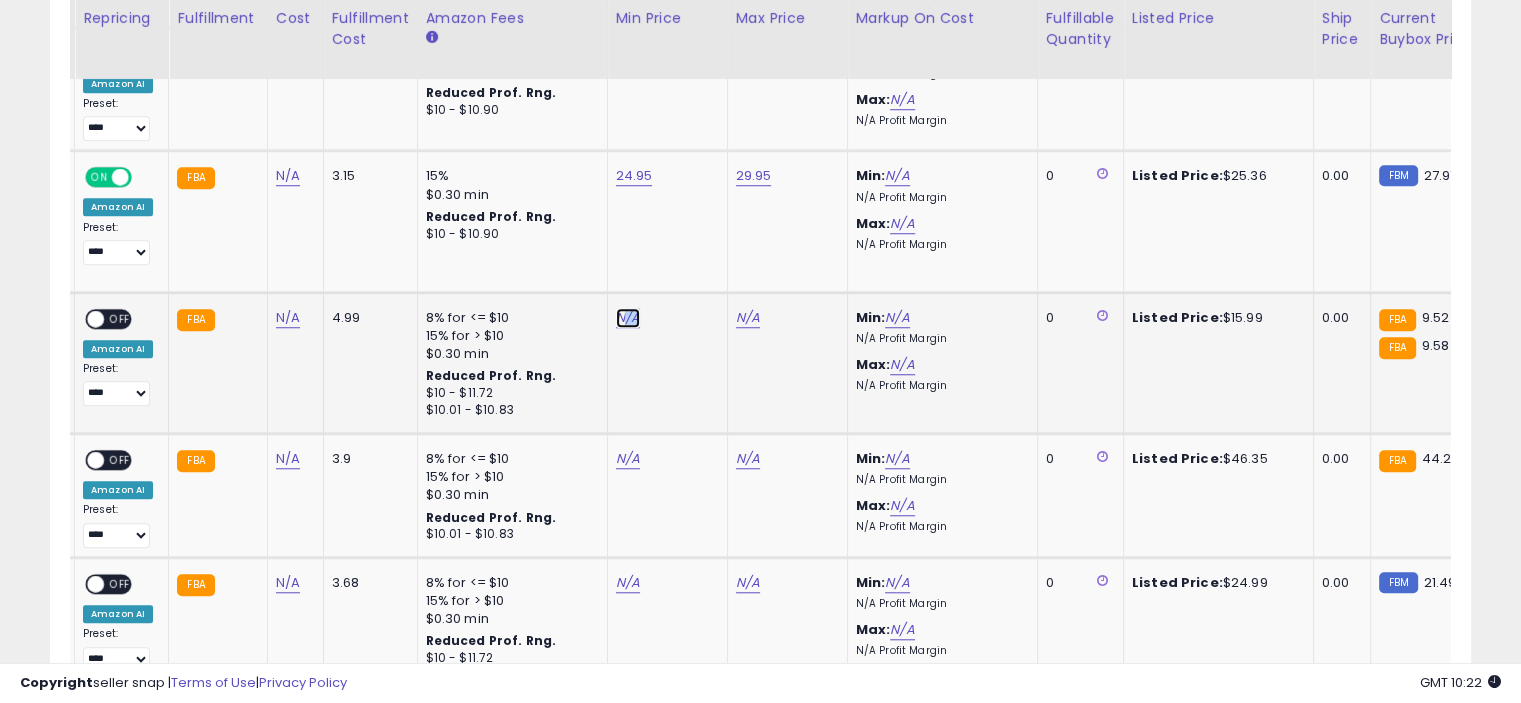 click on "N/A" at bounding box center (628, 318) 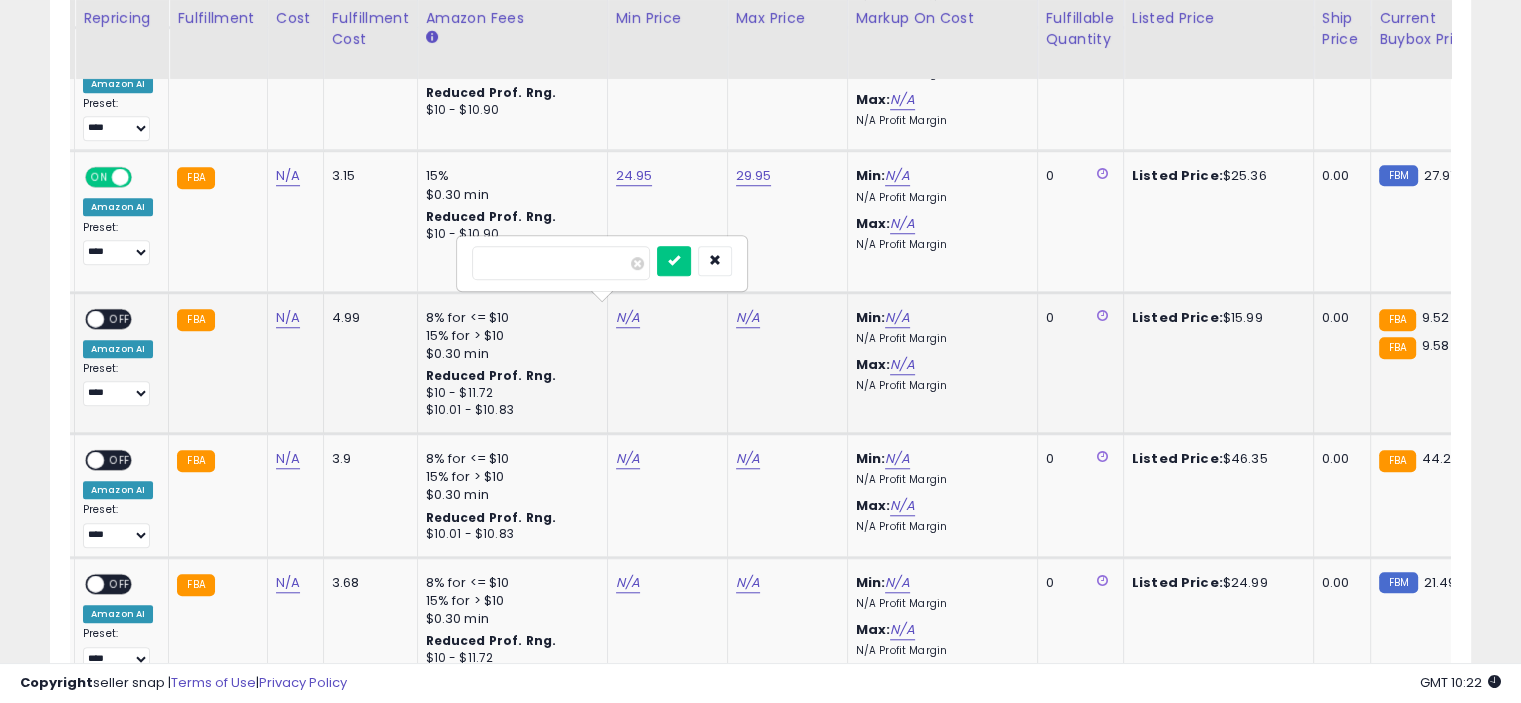 type on "****" 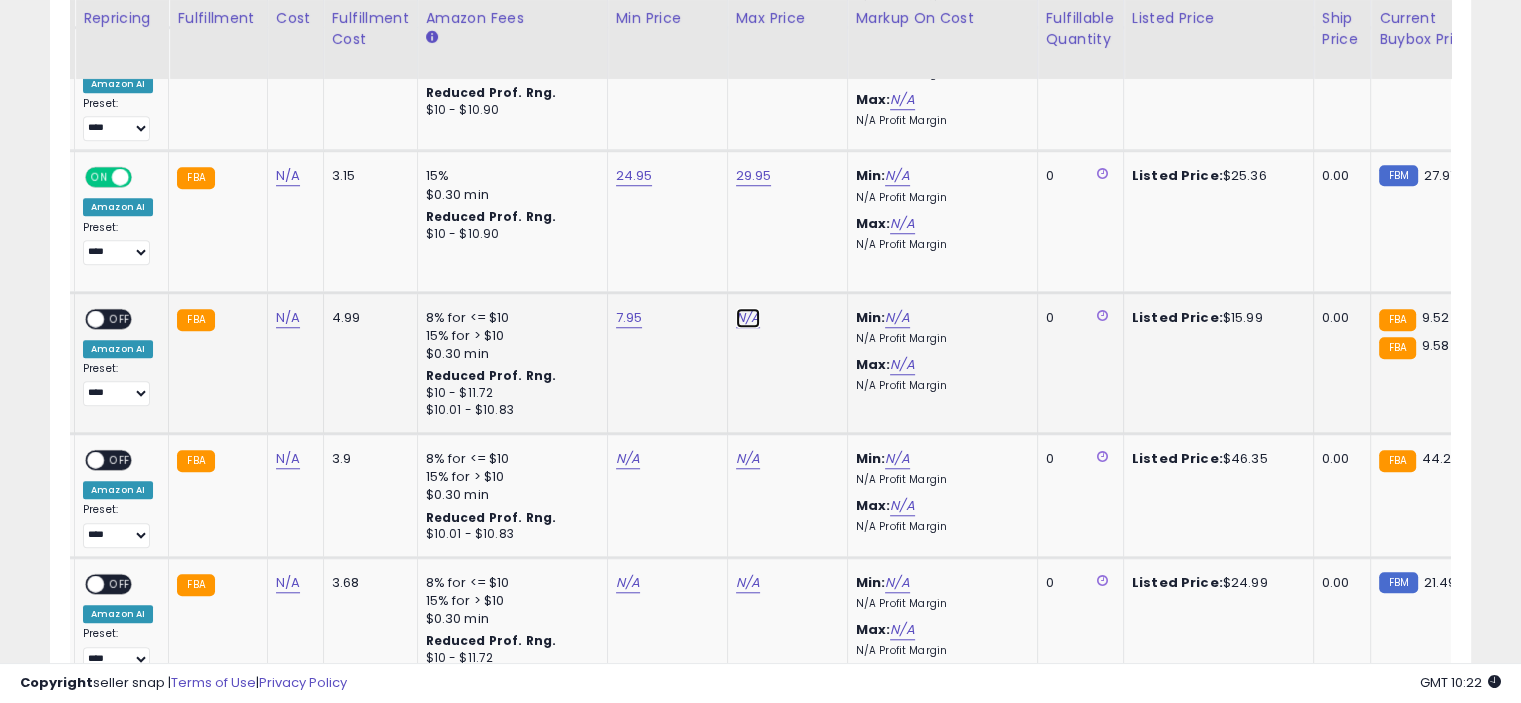click on "N/A" at bounding box center (748, 318) 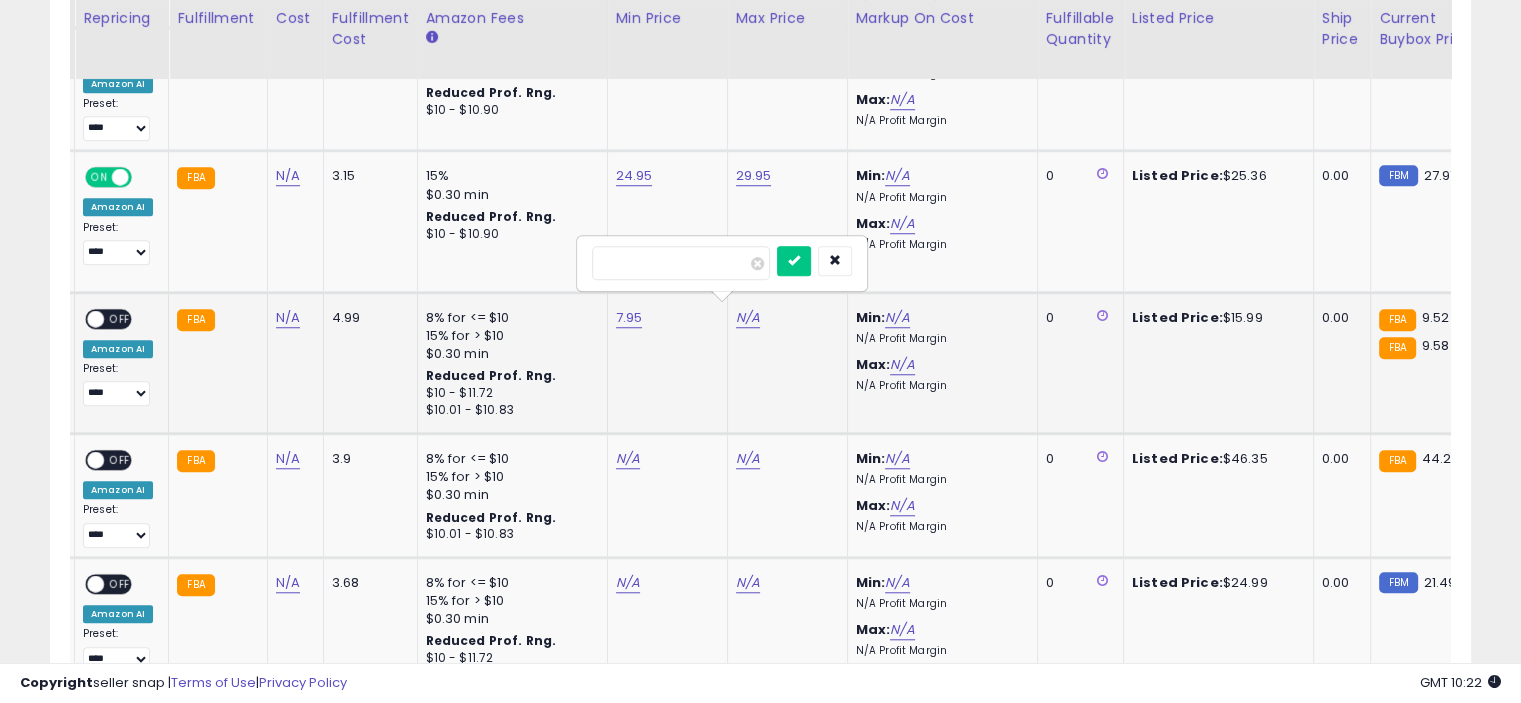 type on "*****" 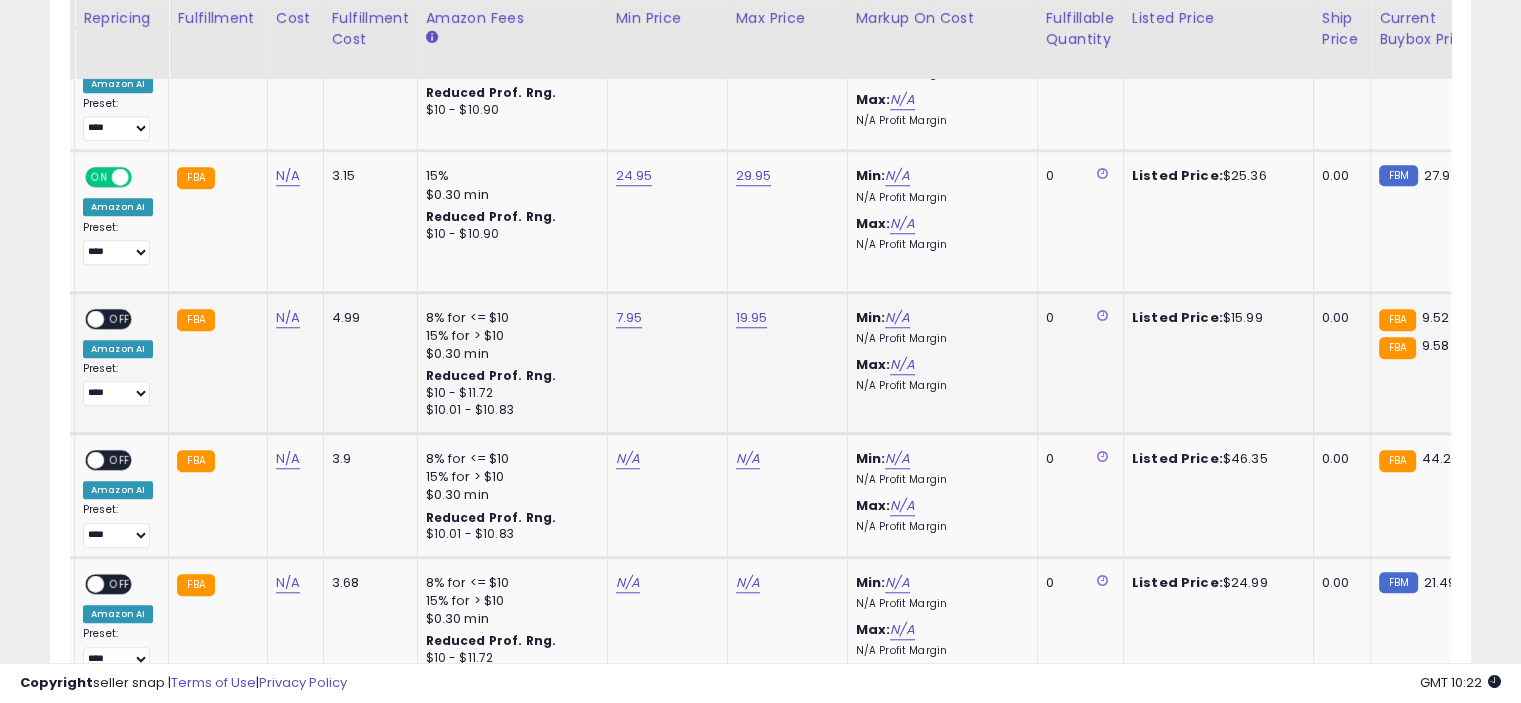click on "OFF" at bounding box center [120, 318] 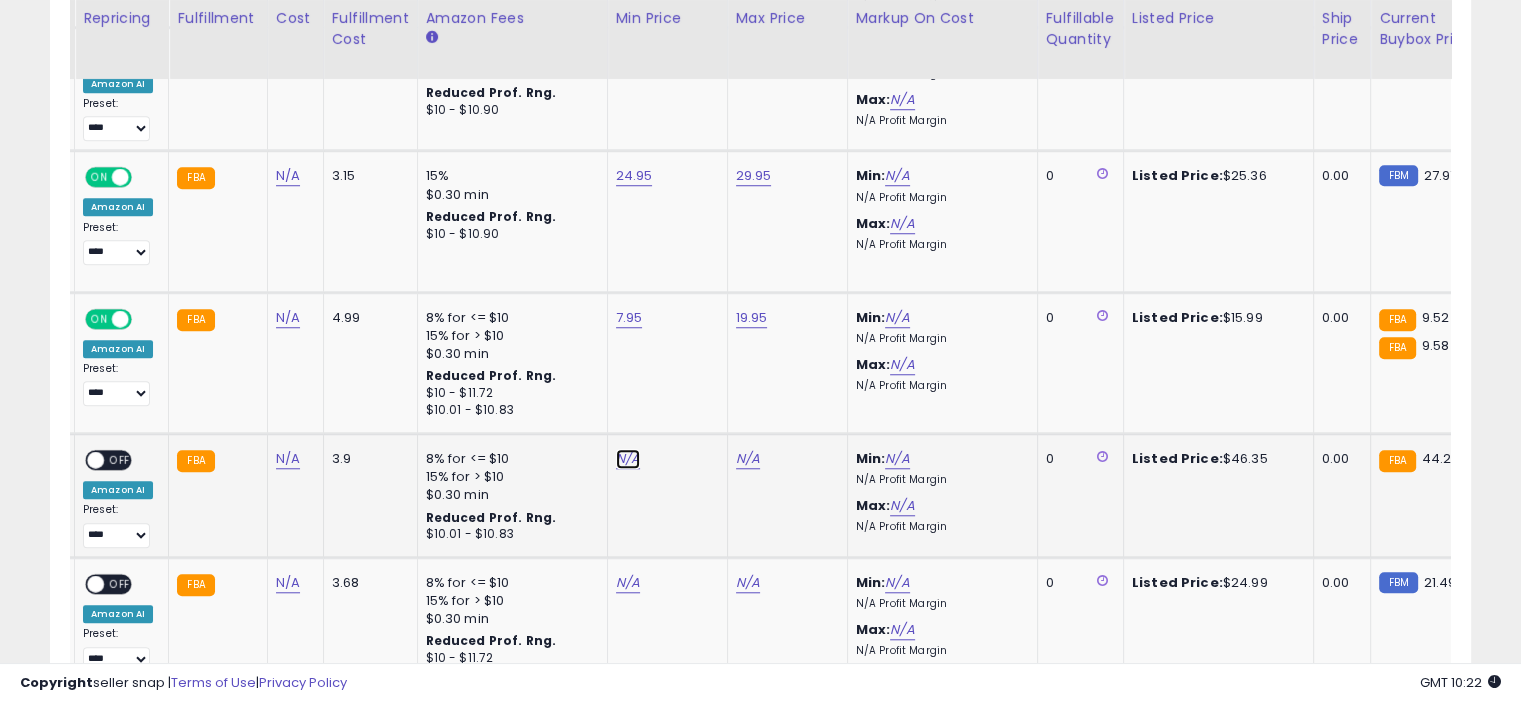 click on "N/A" at bounding box center [628, 459] 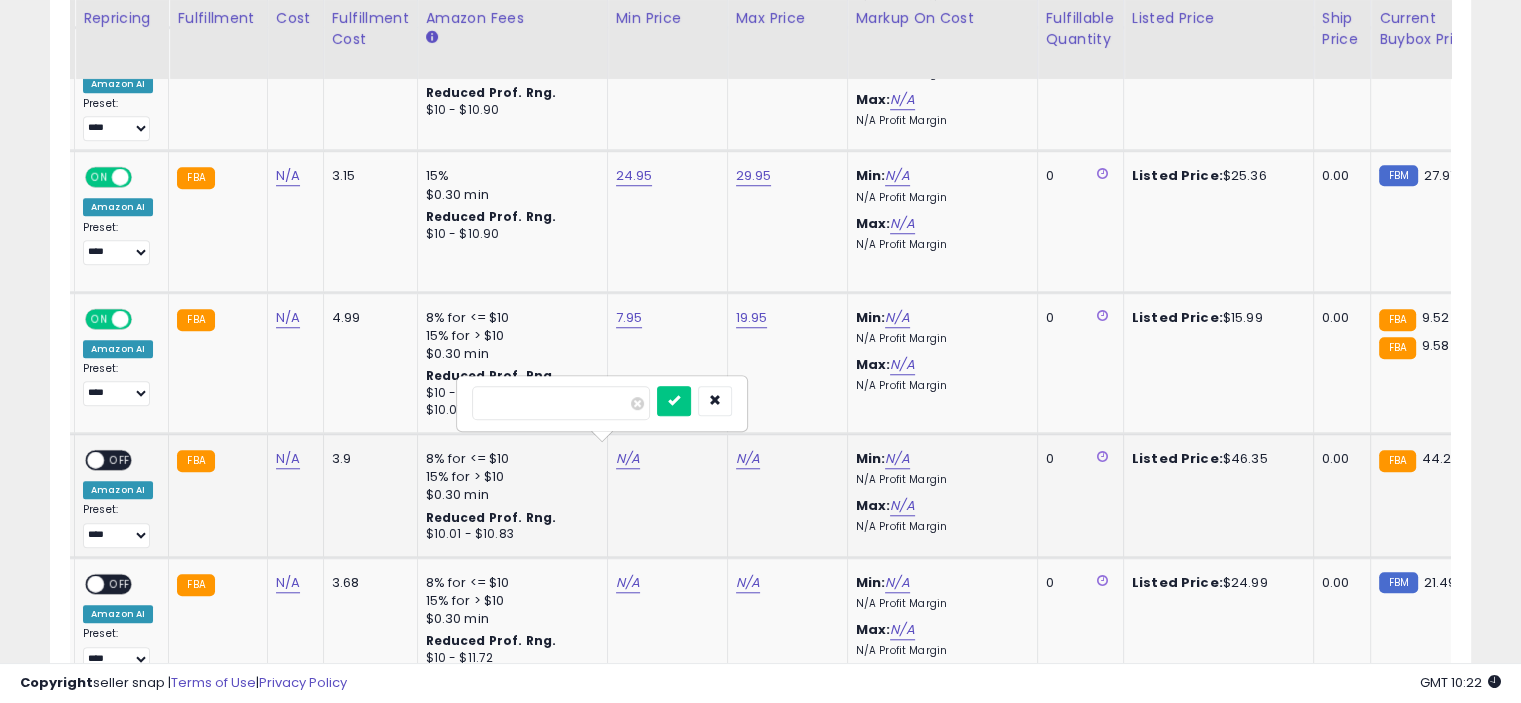 type on "*****" 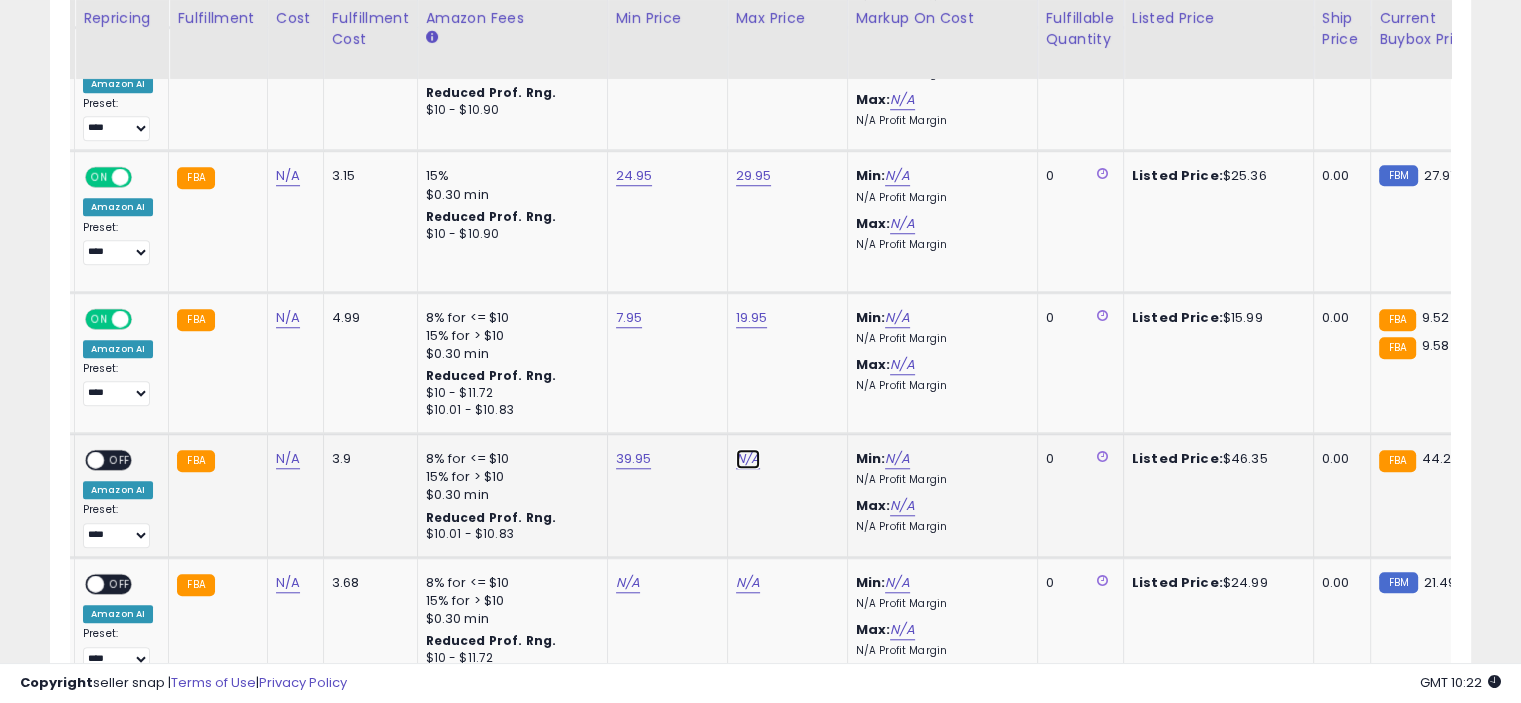 click on "N/A" at bounding box center (748, 459) 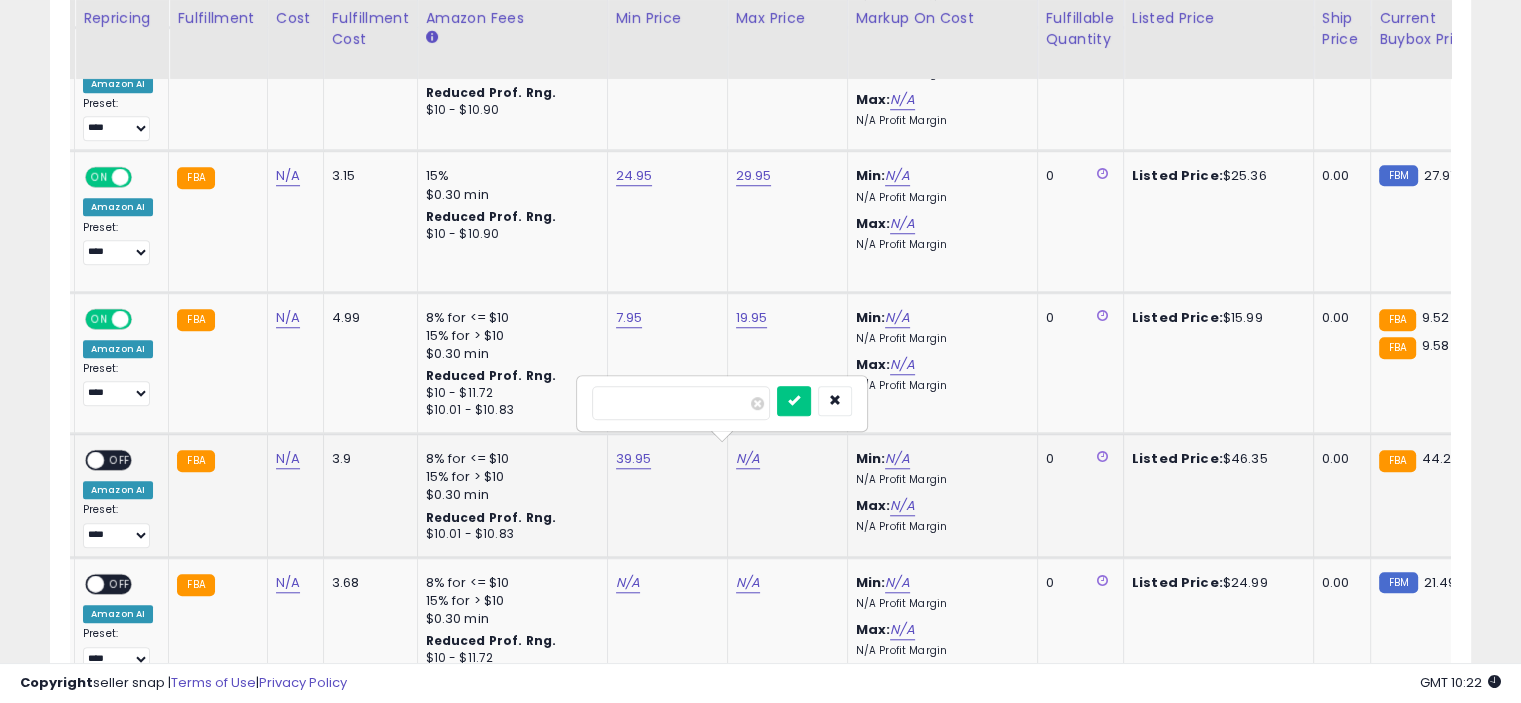 type on "*****" 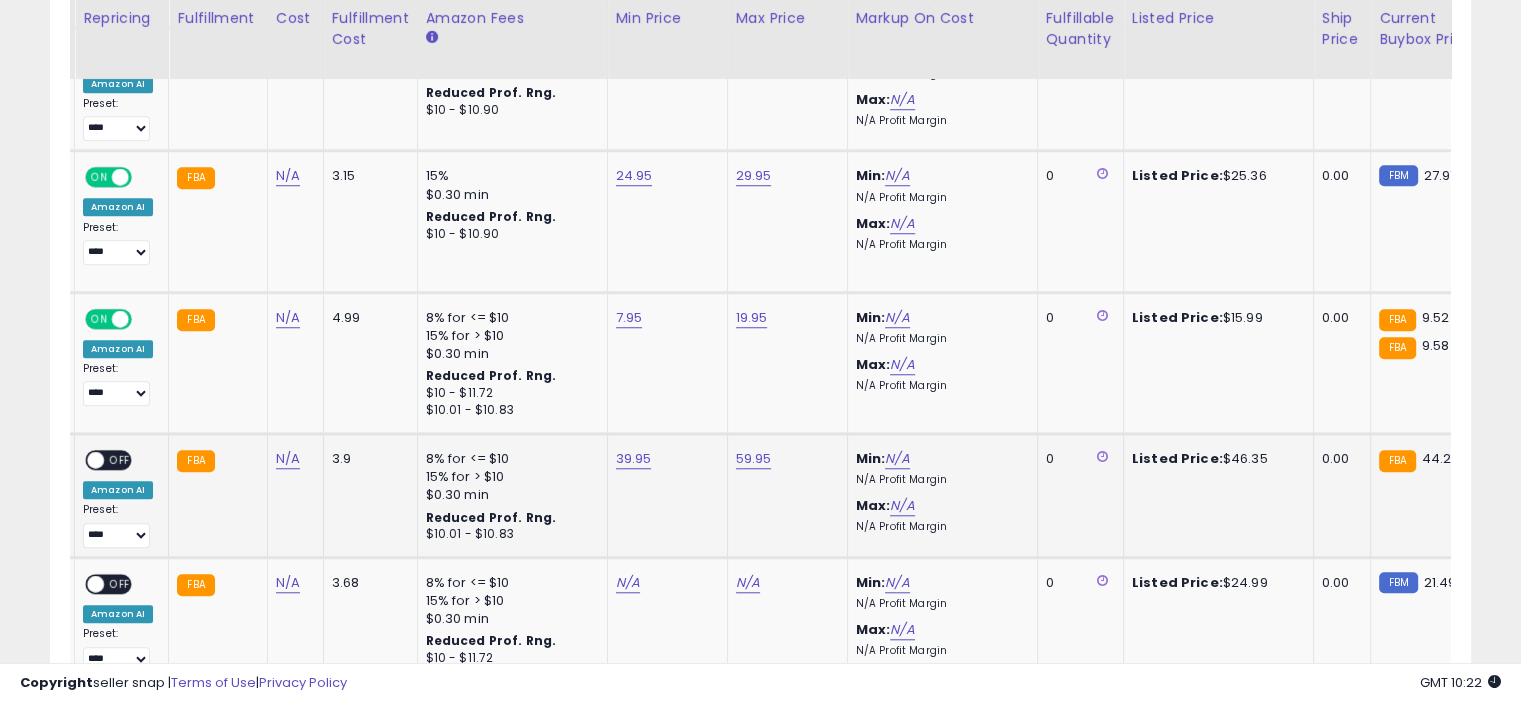 click on "OFF" at bounding box center (120, 460) 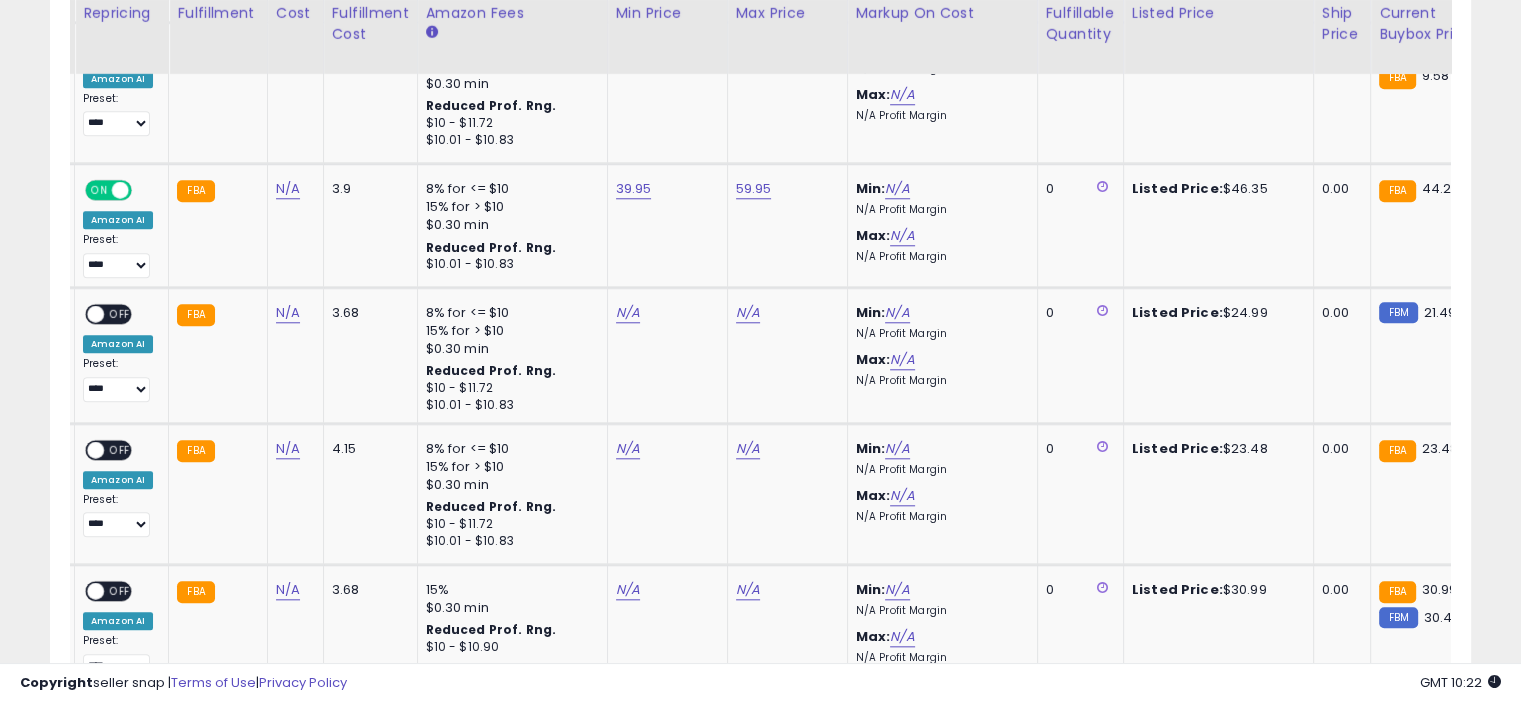 scroll, scrollTop: 1914, scrollLeft: 0, axis: vertical 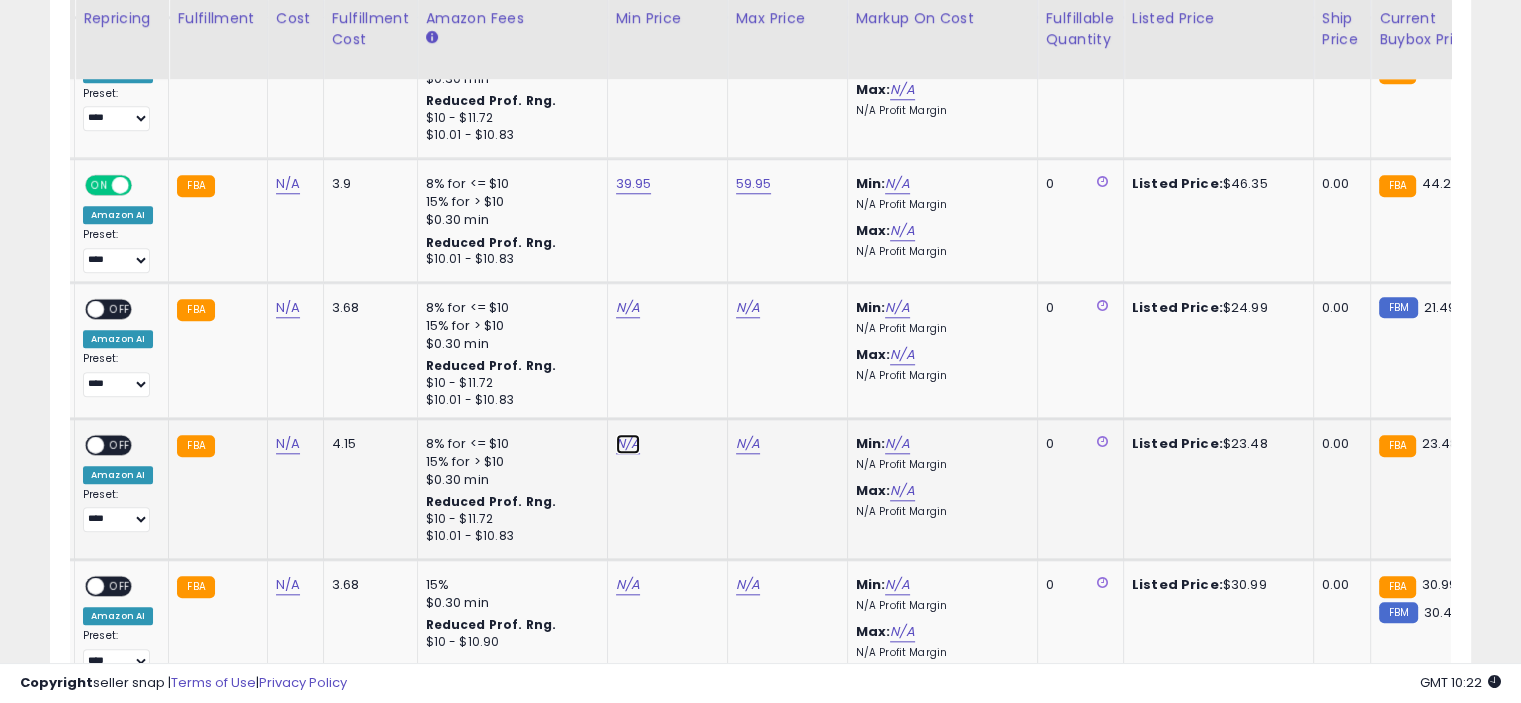 click on "N/A" at bounding box center [628, 308] 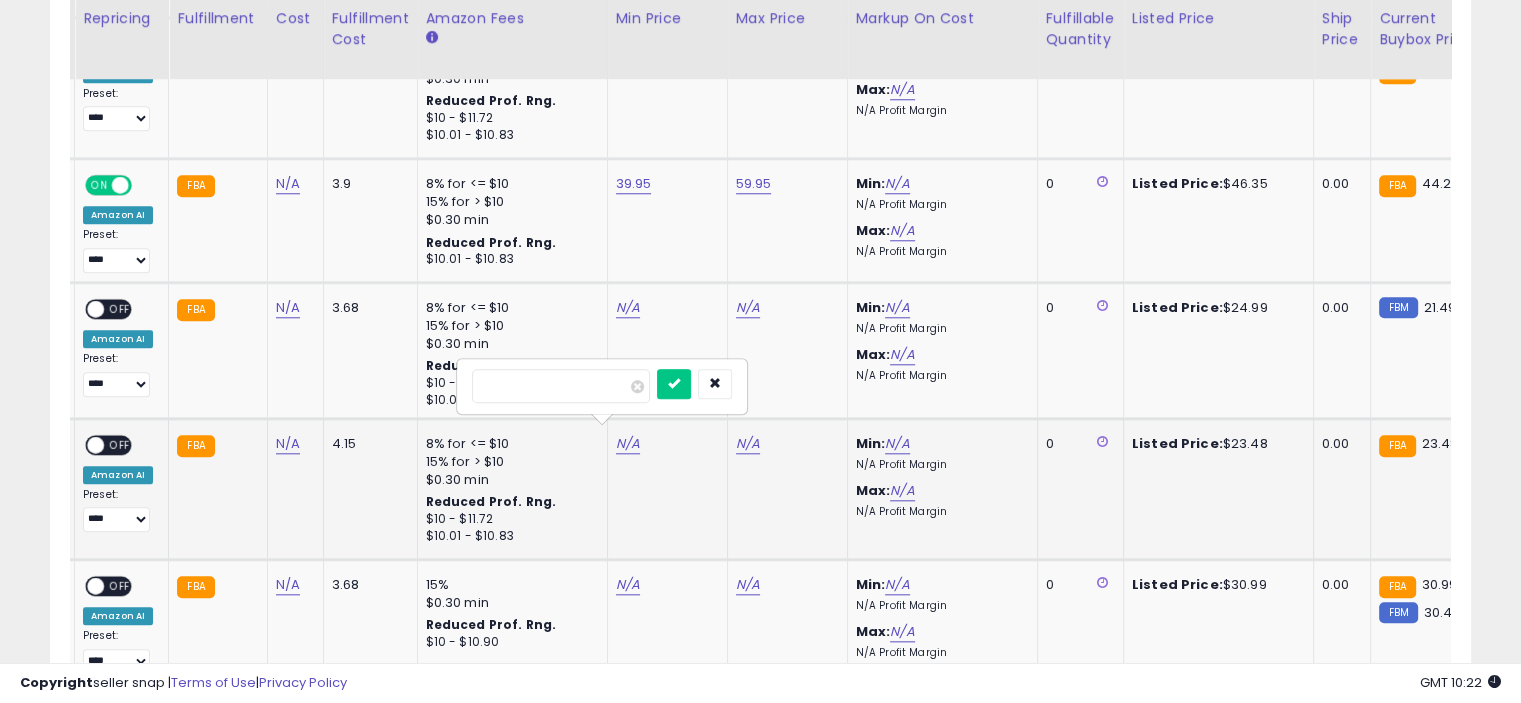 type on "*****" 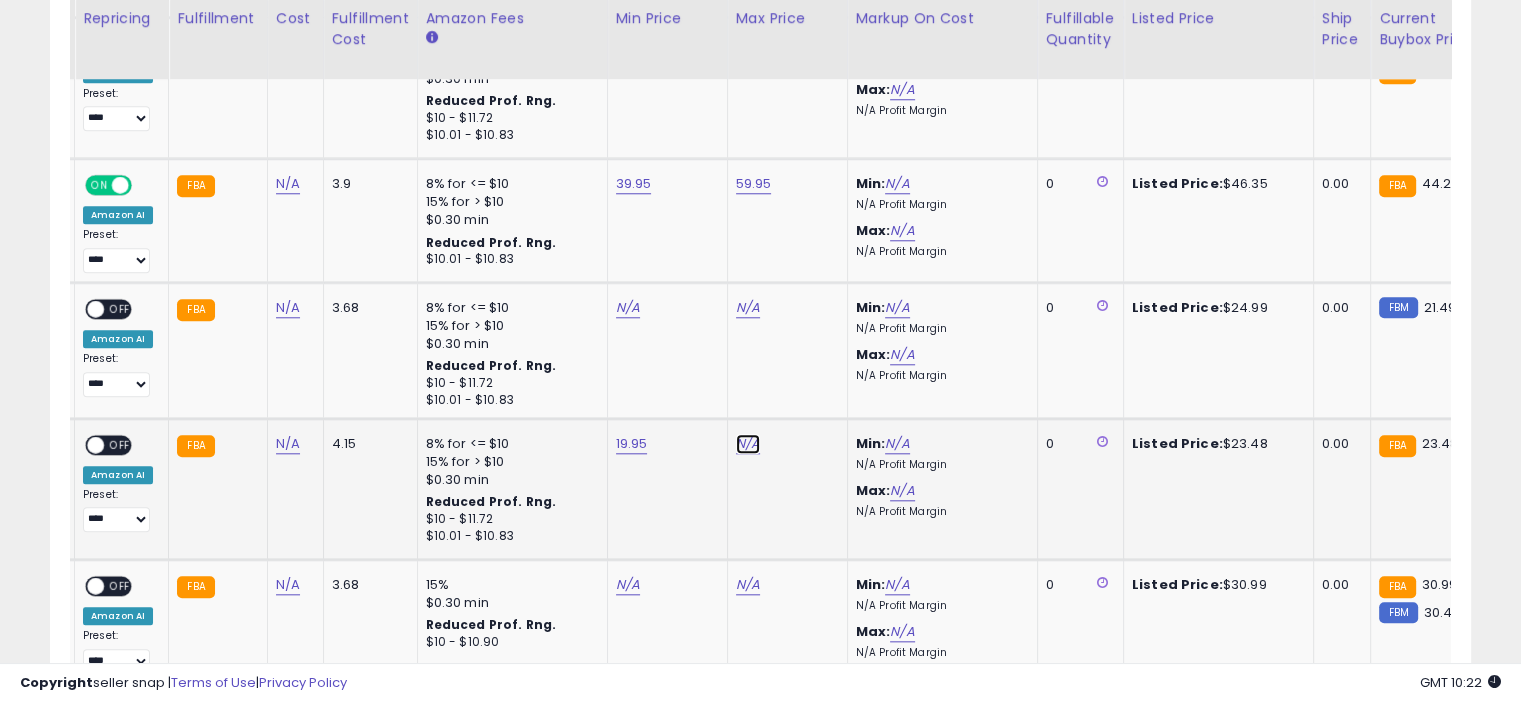 click on "N/A" at bounding box center [748, 308] 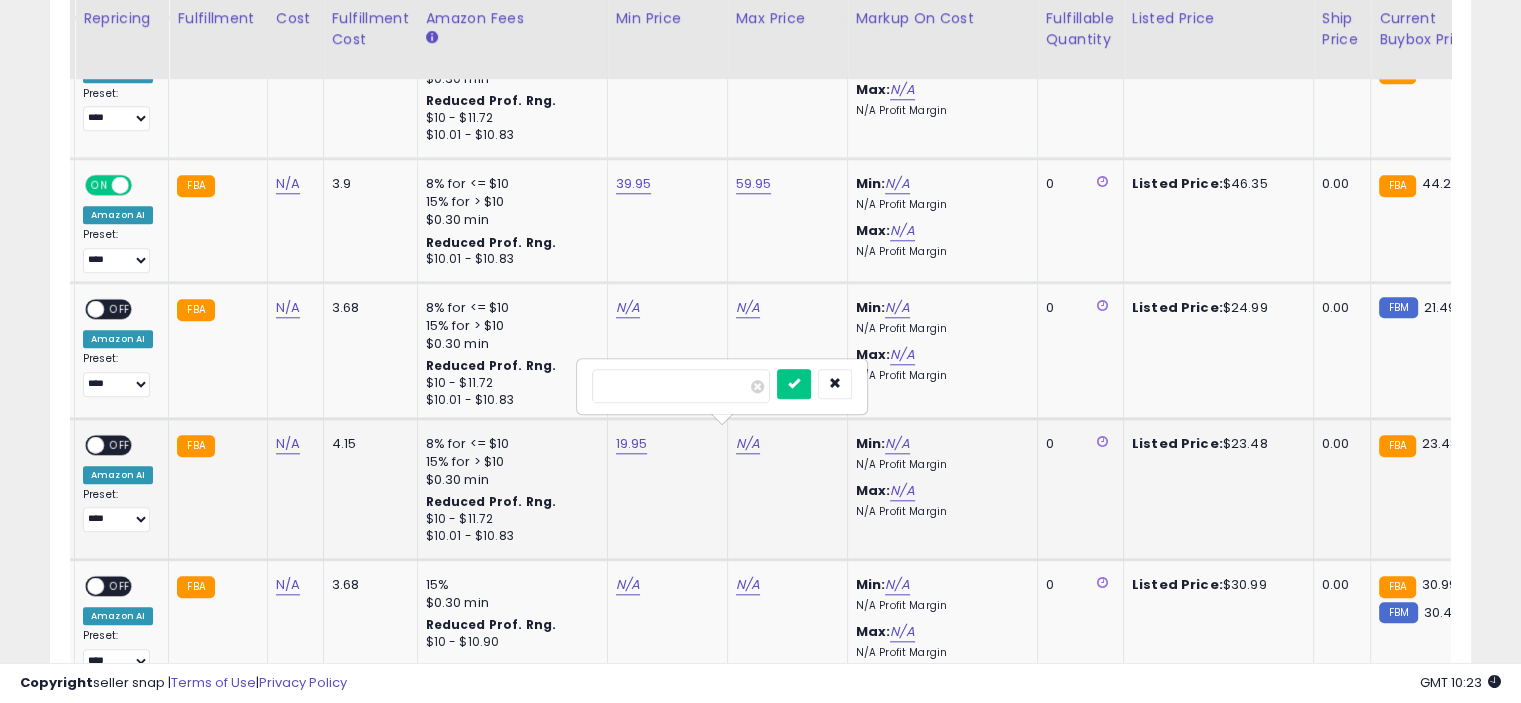 type on "*****" 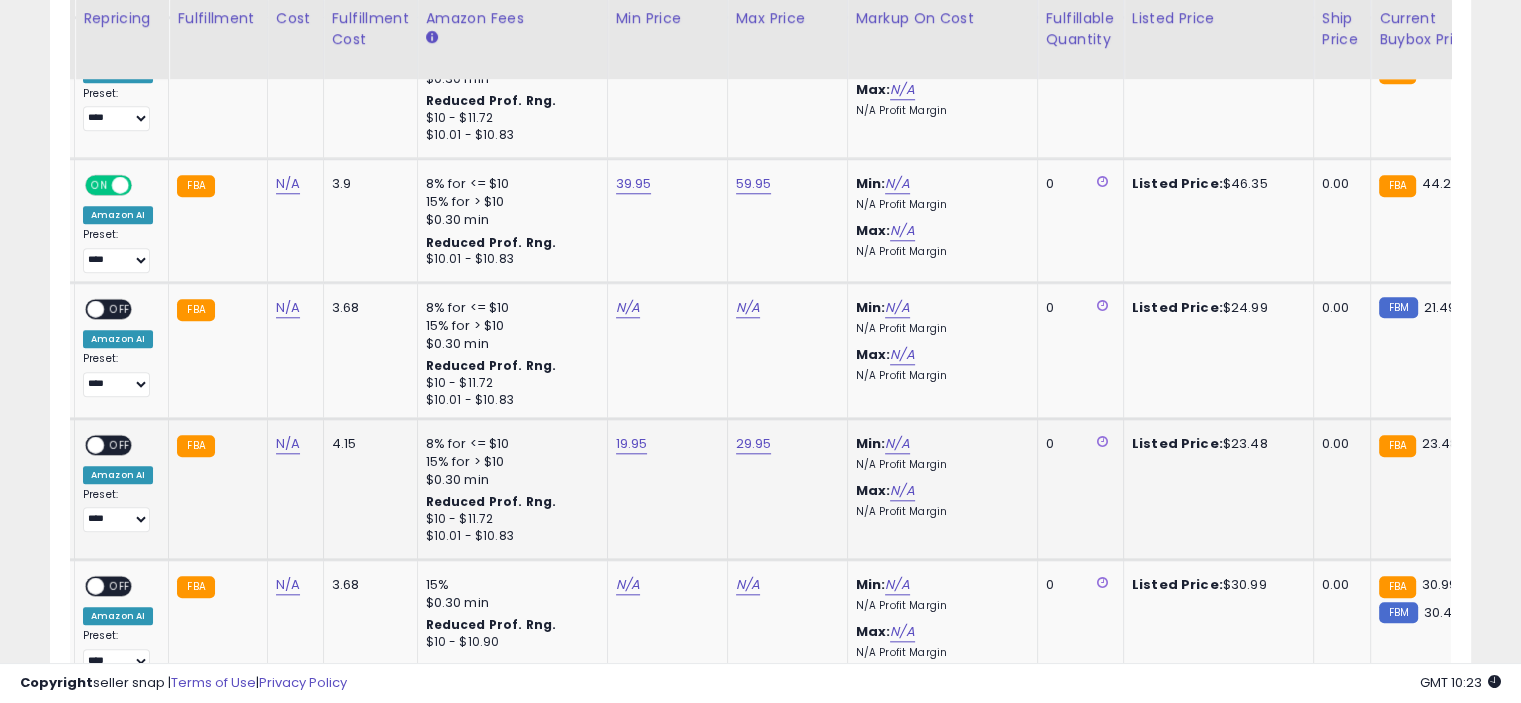 click on "OFF" at bounding box center (120, 444) 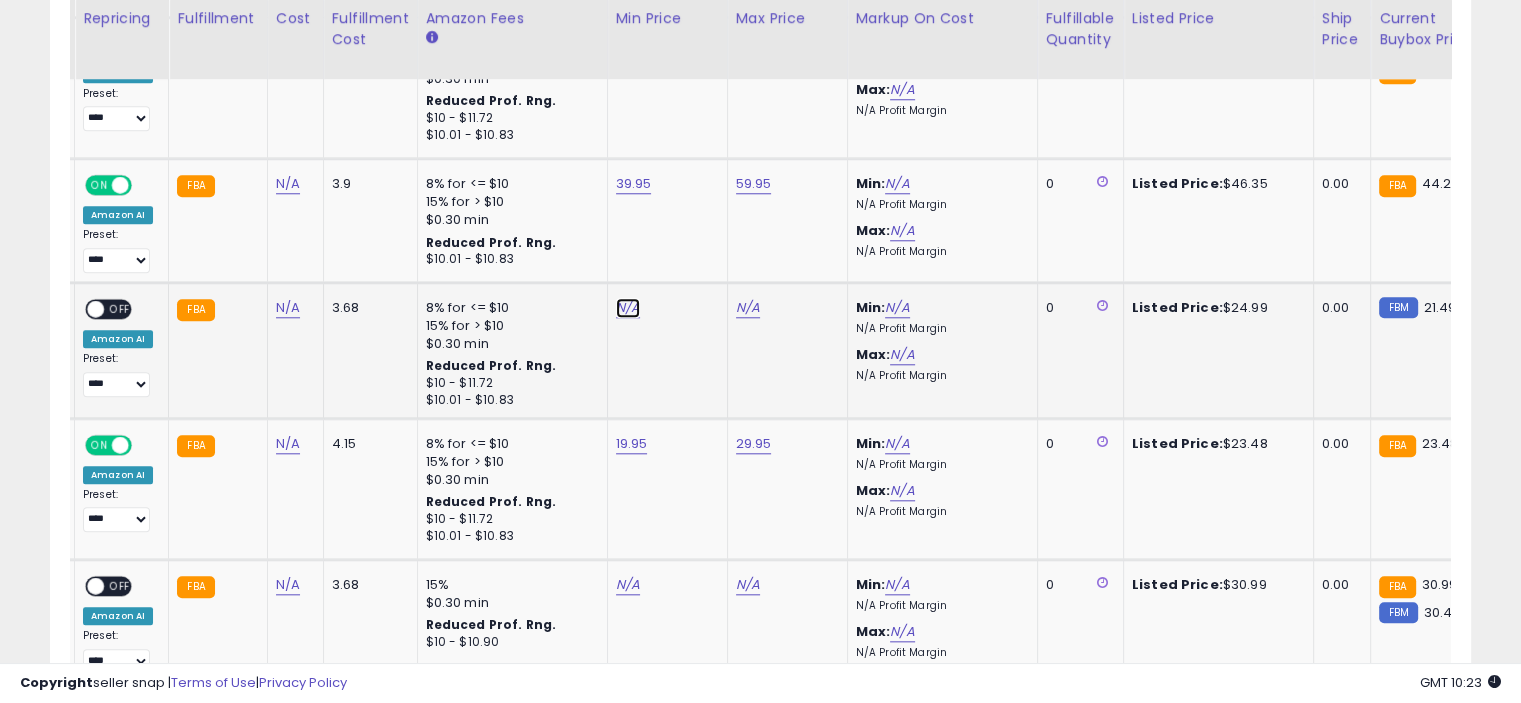 click on "N/A" at bounding box center (628, 308) 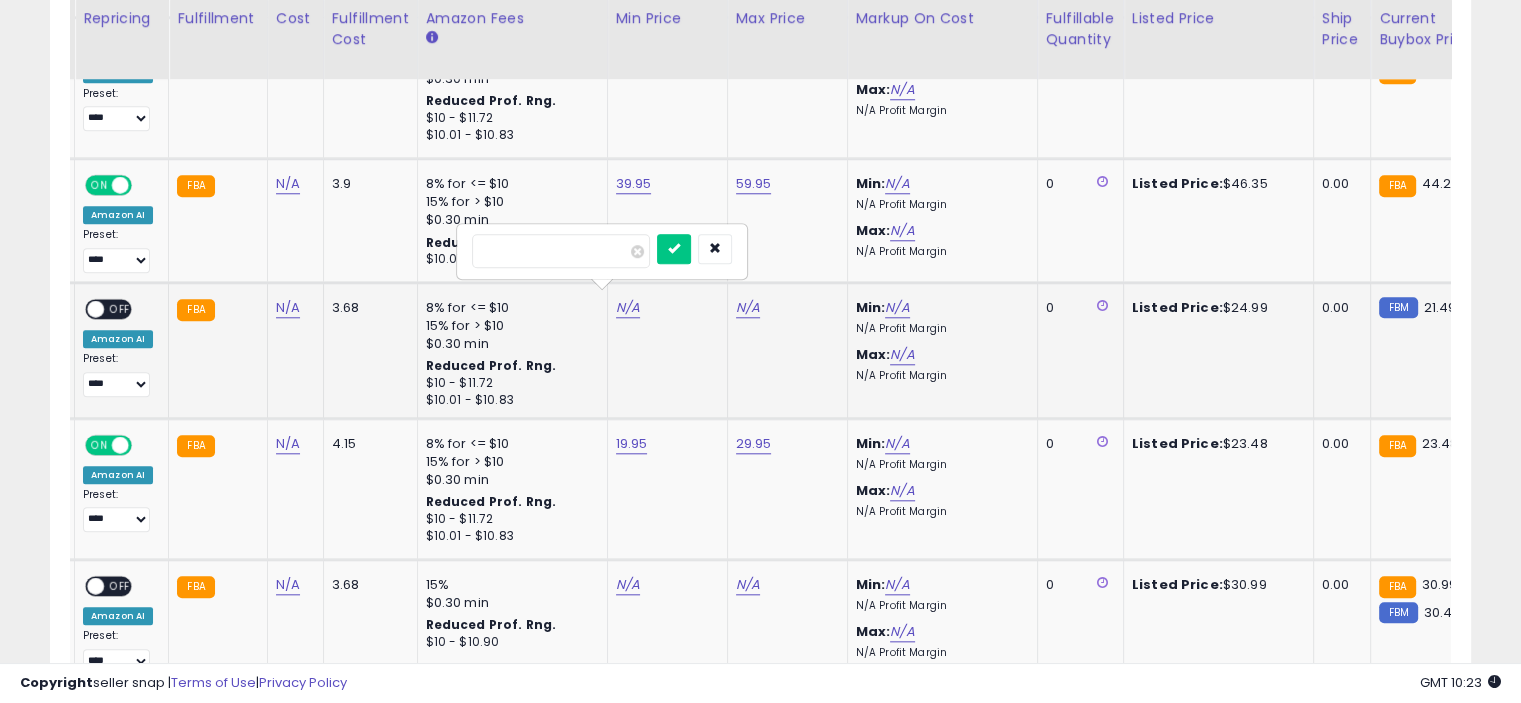 type on "*****" 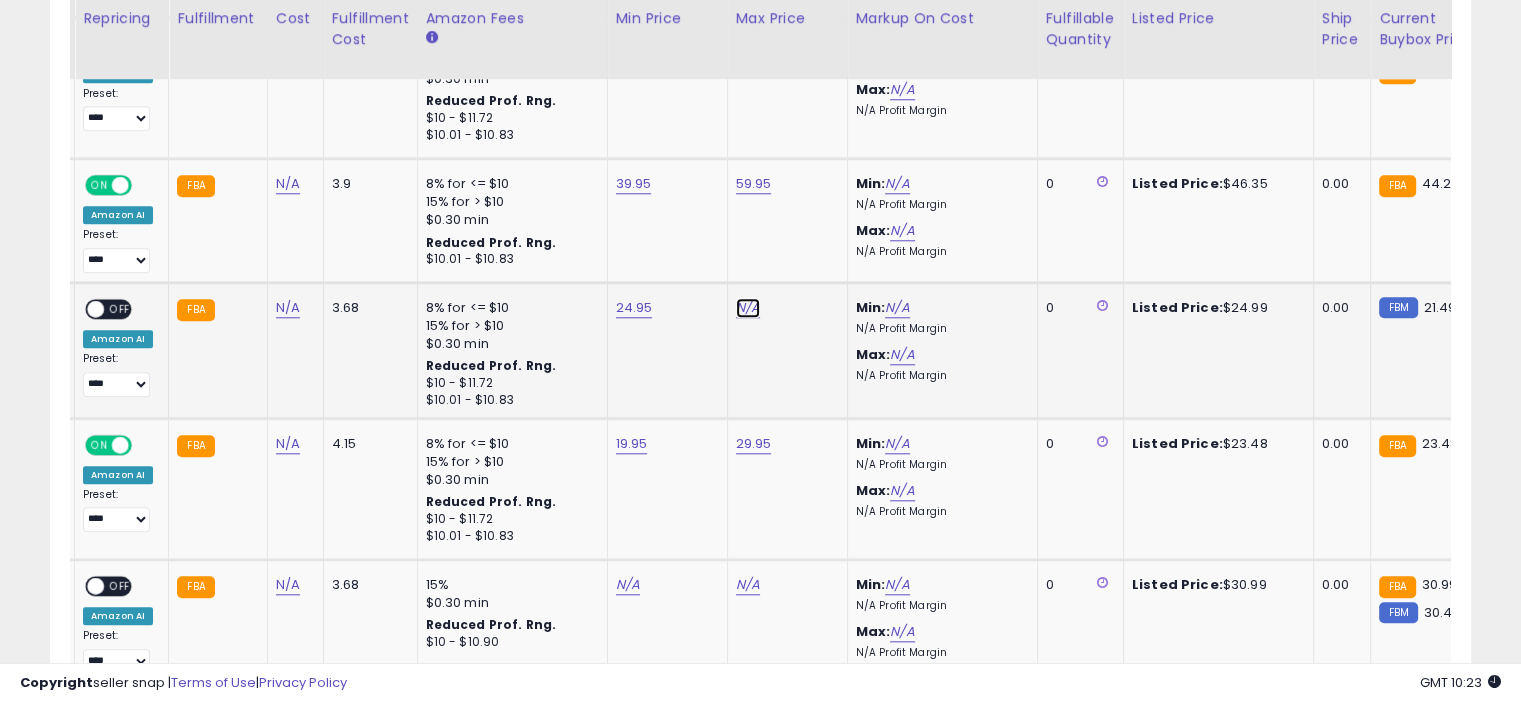 click on "N/A" at bounding box center [748, 308] 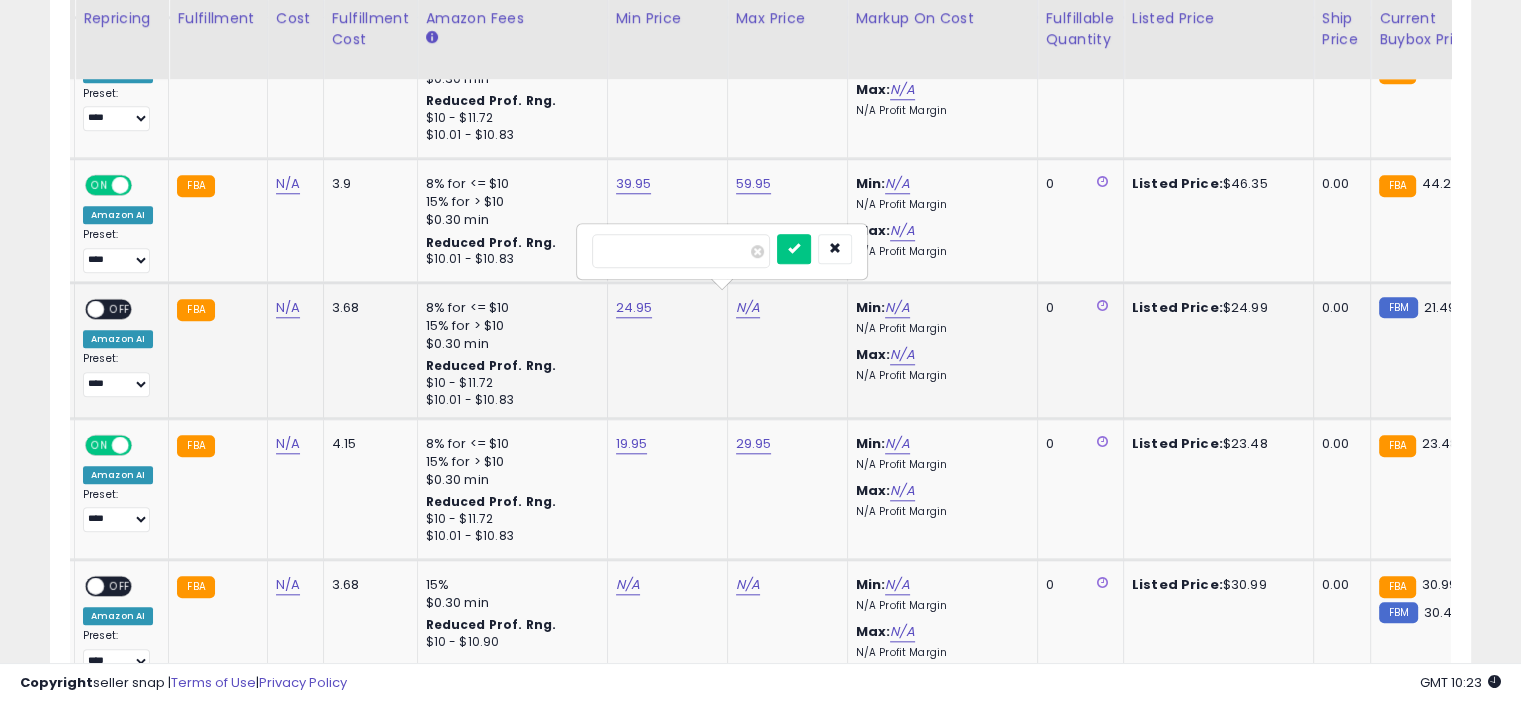 type on "*****" 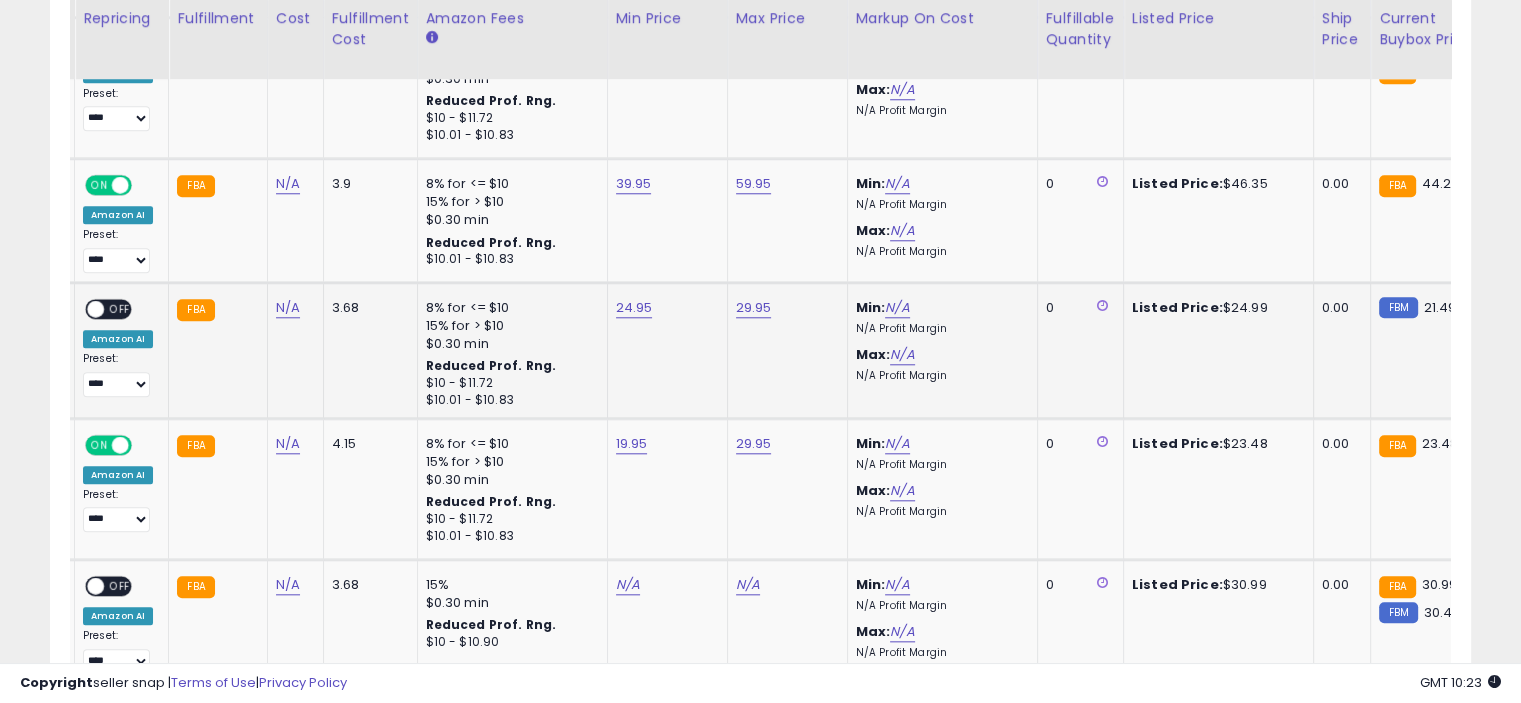 click on "OFF" at bounding box center [120, 308] 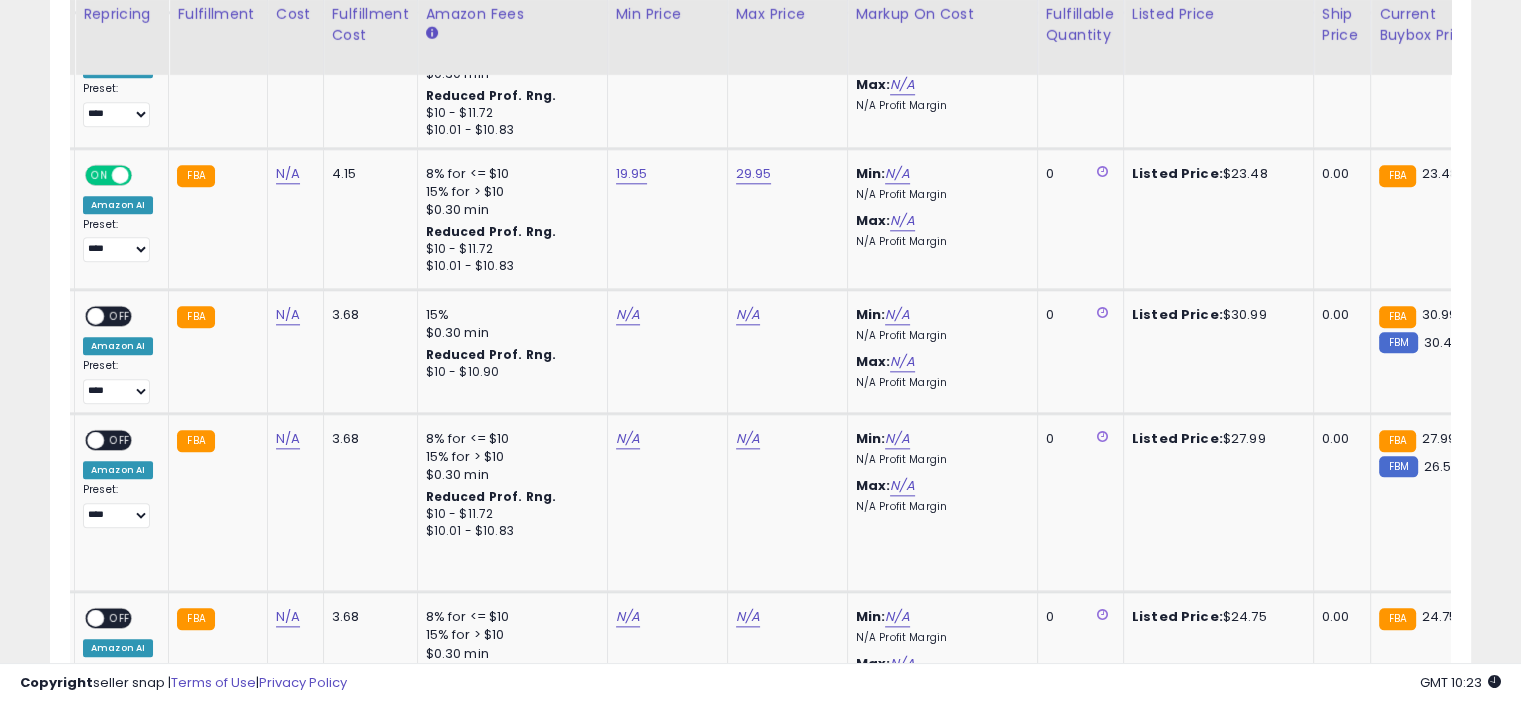 scroll, scrollTop: 2190, scrollLeft: 0, axis: vertical 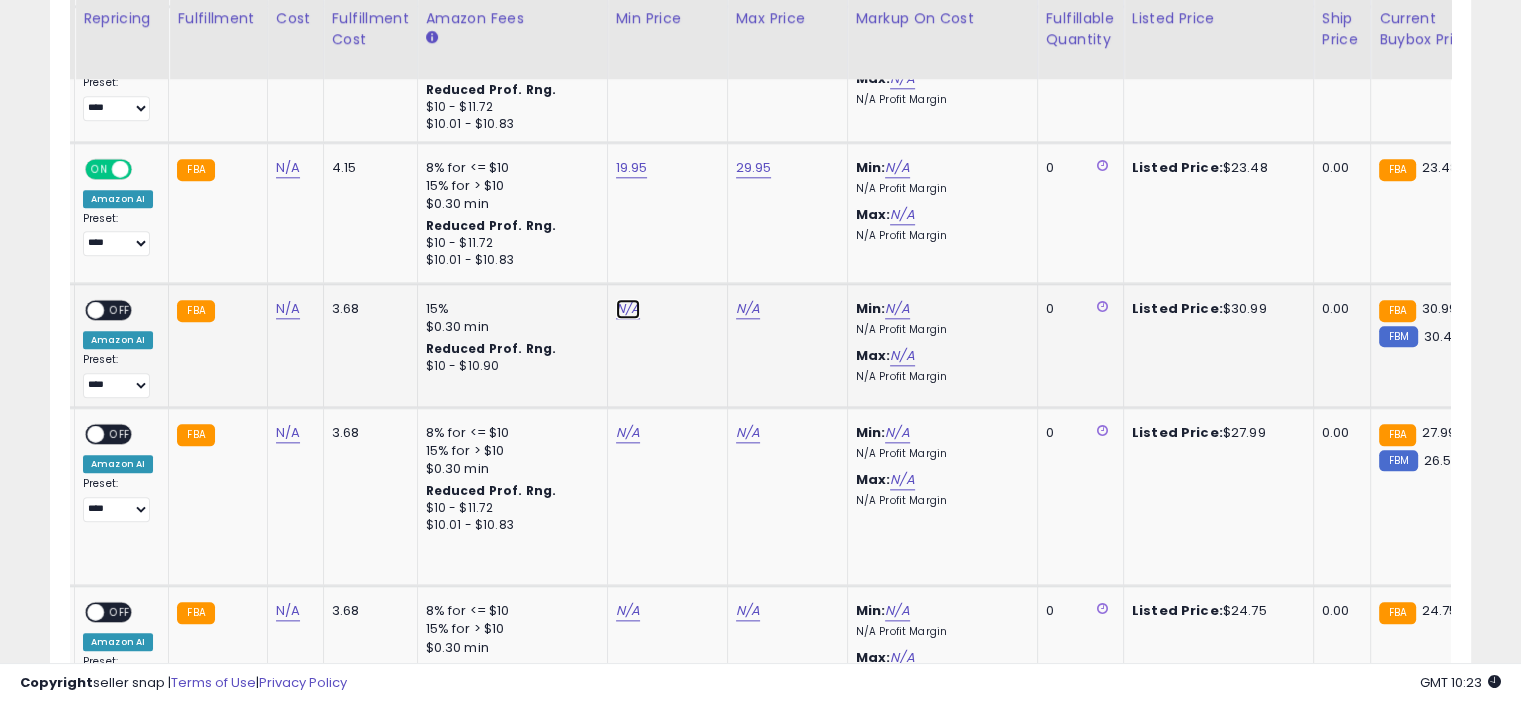 click on "N/A" at bounding box center [628, 309] 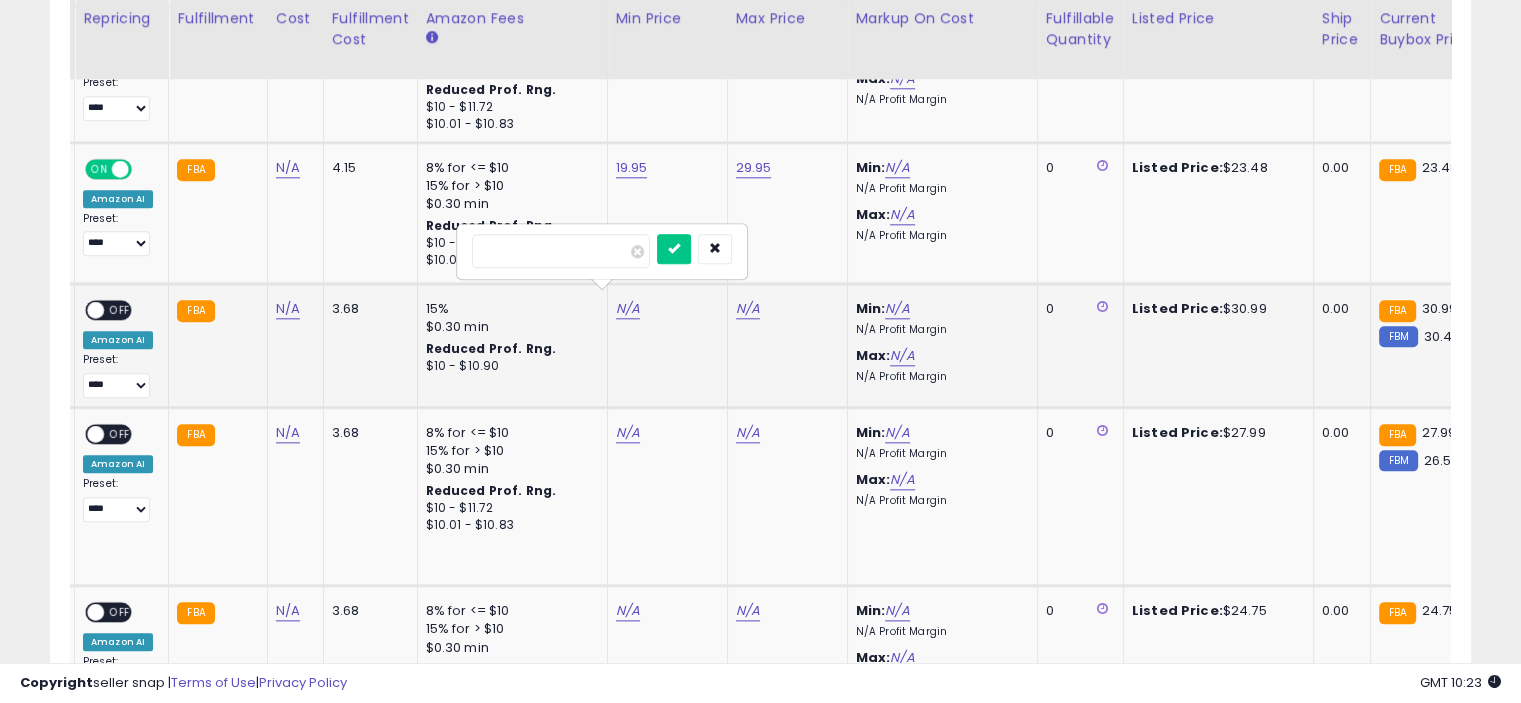 type on "*****" 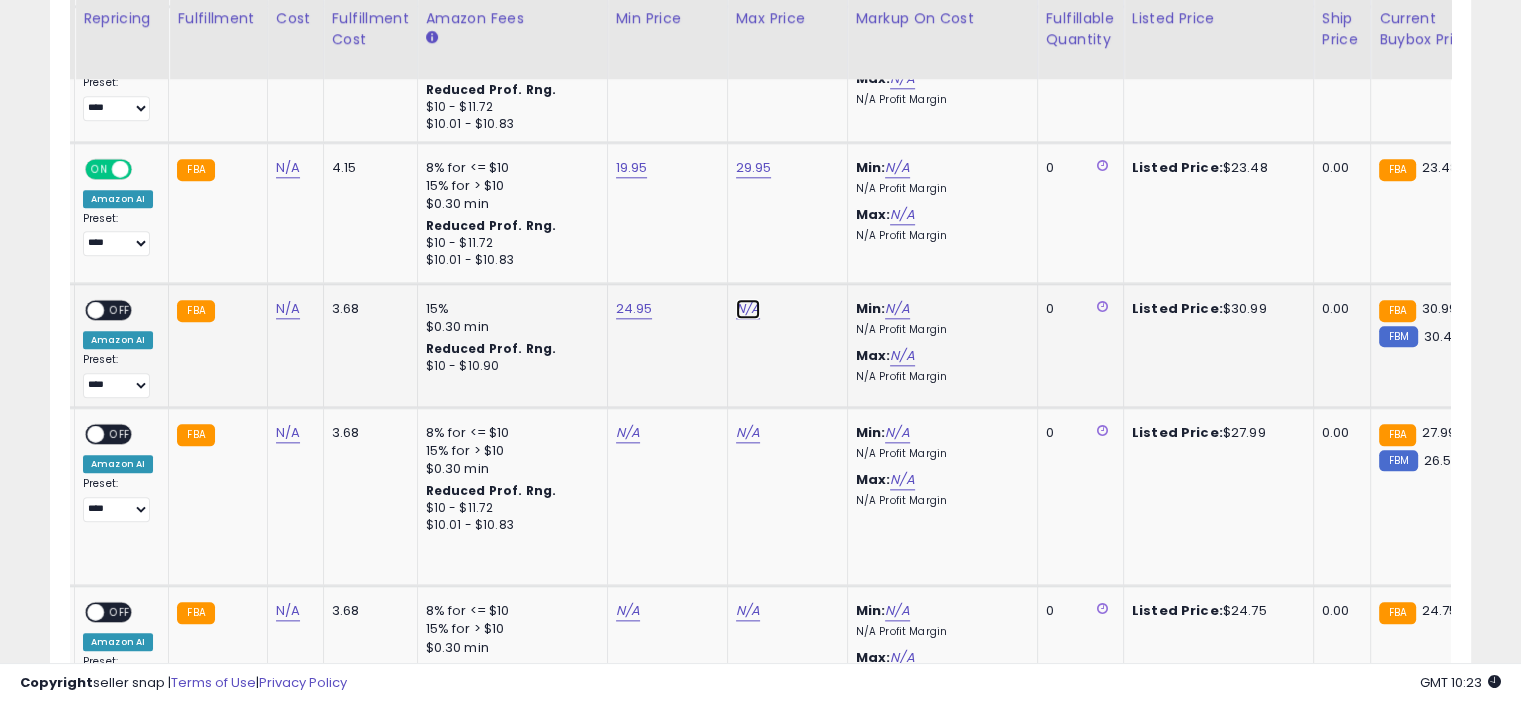 click on "N/A" at bounding box center [748, 309] 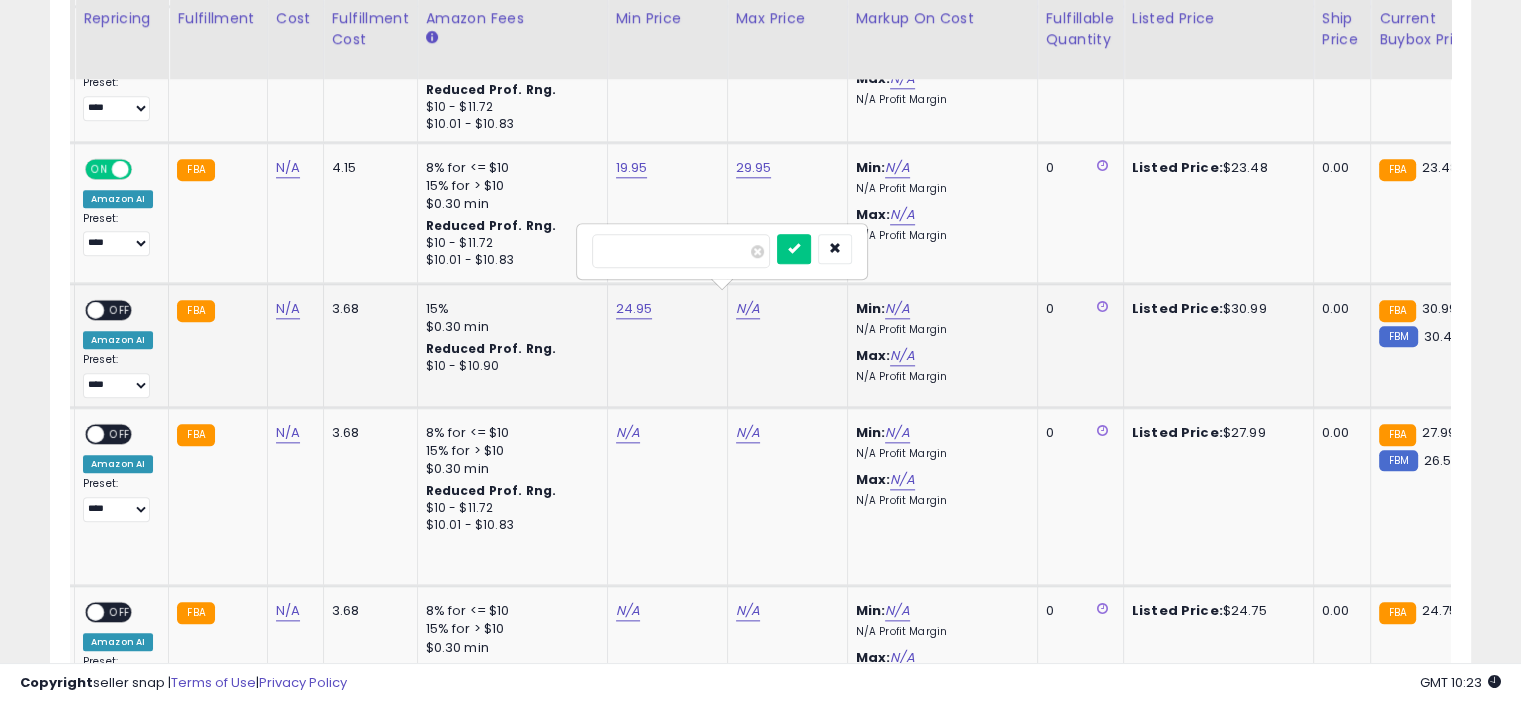 type on "*****" 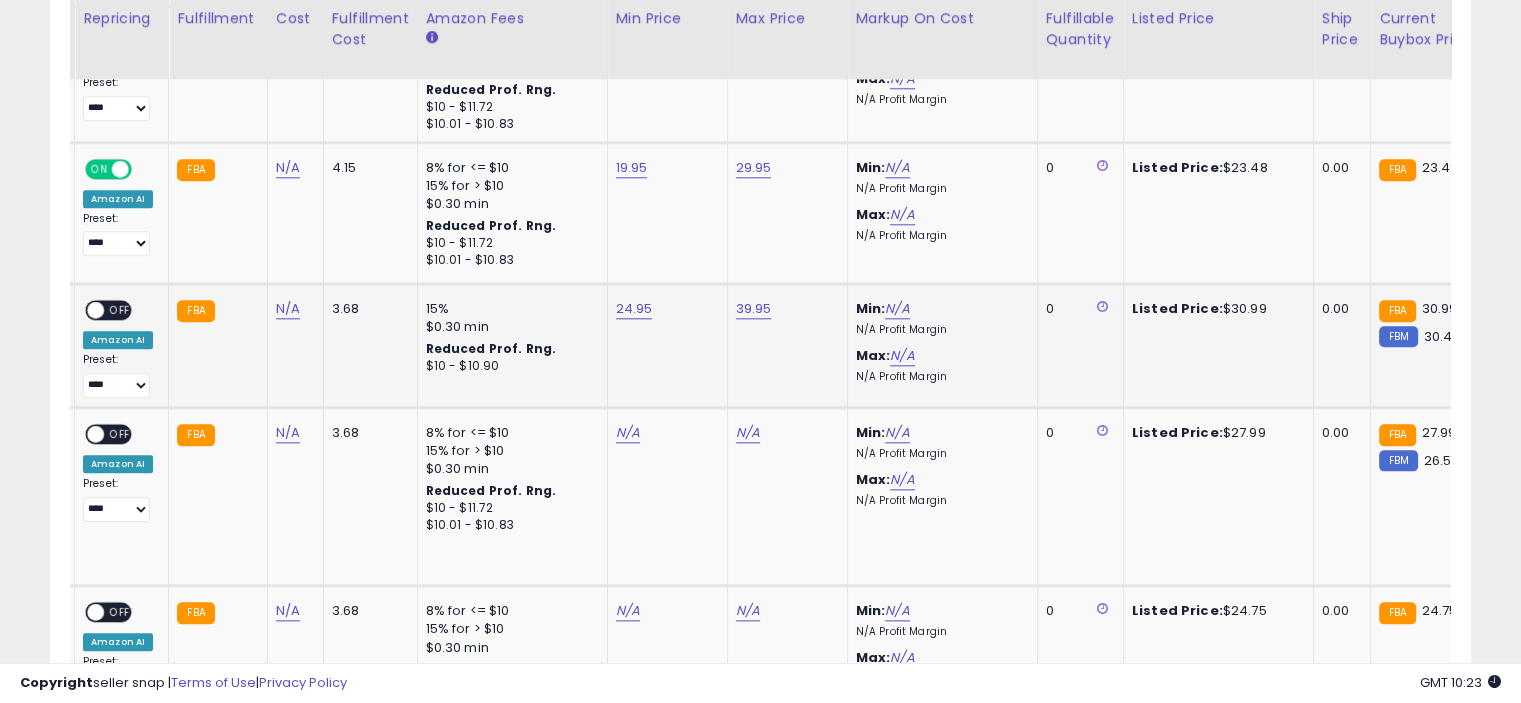 click on "OFF" at bounding box center (120, 310) 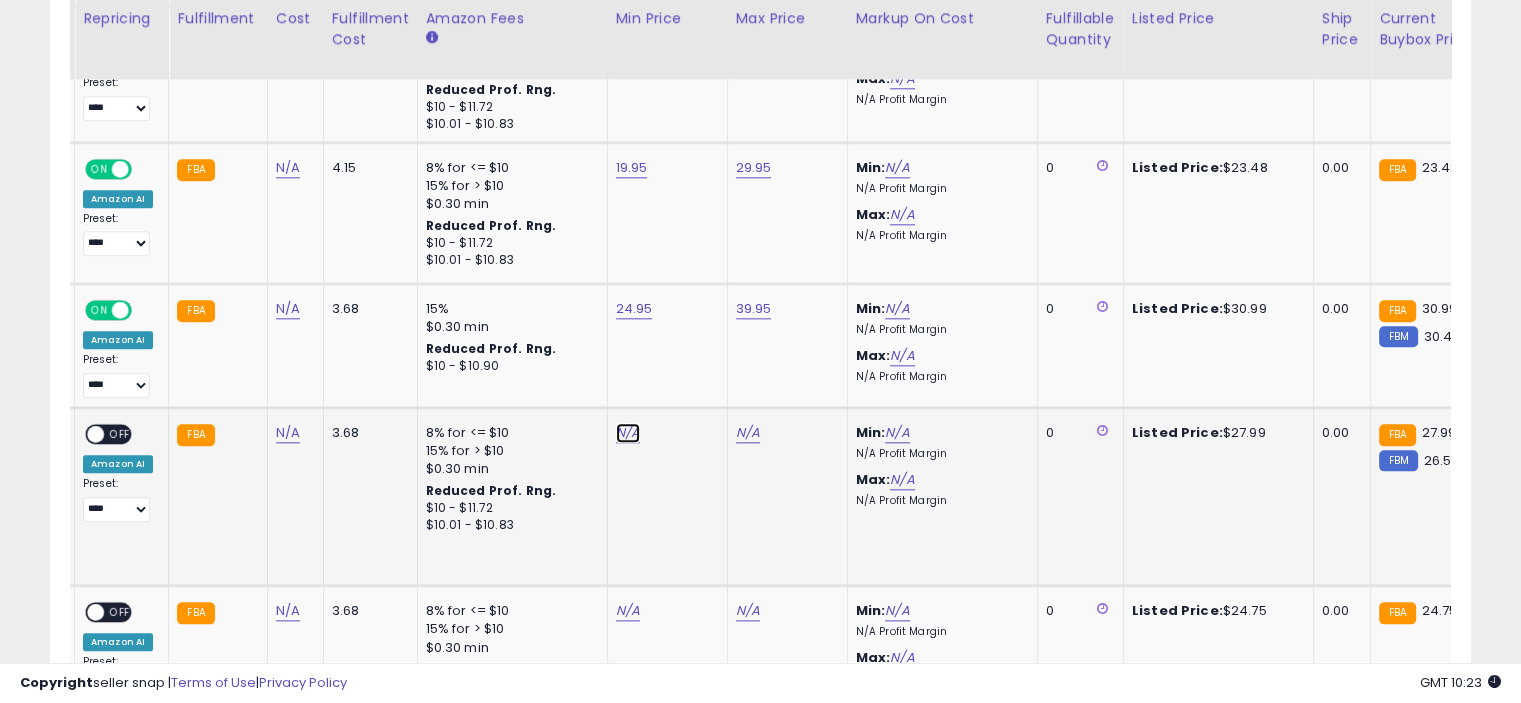 click on "N/A" at bounding box center (628, 433) 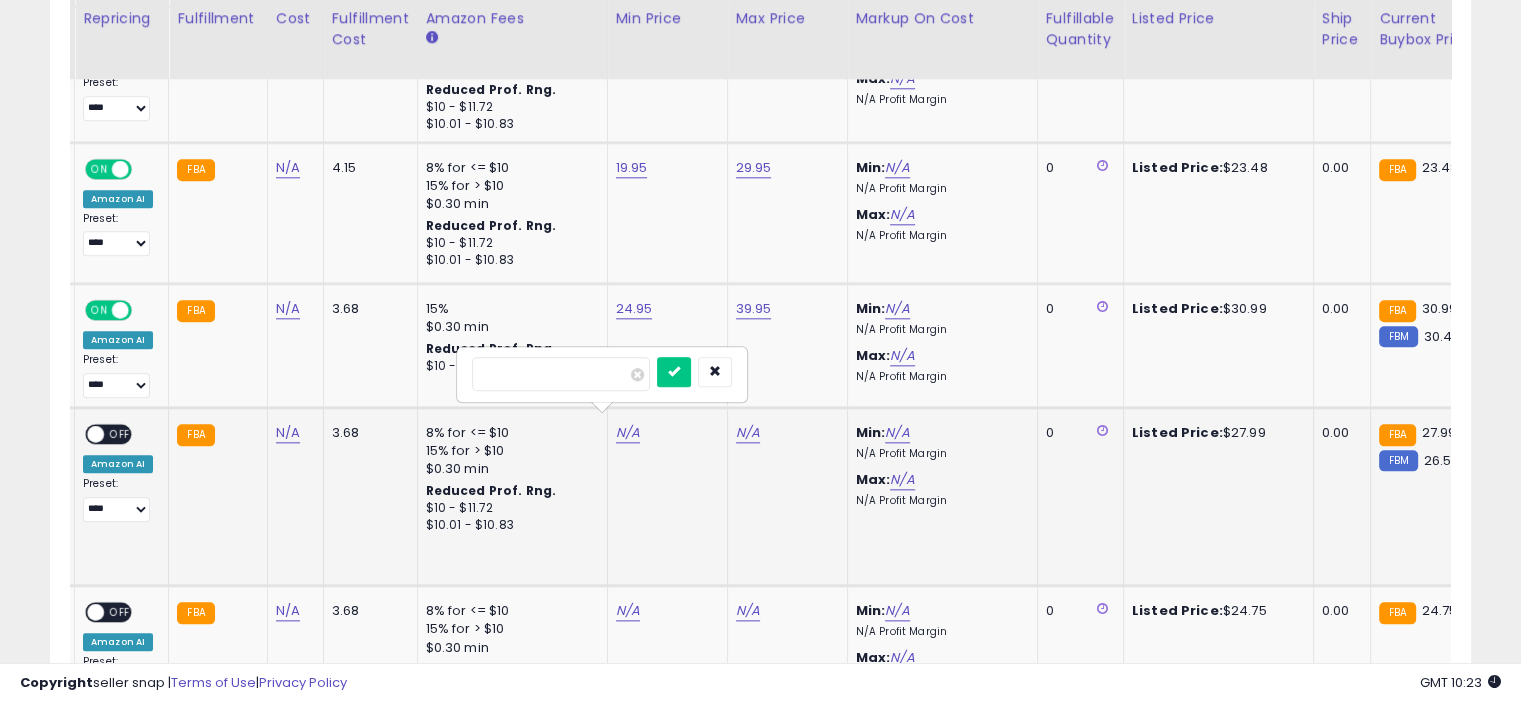 type on "*****" 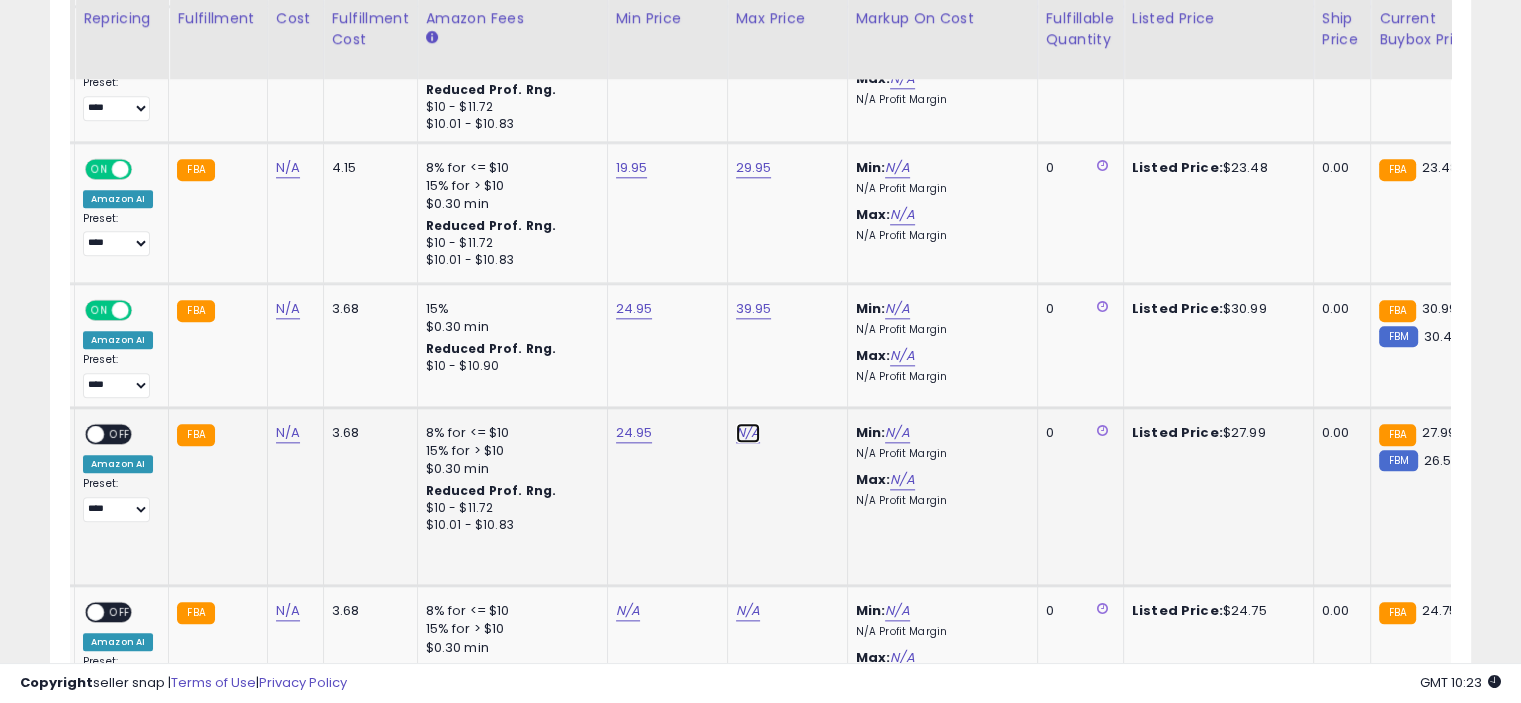 click on "N/A" at bounding box center (748, 433) 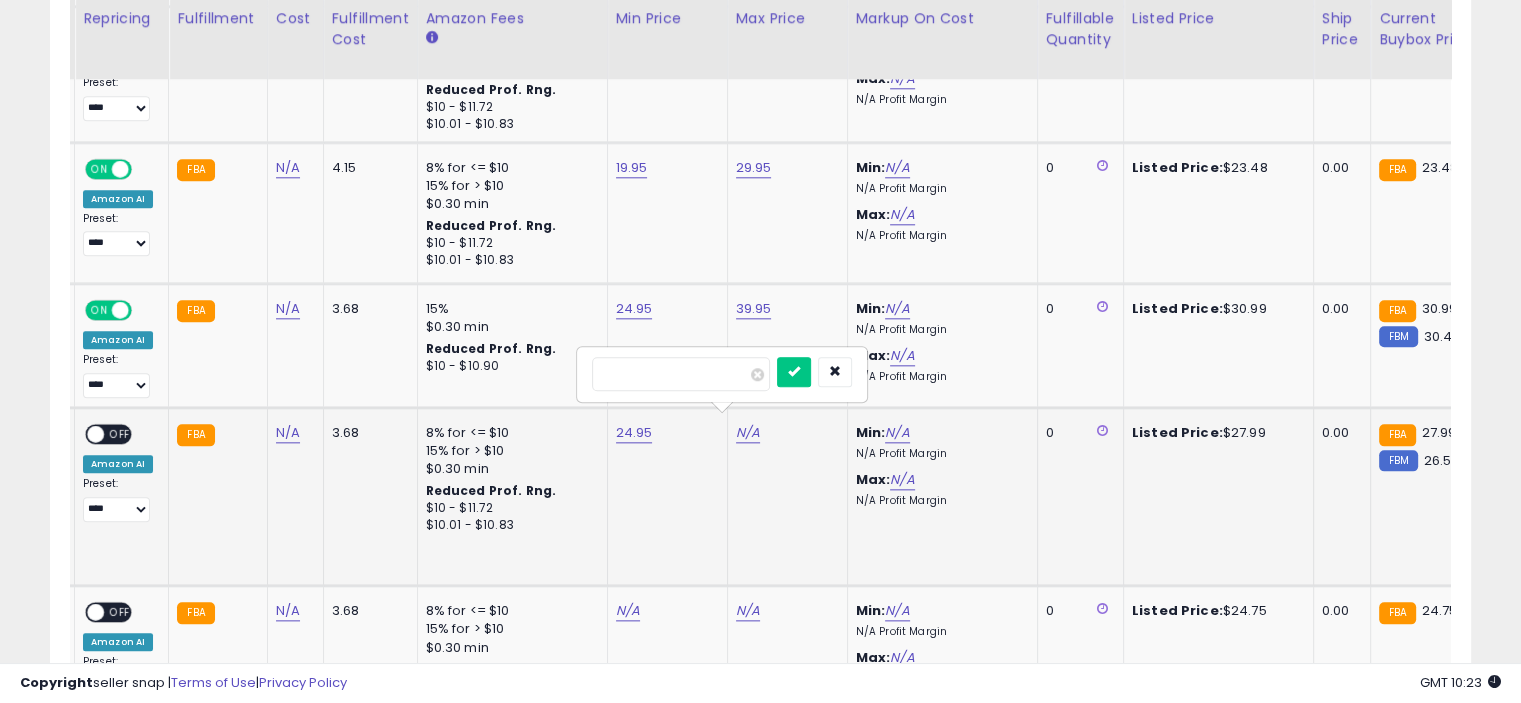 type on "*****" 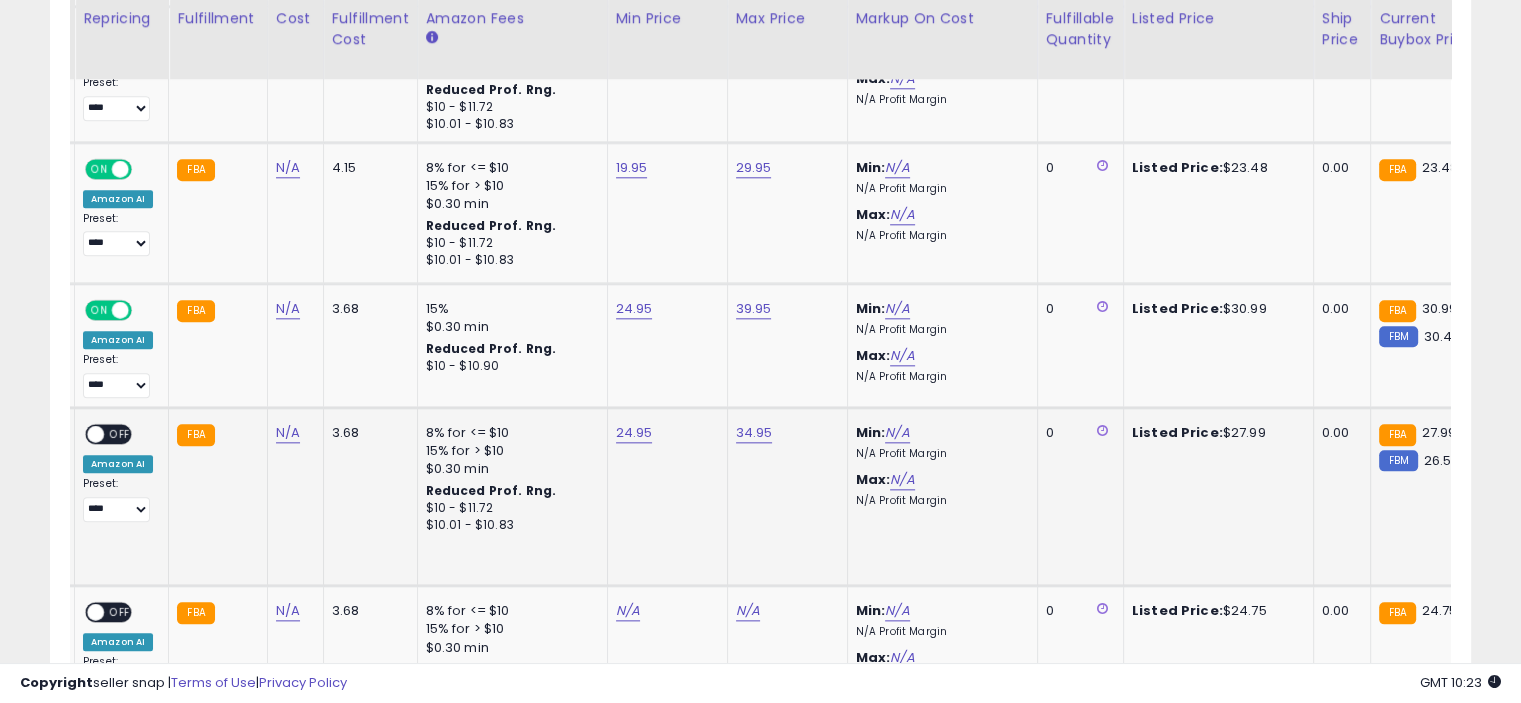 click on "ON   OFF Amazon AI Preset:
**** ***** Success
Error" 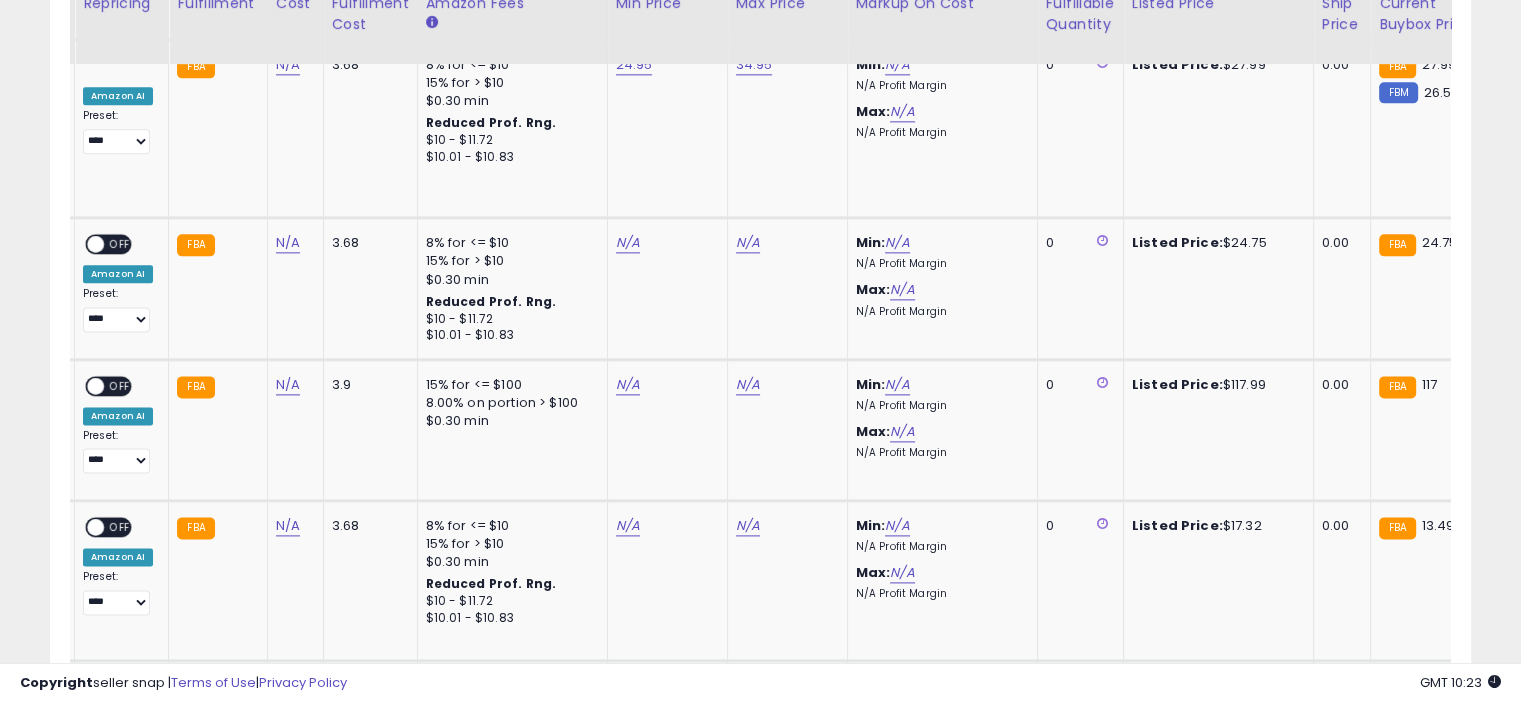 scroll, scrollTop: 2543, scrollLeft: 0, axis: vertical 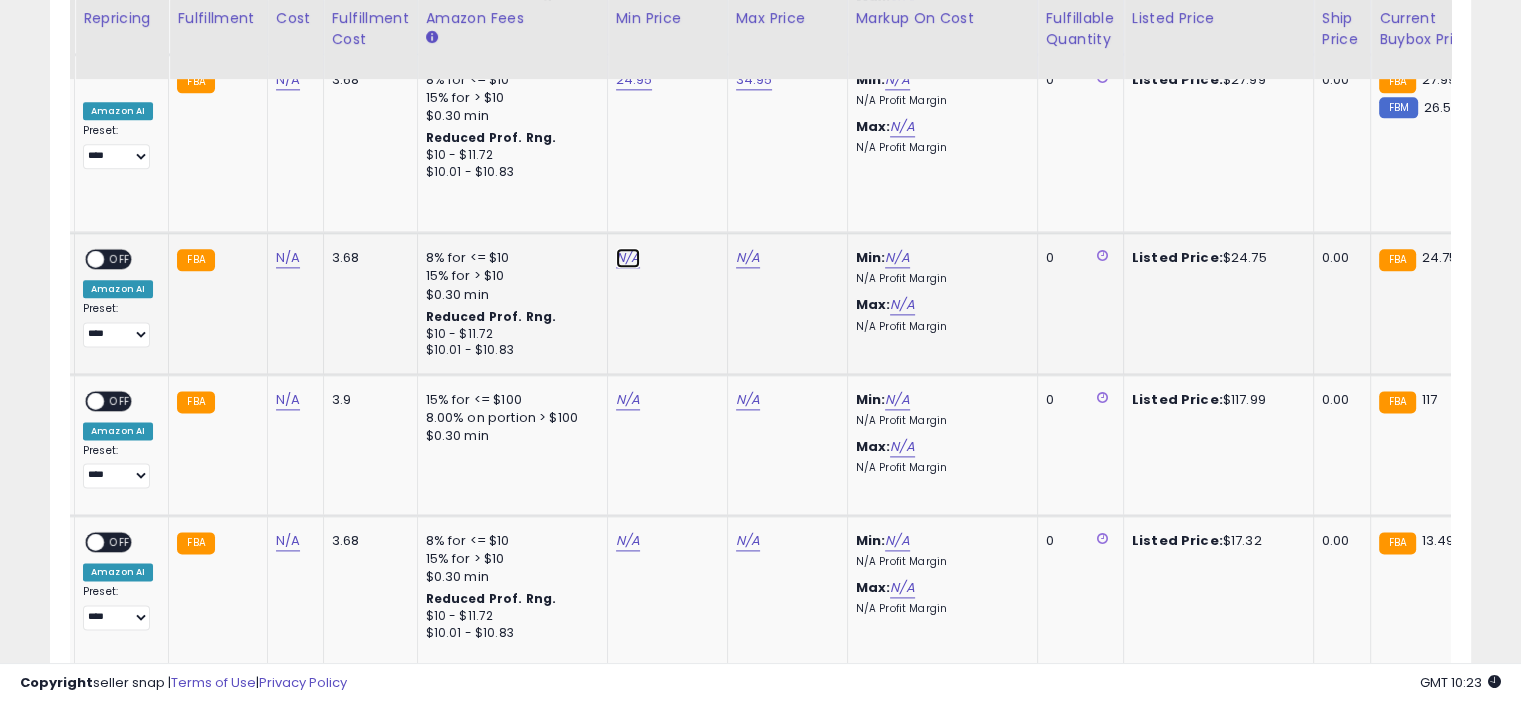 click on "N/A" at bounding box center (628, 258) 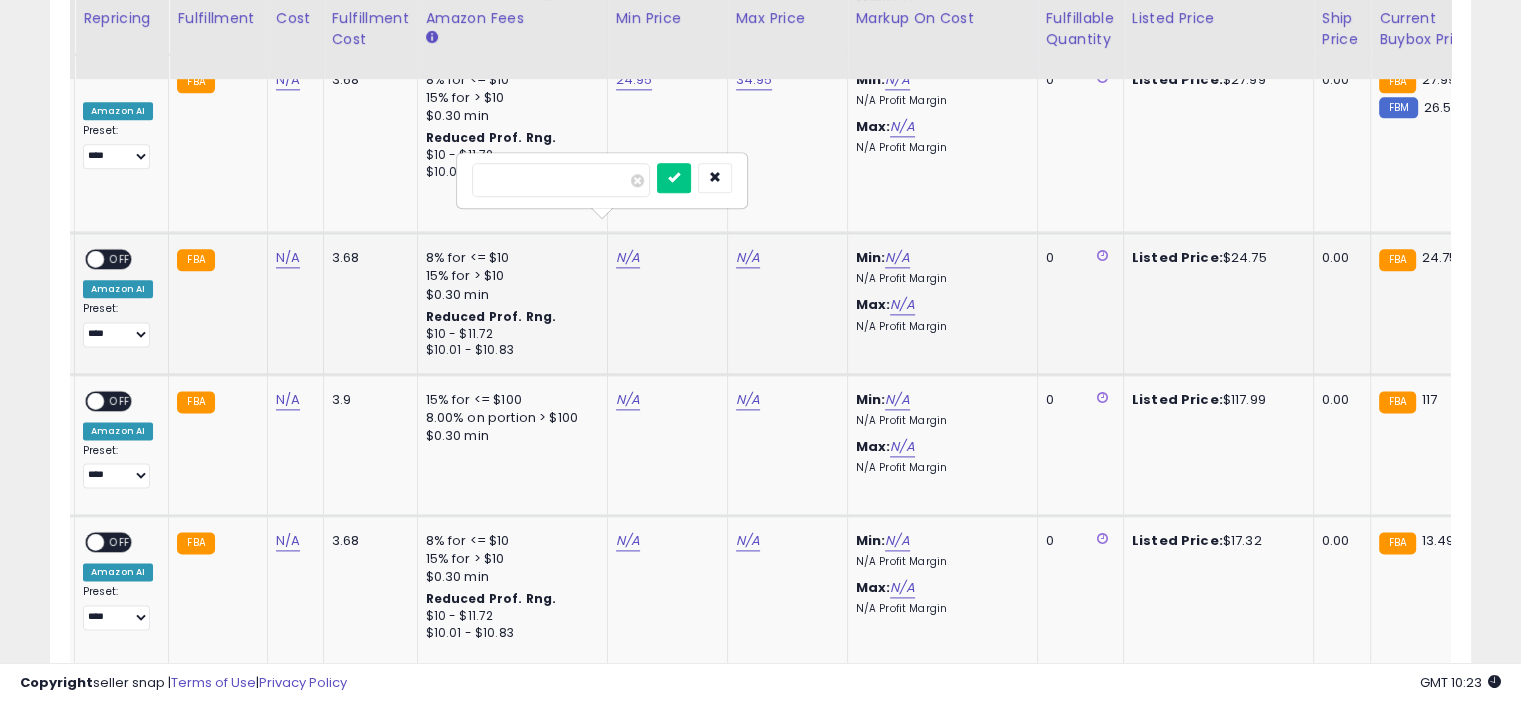 type on "*****" 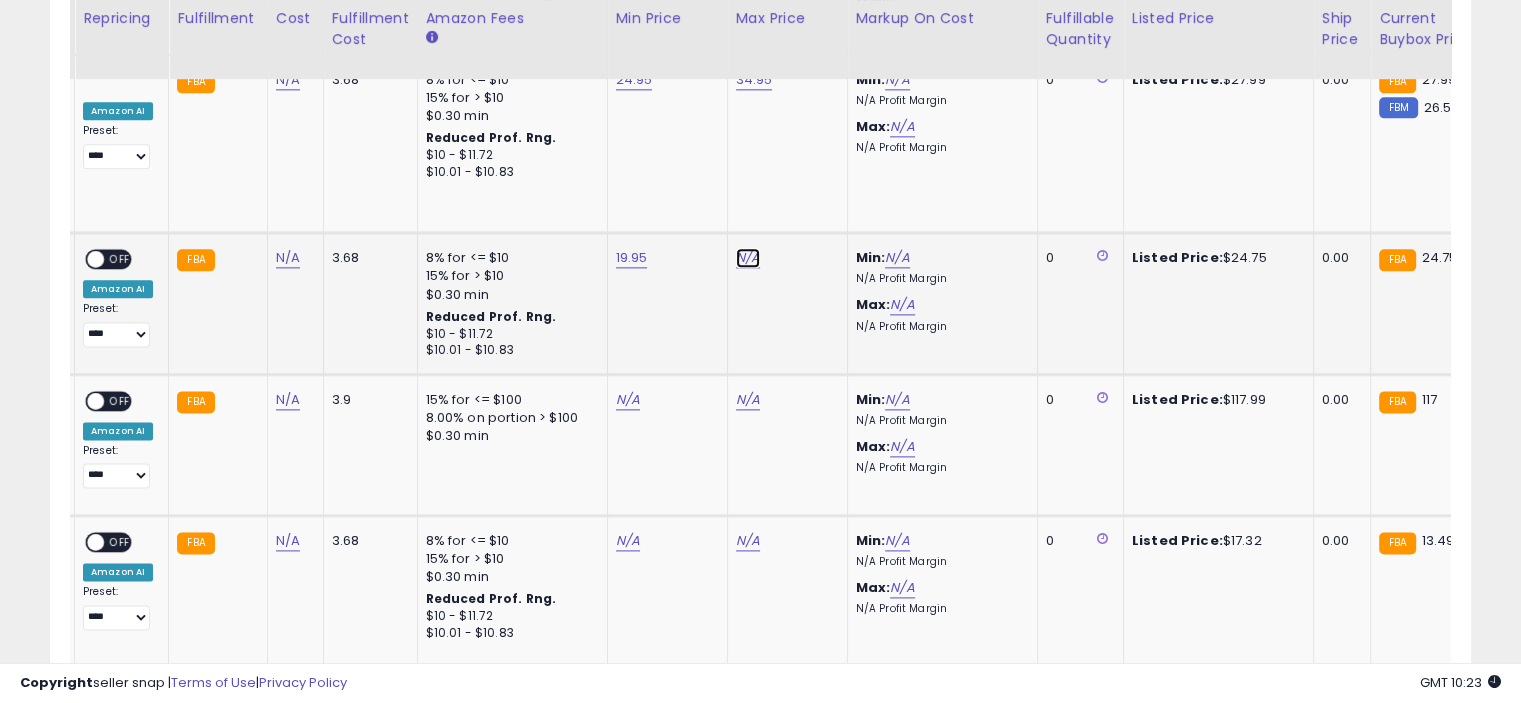 click on "N/A" at bounding box center (748, 258) 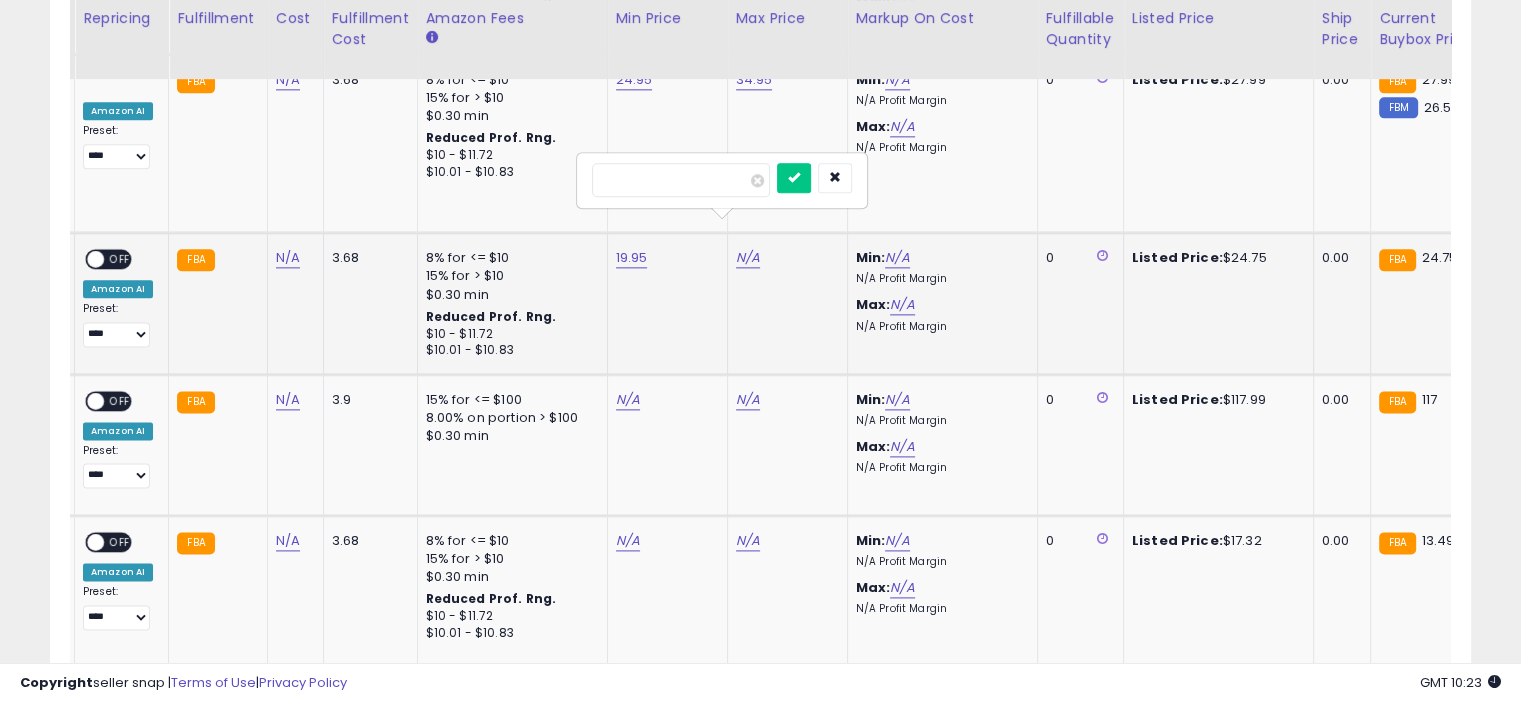 type on "*****" 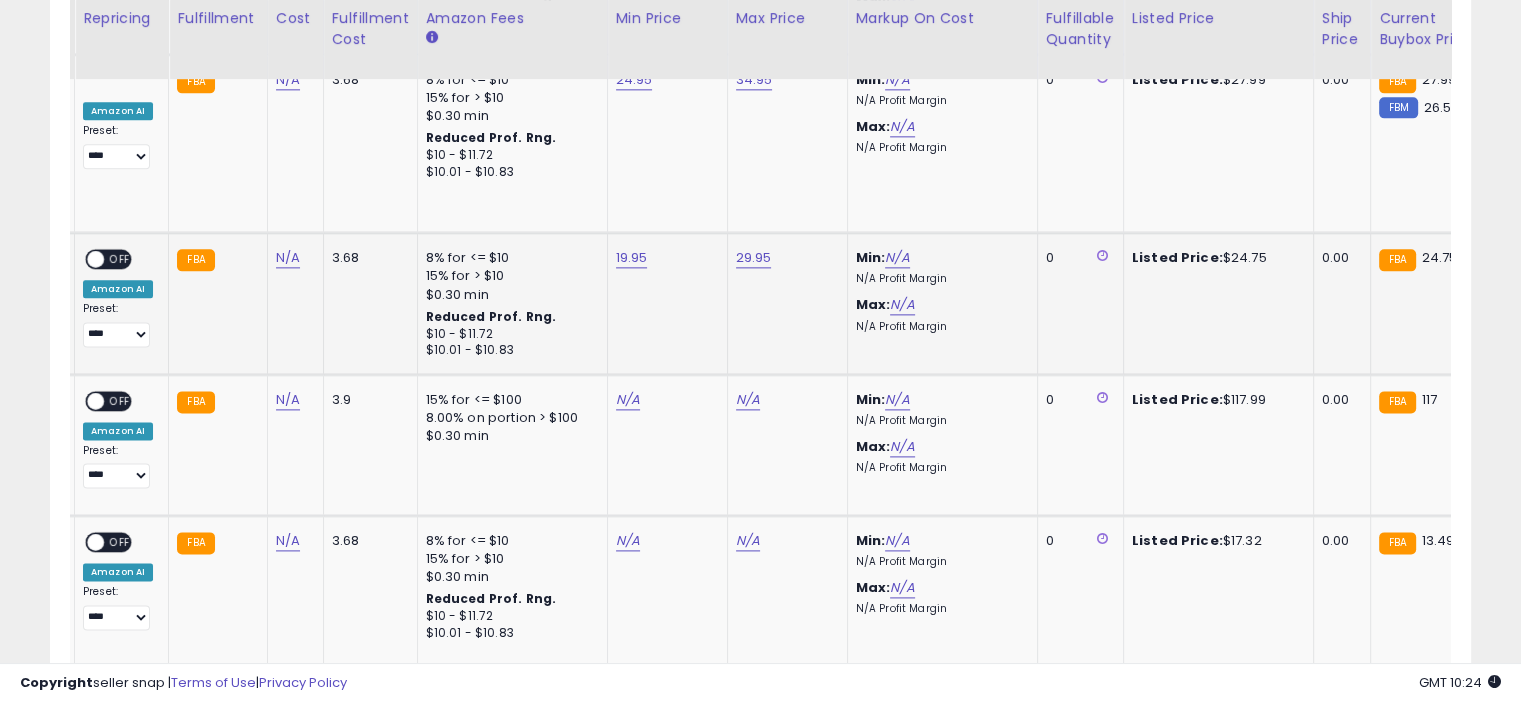 click on "OFF" at bounding box center [120, 259] 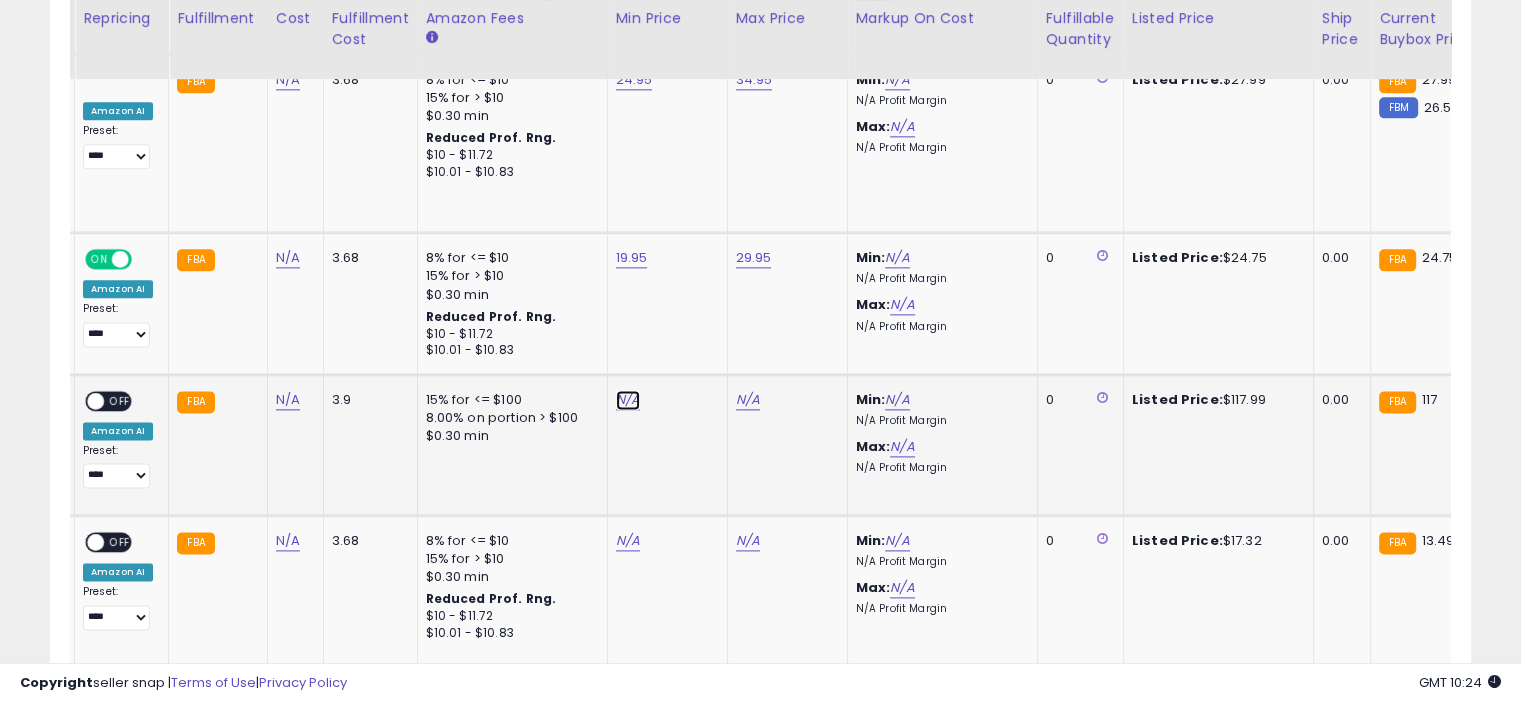 click on "N/A" at bounding box center (628, 400) 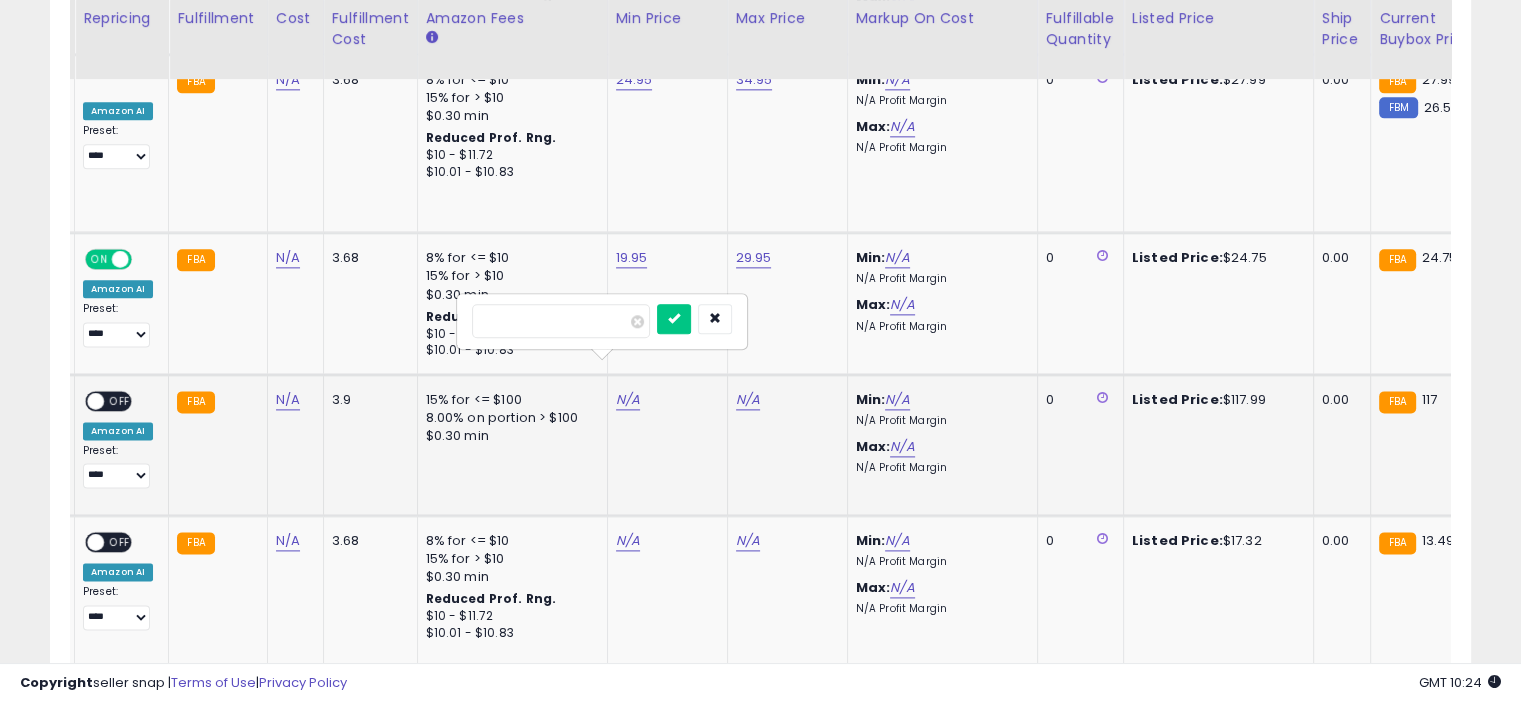 type on "*****" 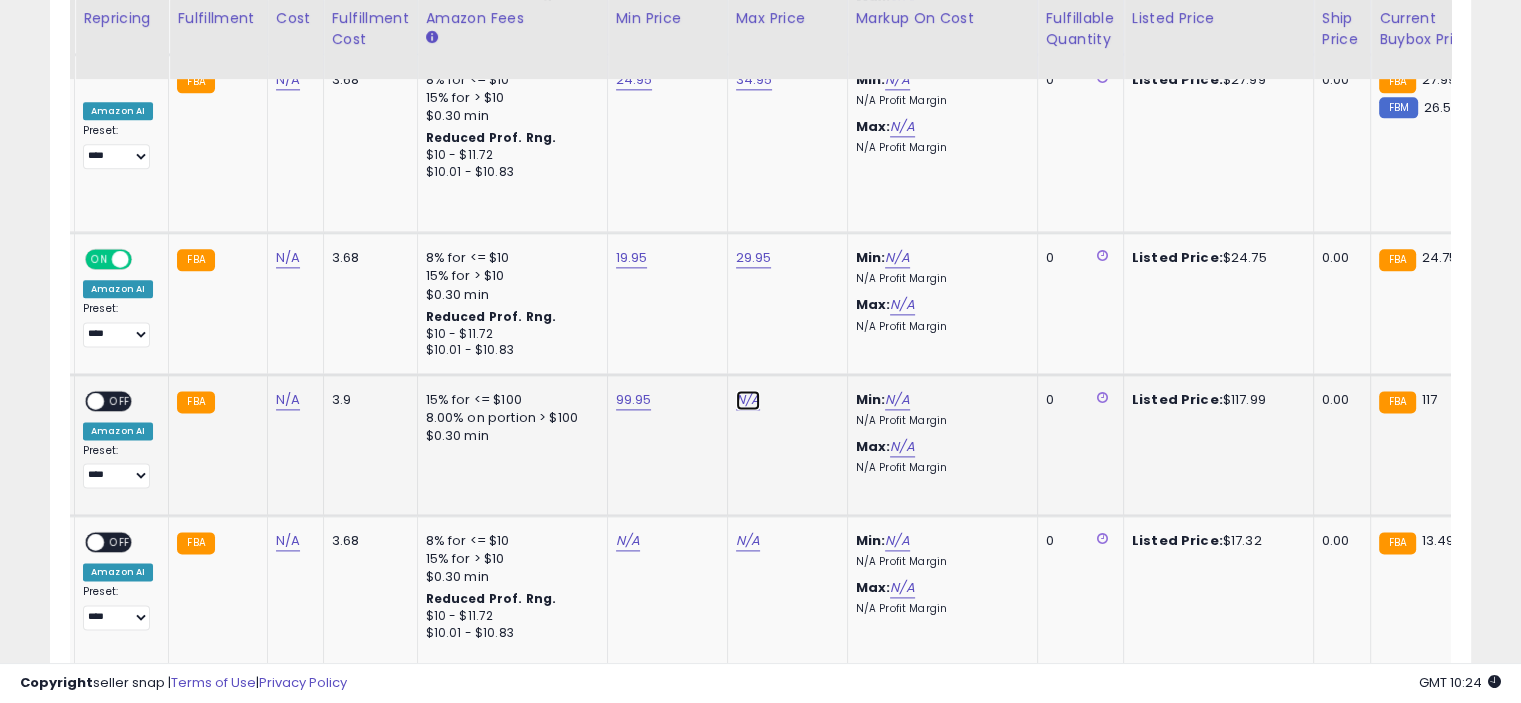 click on "N/A" at bounding box center [748, 400] 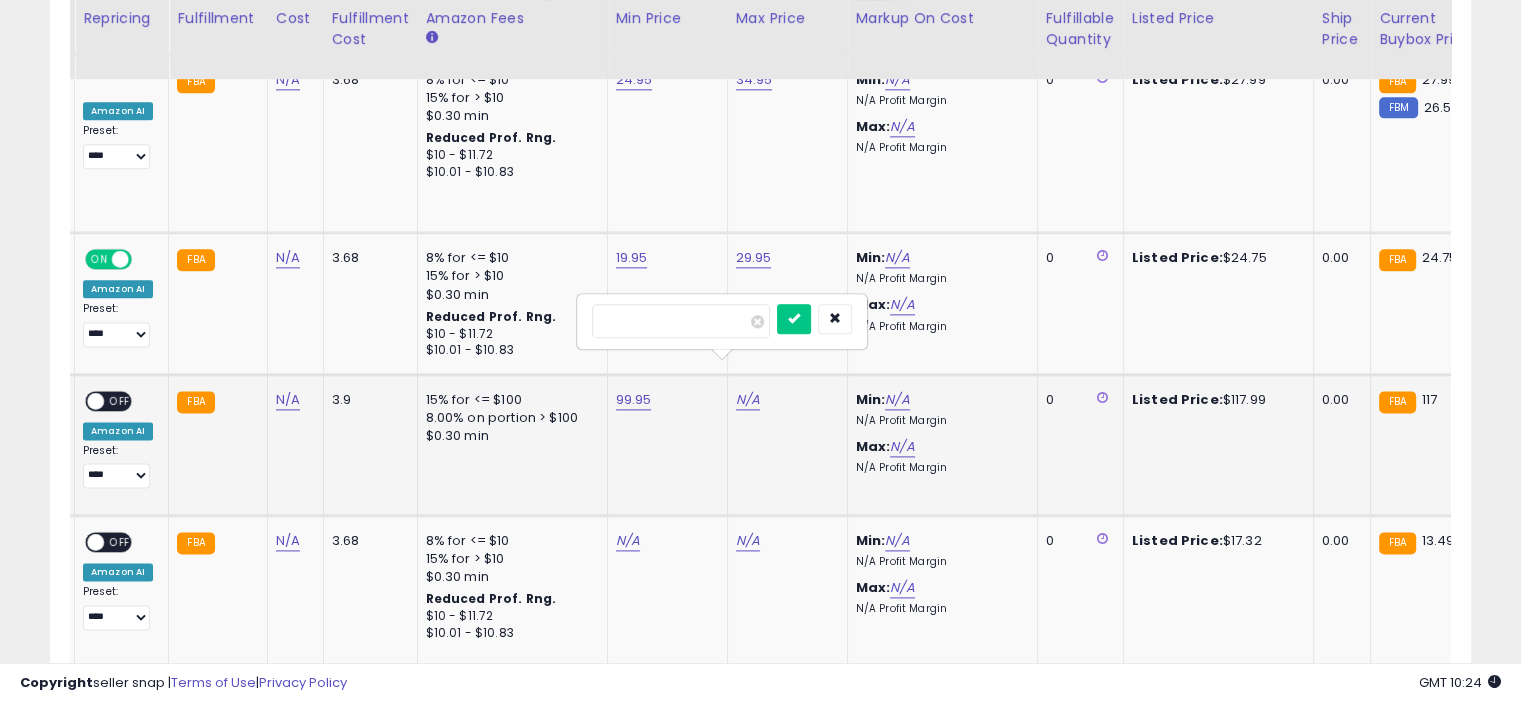 type on "******" 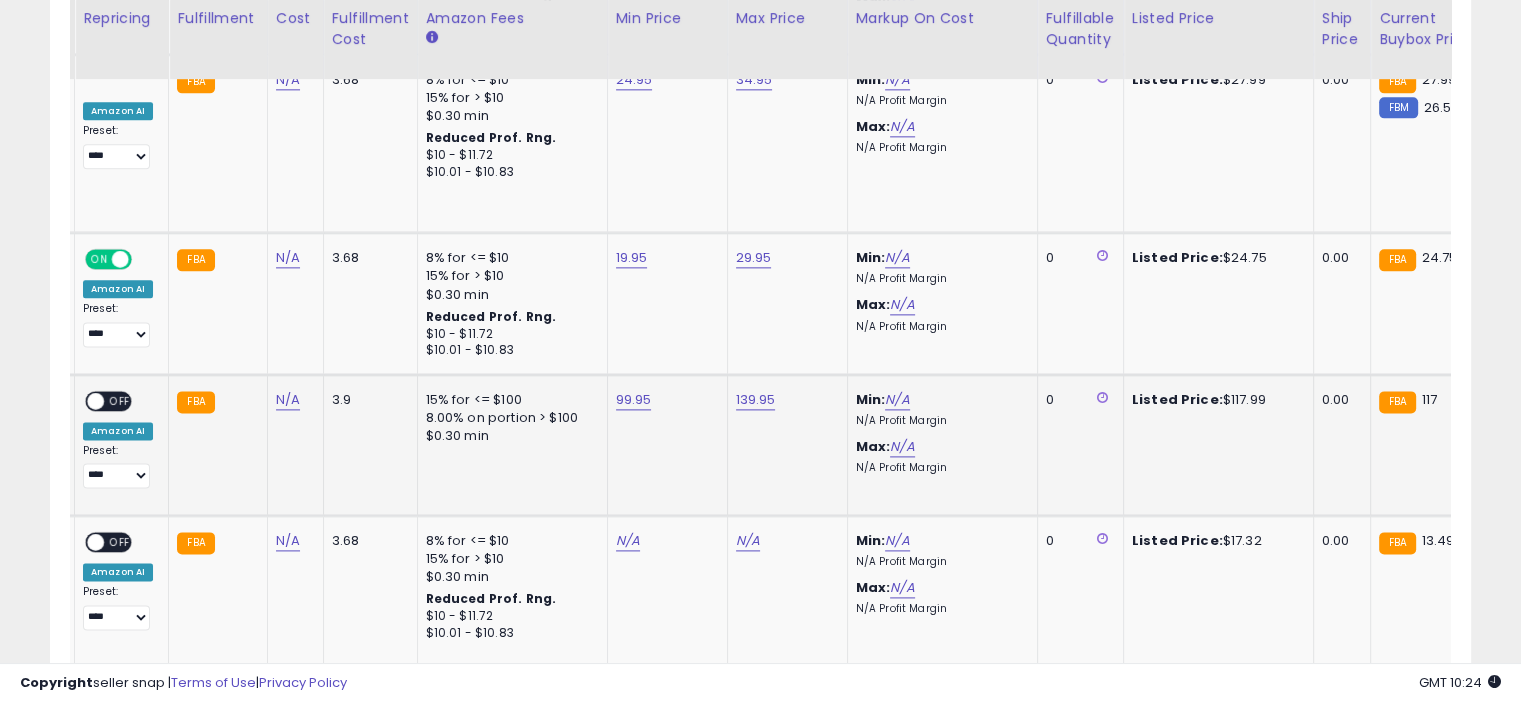 click on "OFF" at bounding box center [120, 400] 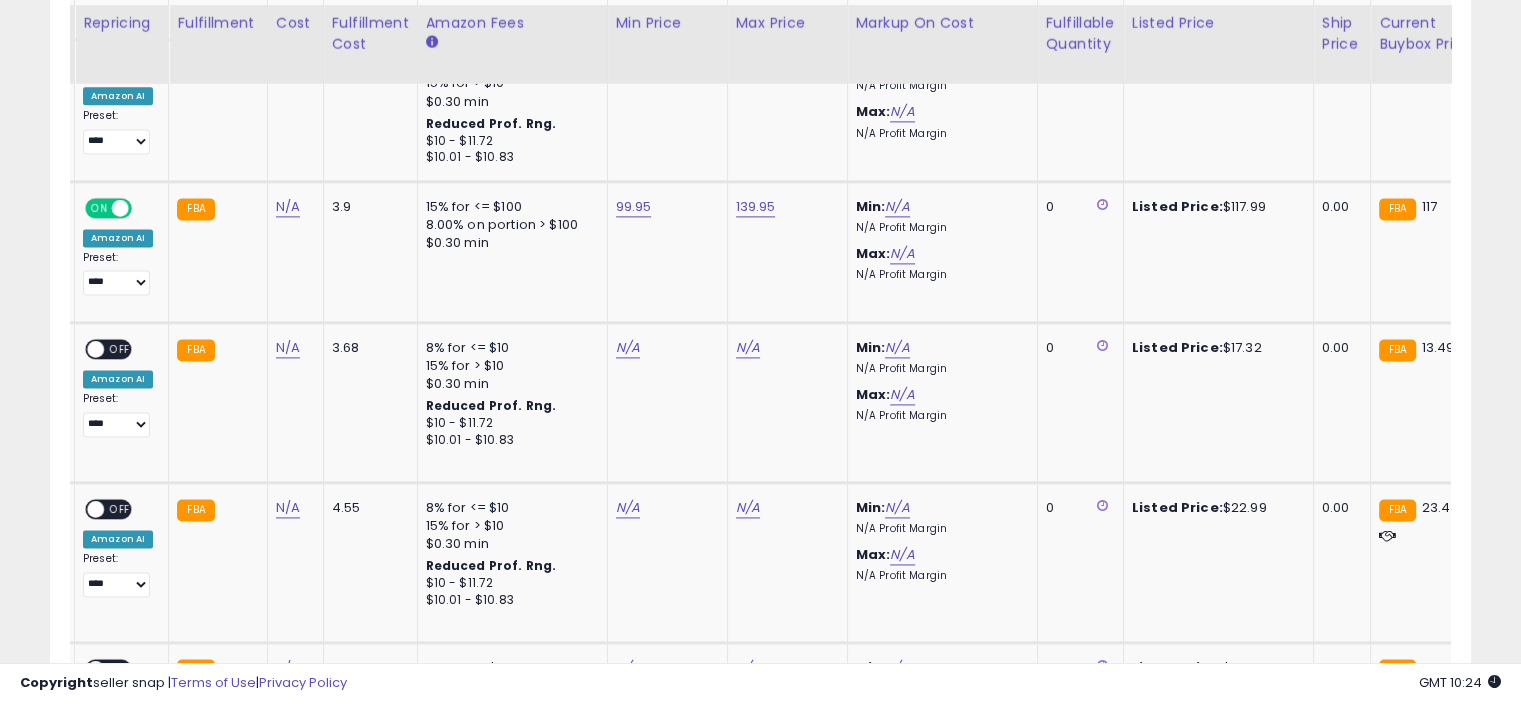 scroll, scrollTop: 2740, scrollLeft: 0, axis: vertical 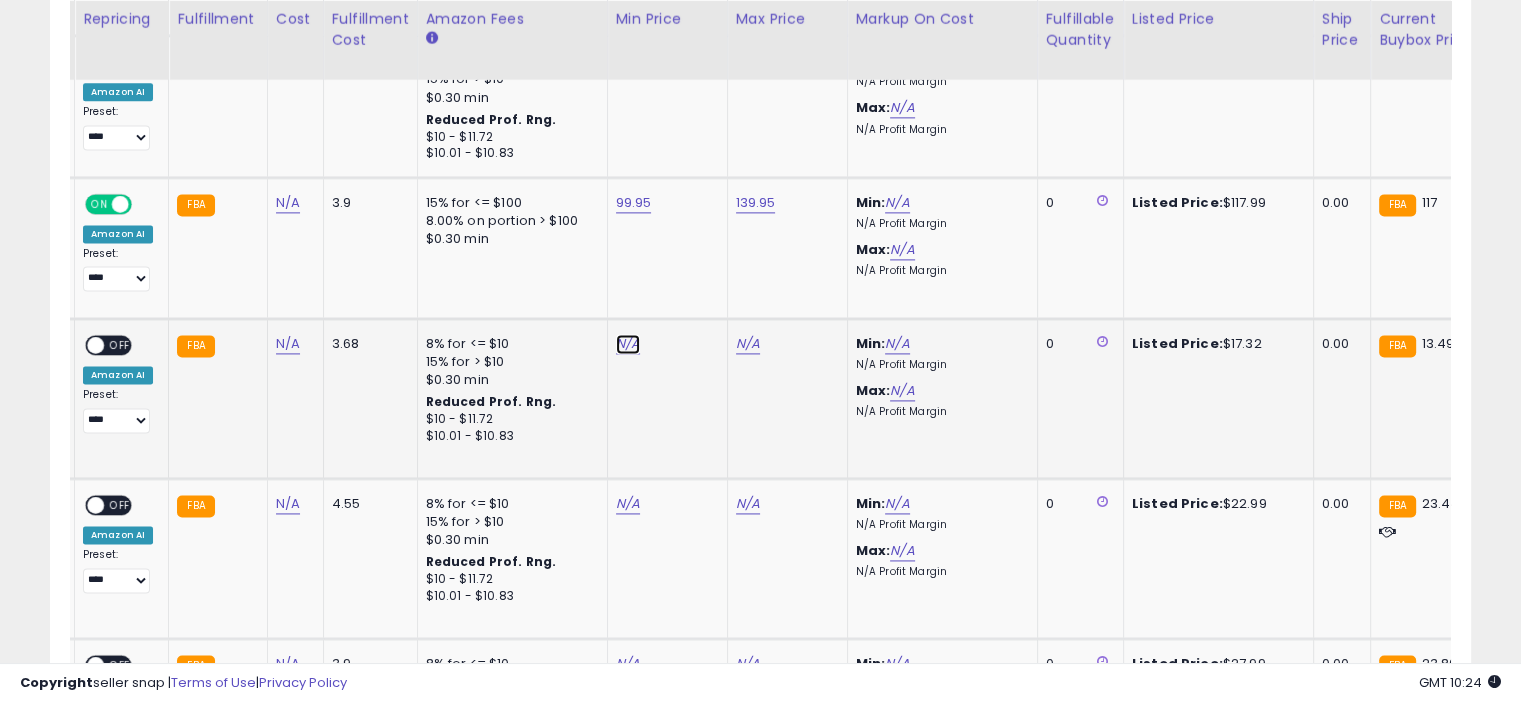click on "N/A" at bounding box center [628, 344] 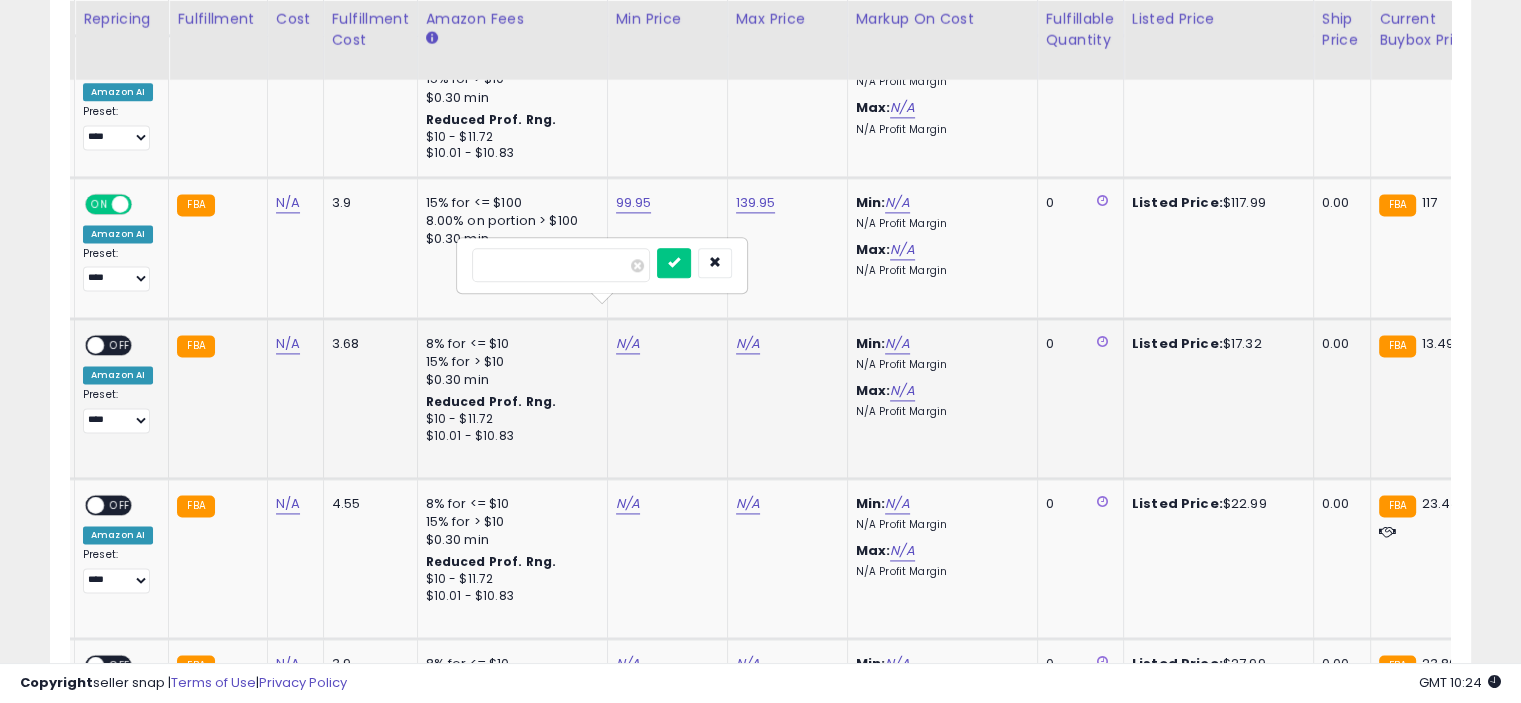 type on "****" 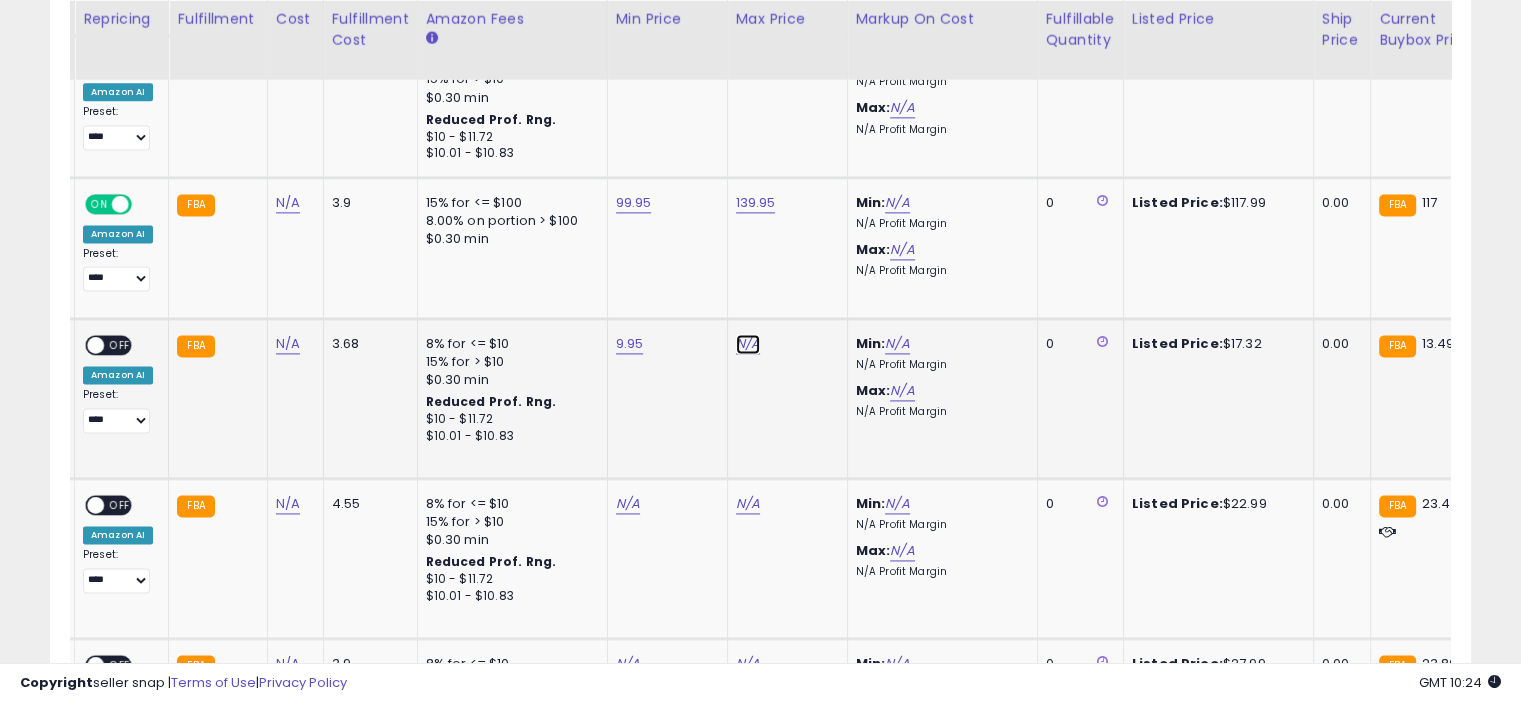 click on "N/A" at bounding box center (748, 344) 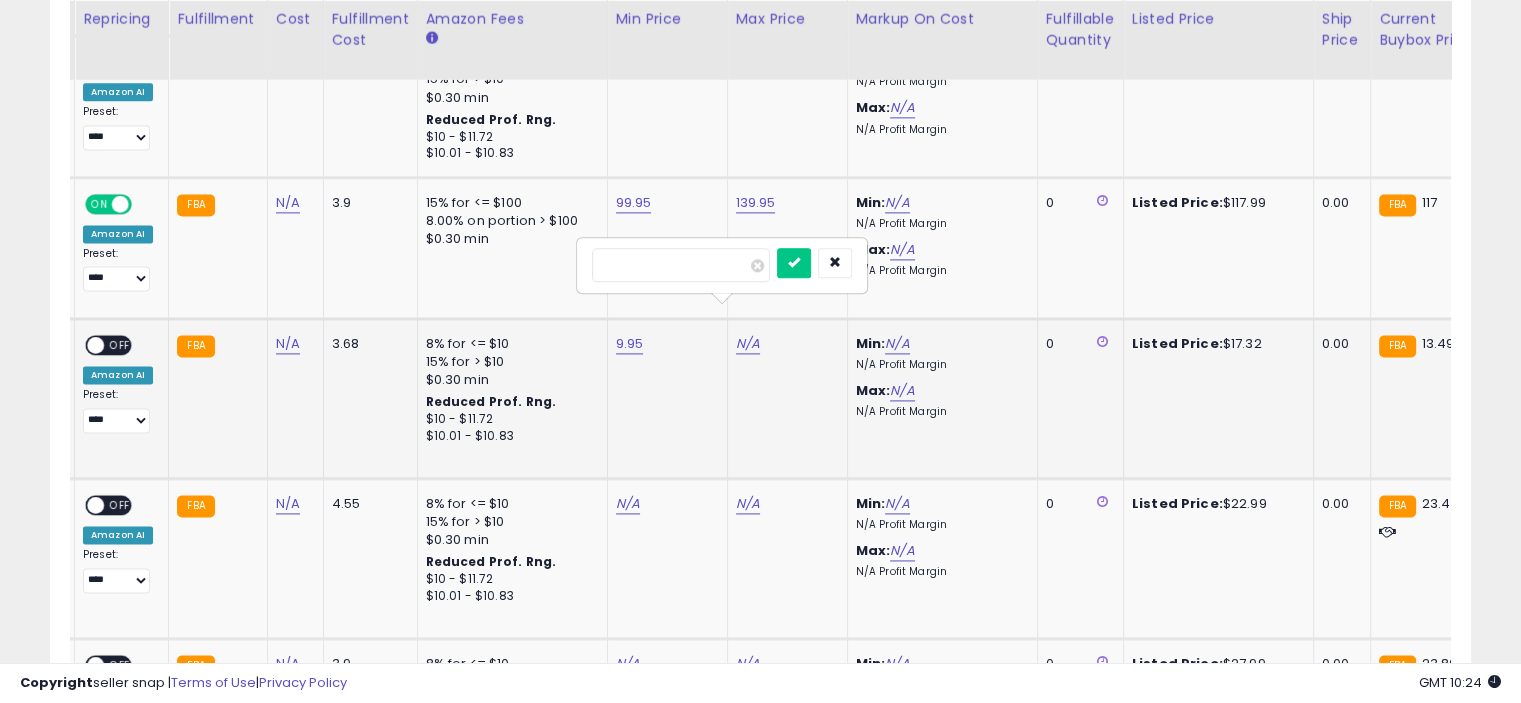 type on "*****" 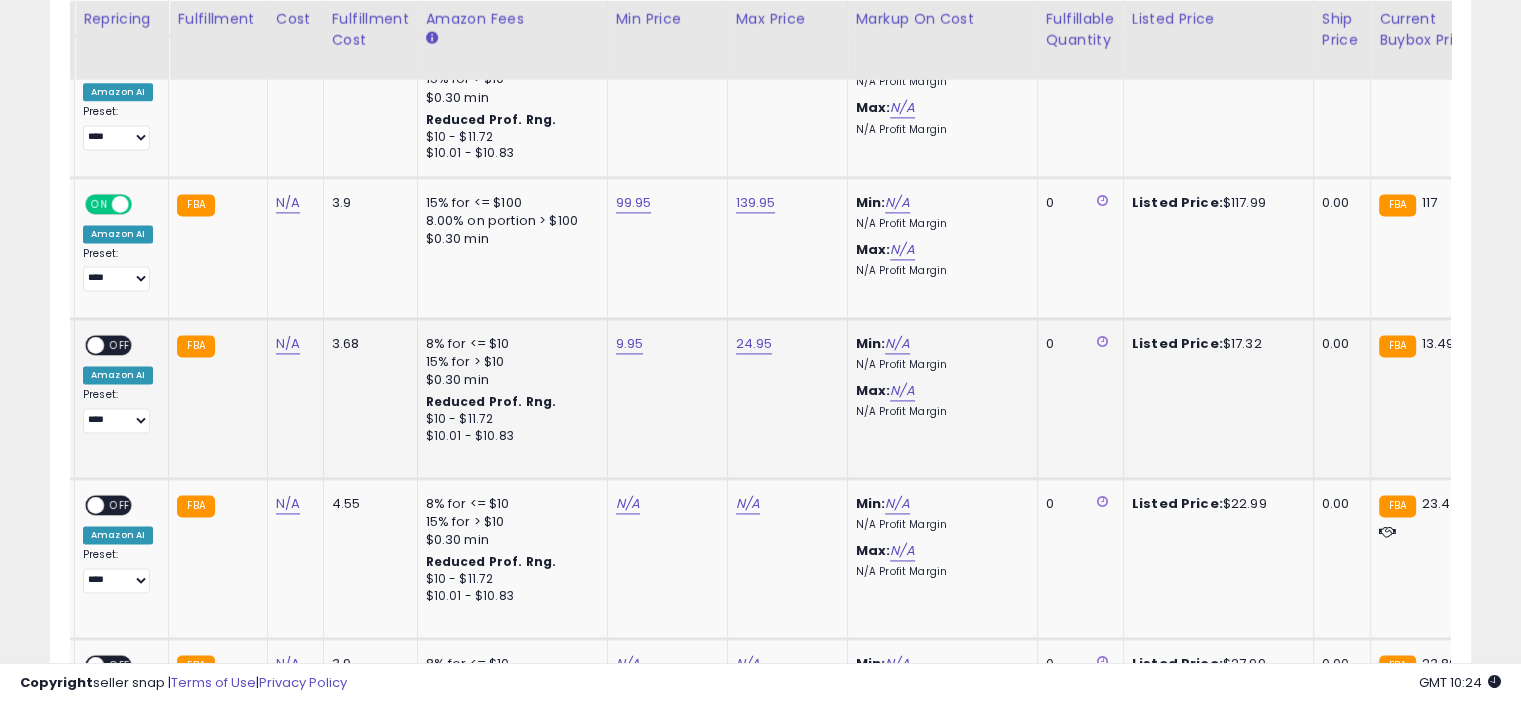 click on "OFF" at bounding box center (120, 345) 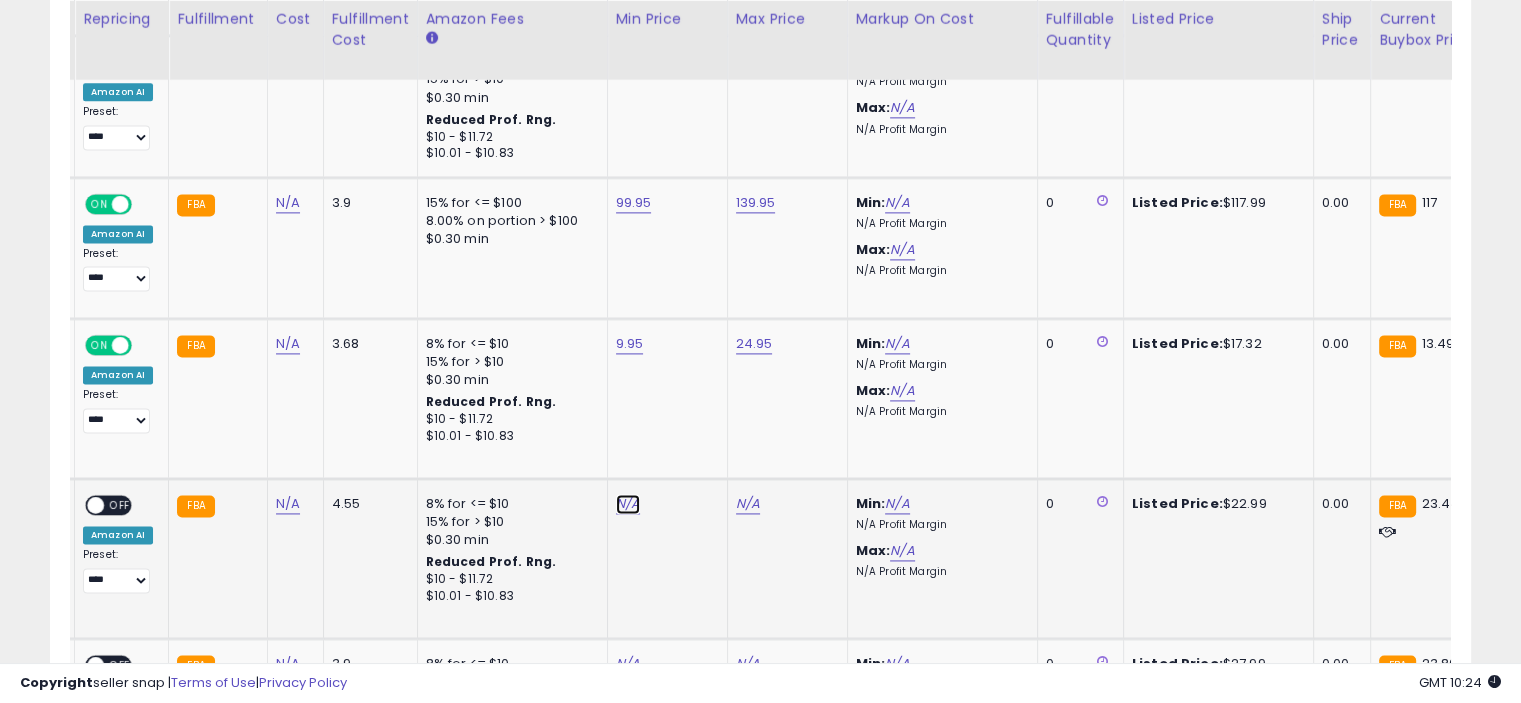 click on "N/A" at bounding box center (628, 504) 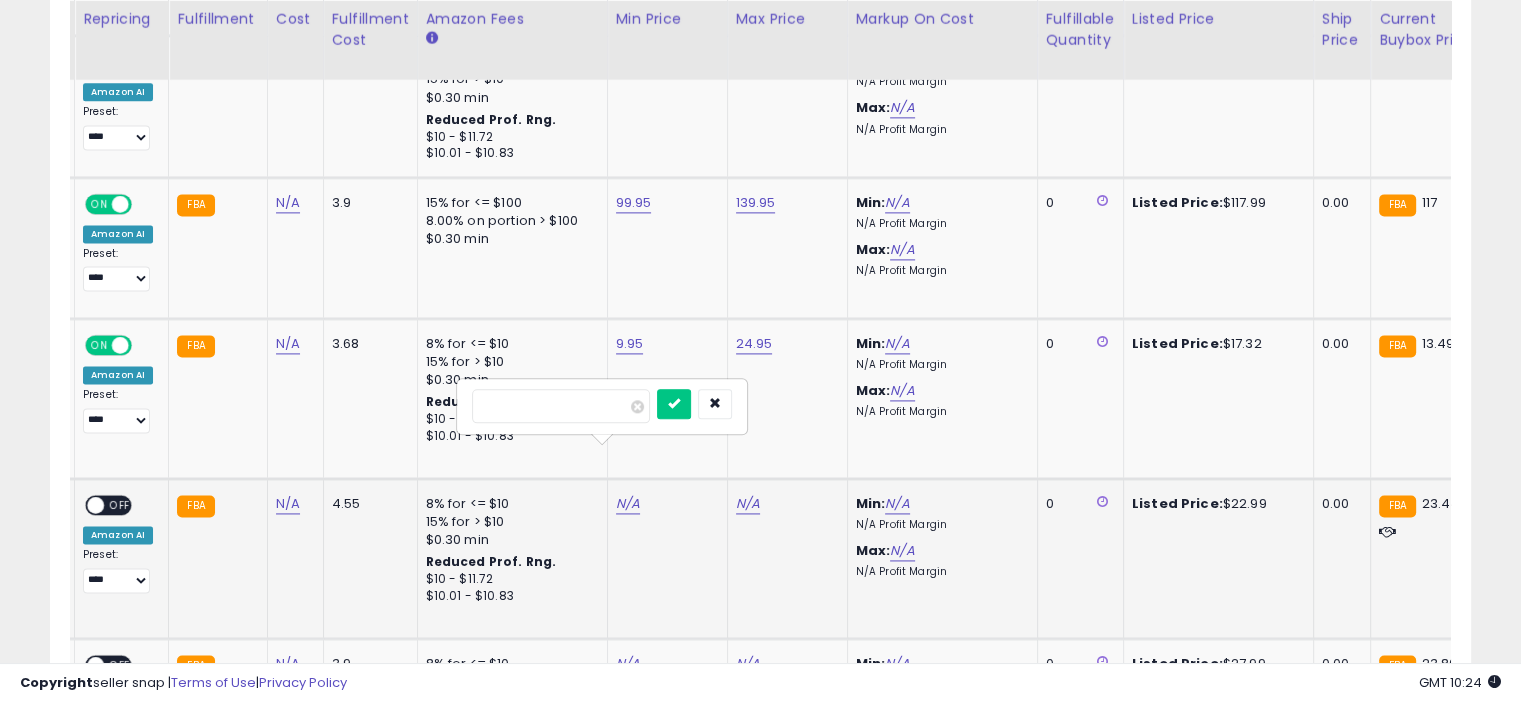 type on "*****" 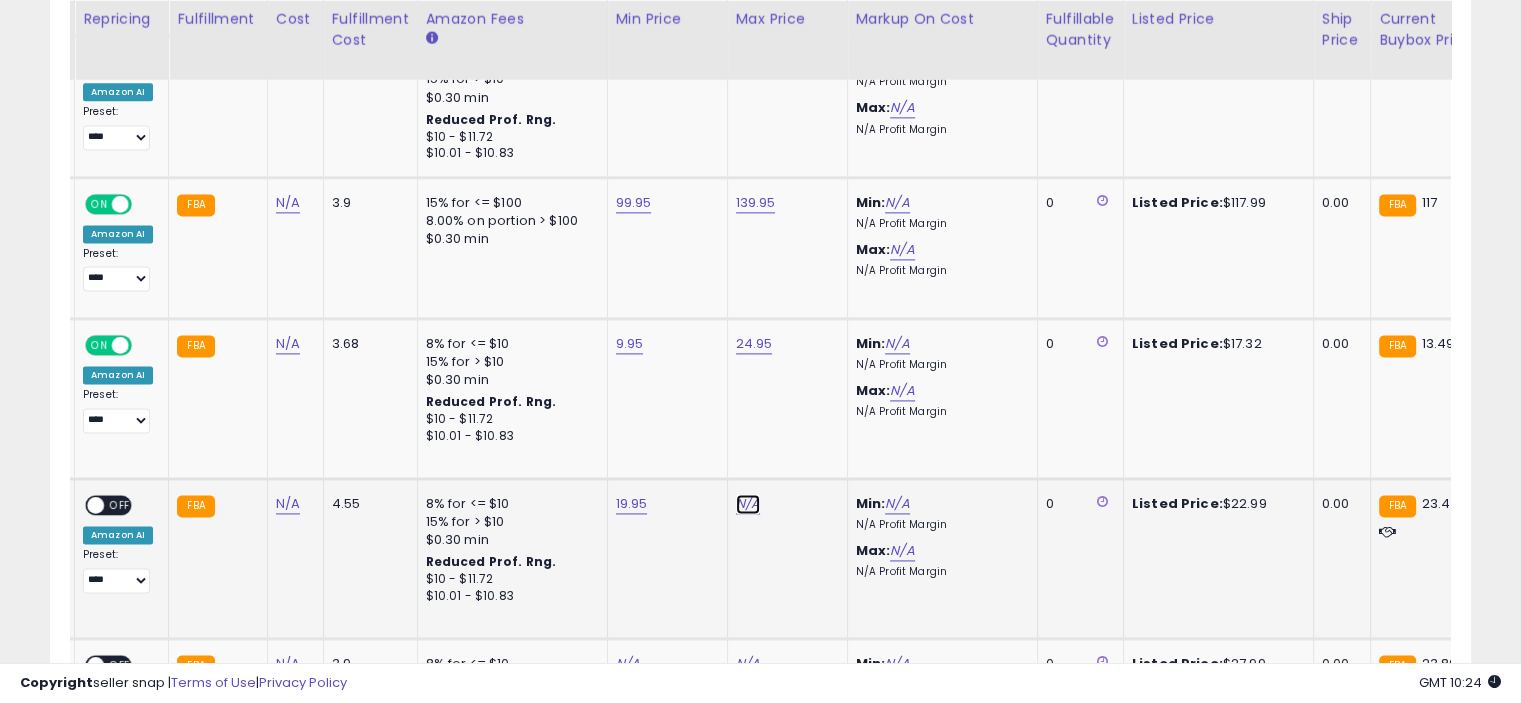 click on "N/A" at bounding box center (748, 504) 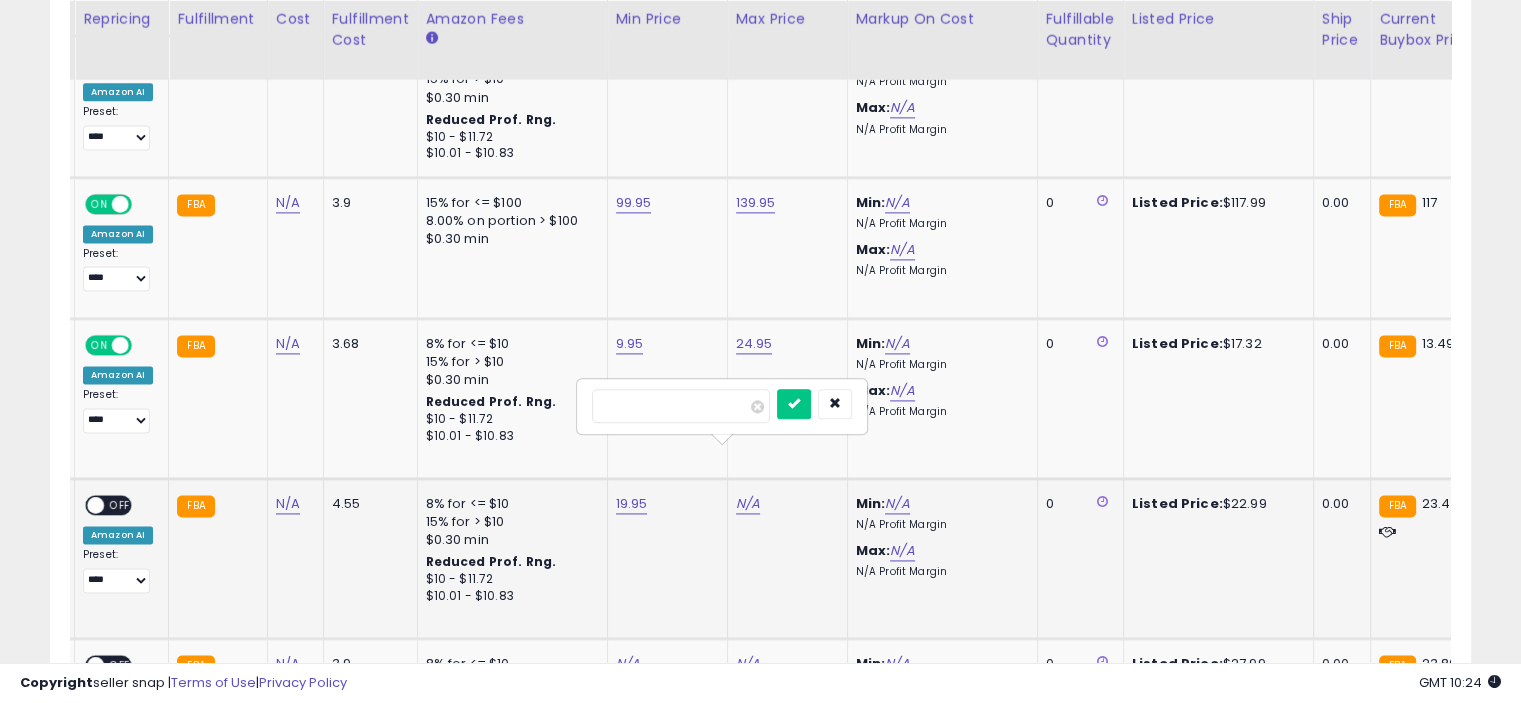 type on "*****" 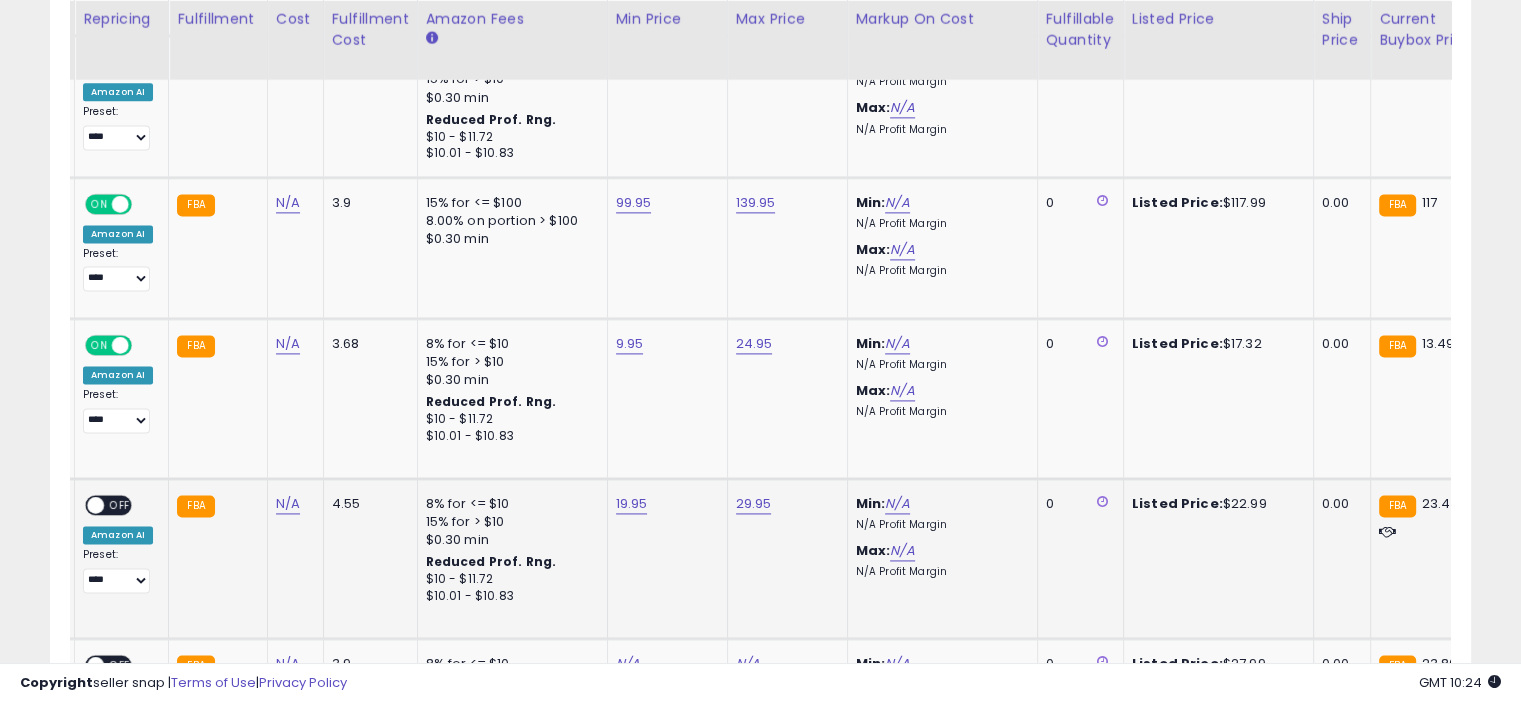 click on "OFF" at bounding box center [120, 504] 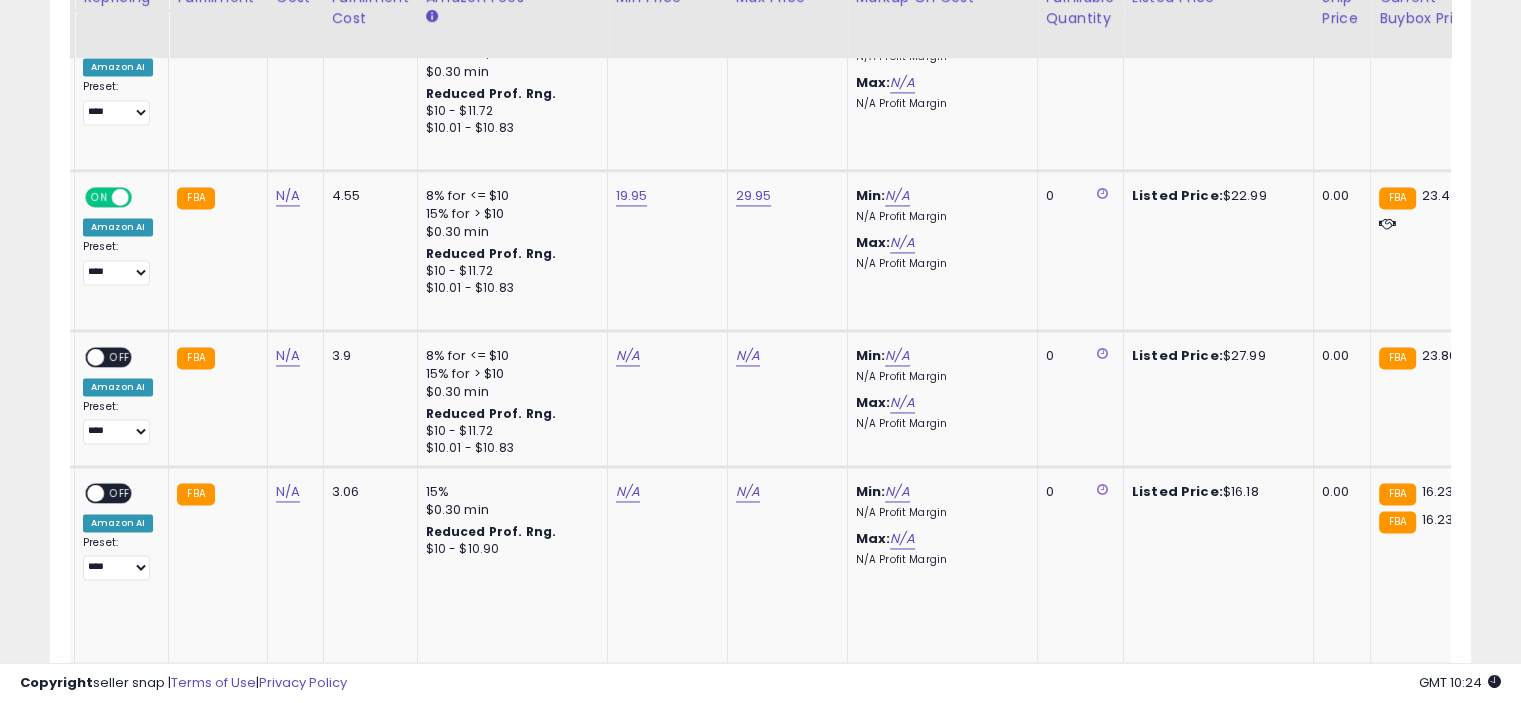 scroll, scrollTop: 3027, scrollLeft: 0, axis: vertical 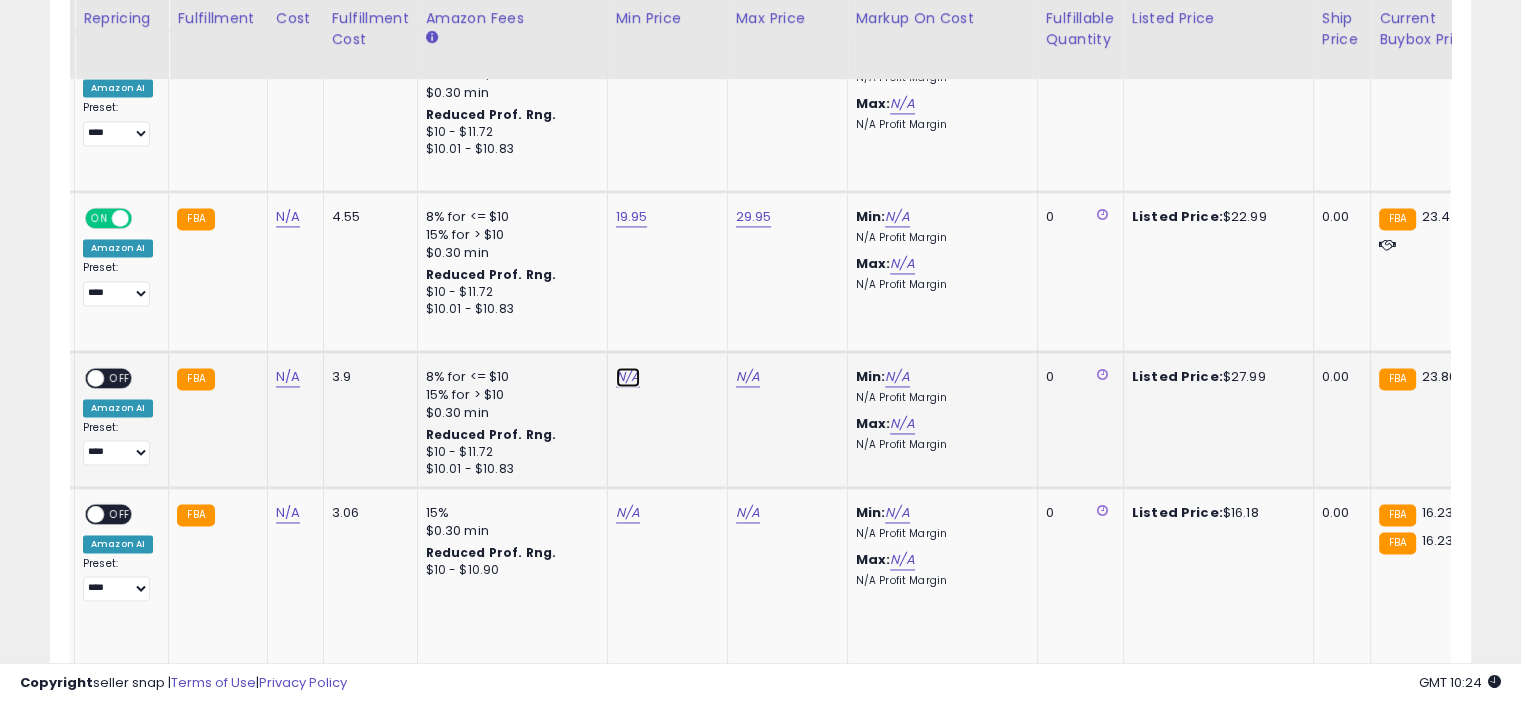 click on "N/A" at bounding box center (628, 377) 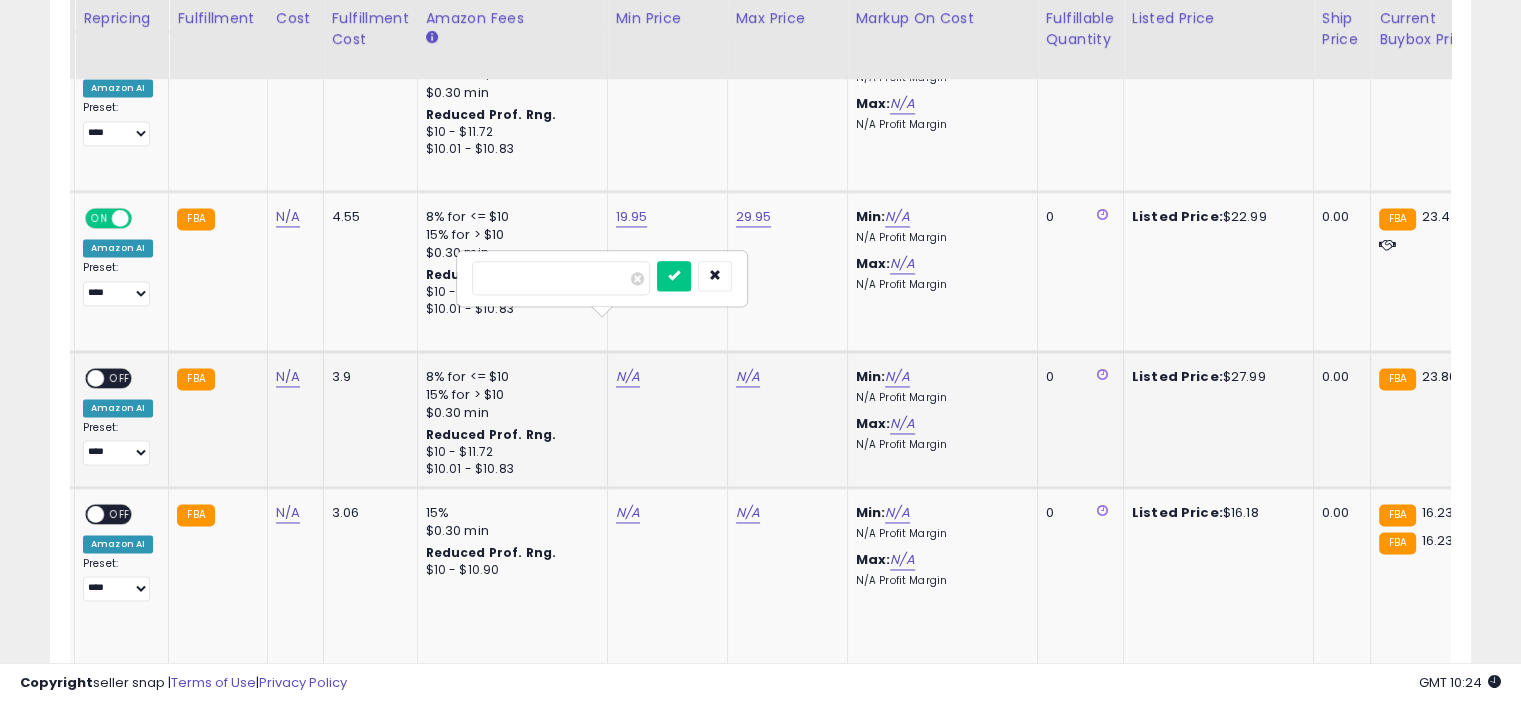 type on "*****" 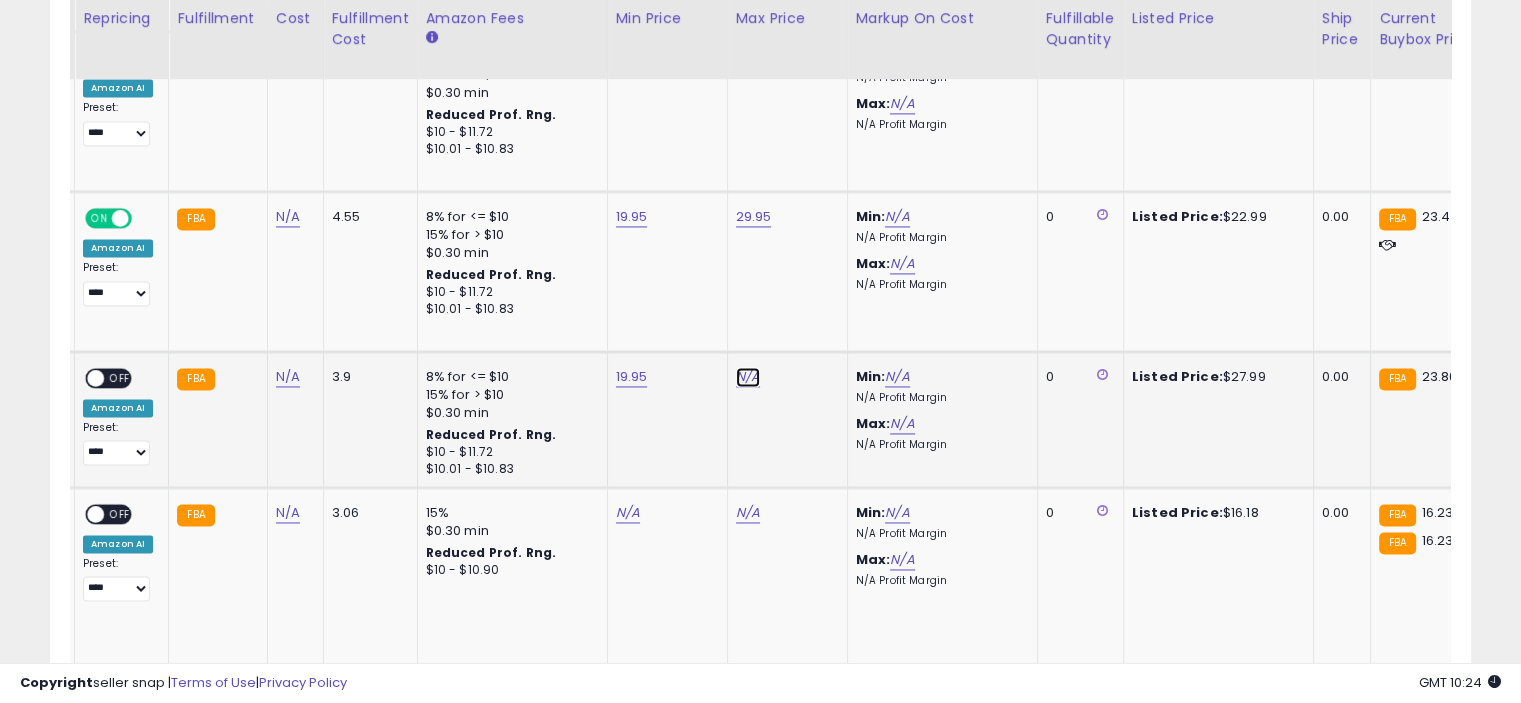click on "N/A" at bounding box center (748, 377) 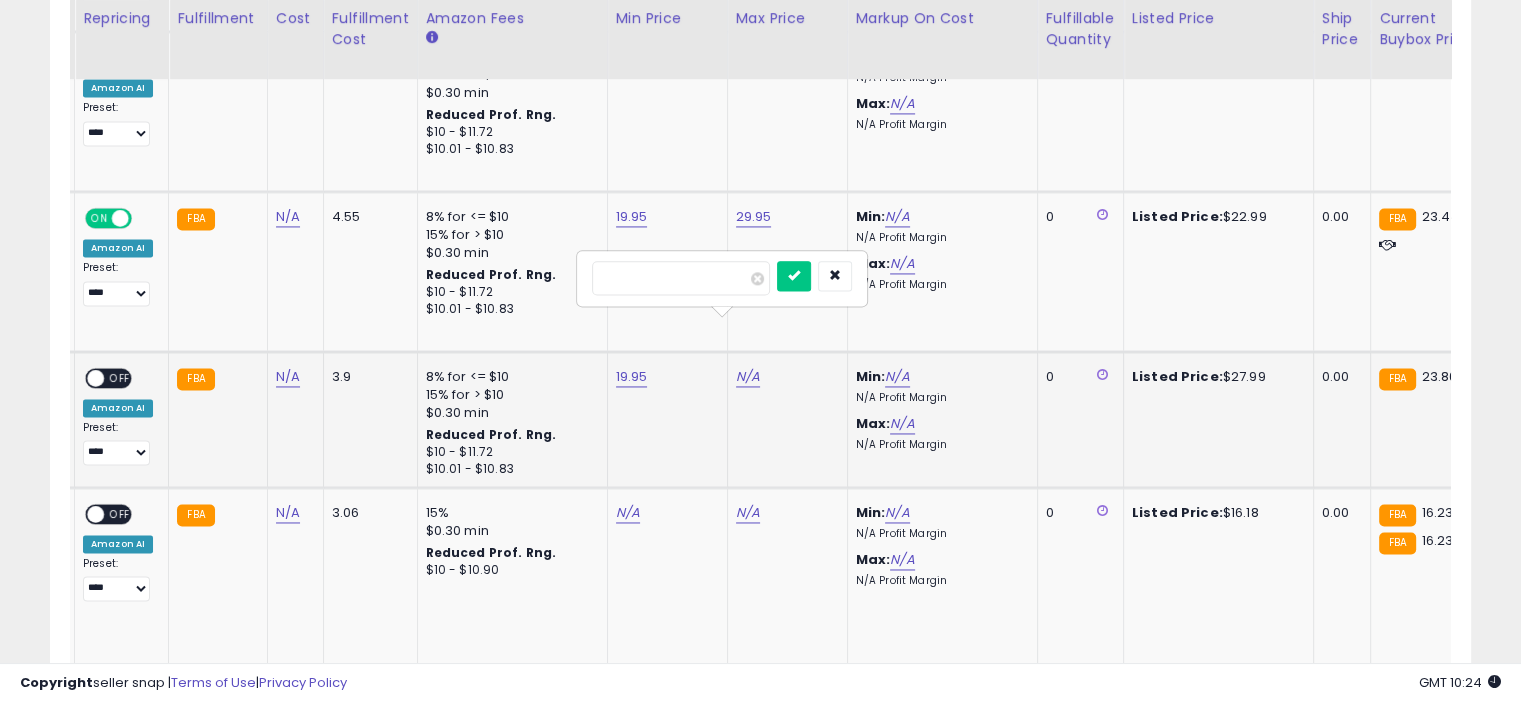 type on "*****" 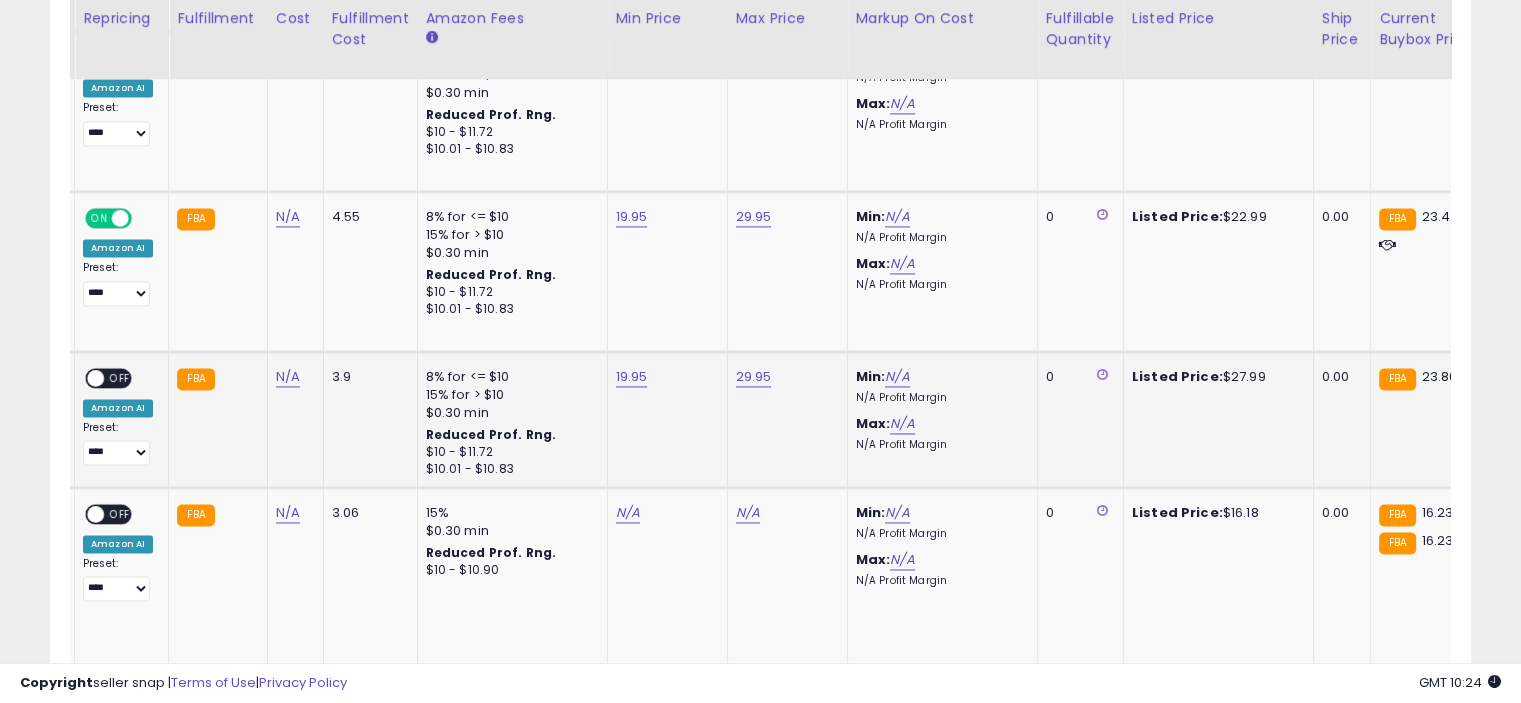 click on "OFF" at bounding box center (120, 377) 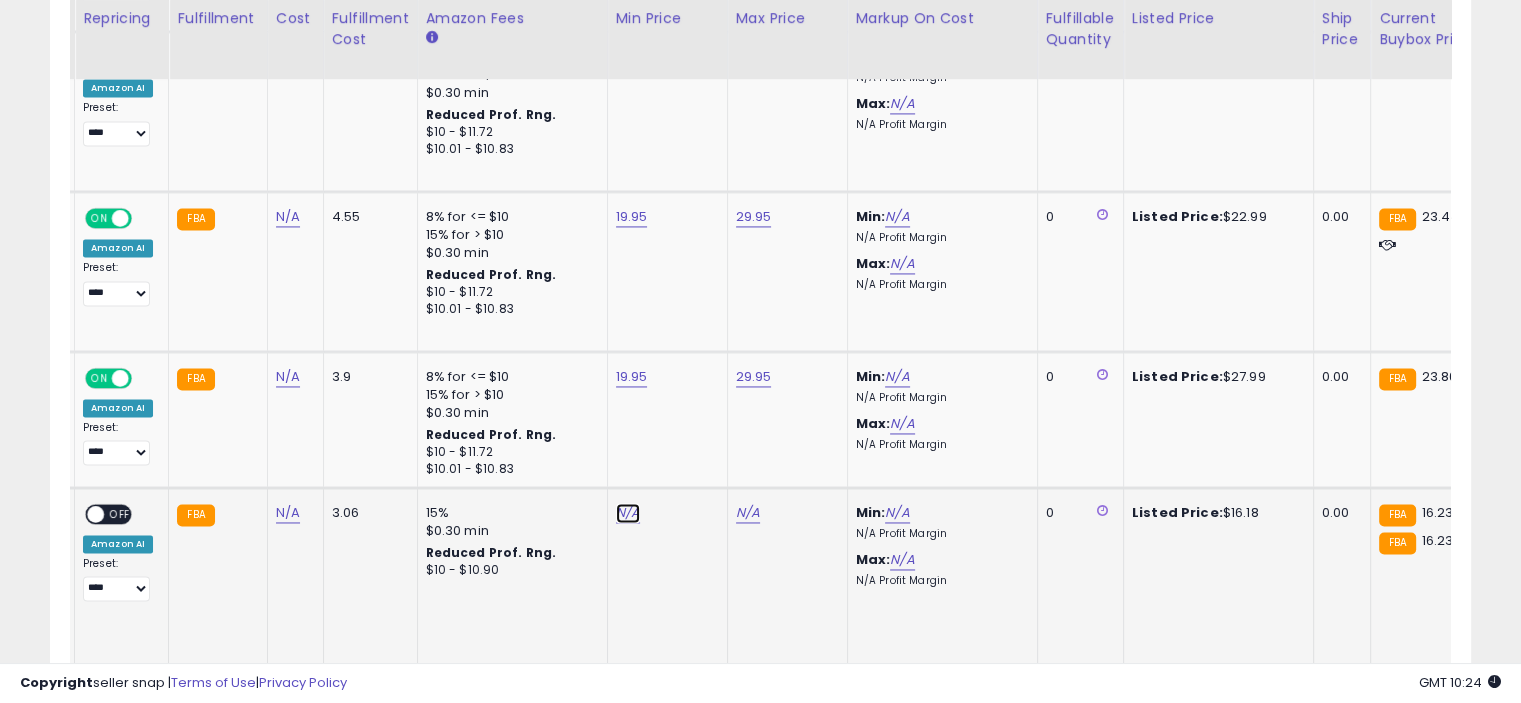 click on "N/A" at bounding box center [628, 513] 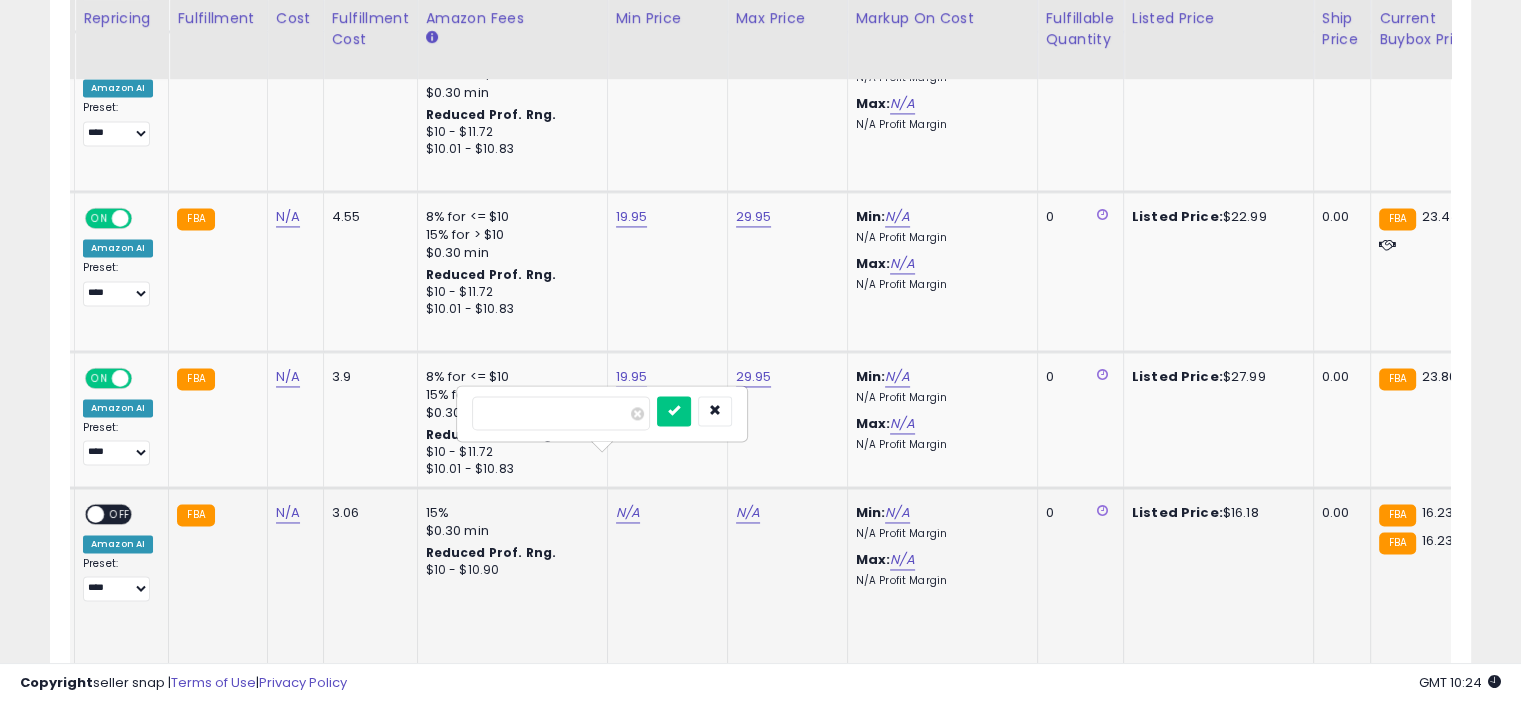 type on "*****" 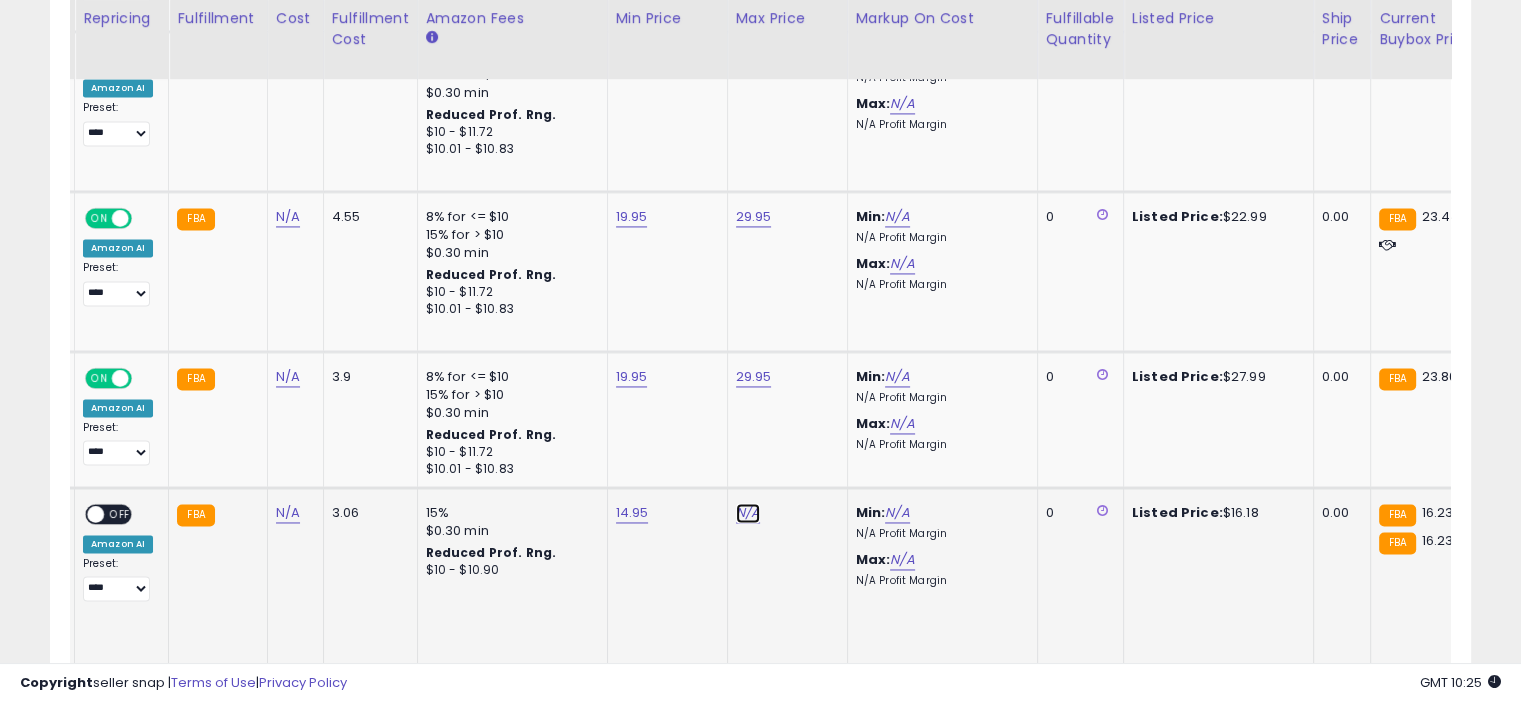 click on "N/A" at bounding box center [748, 513] 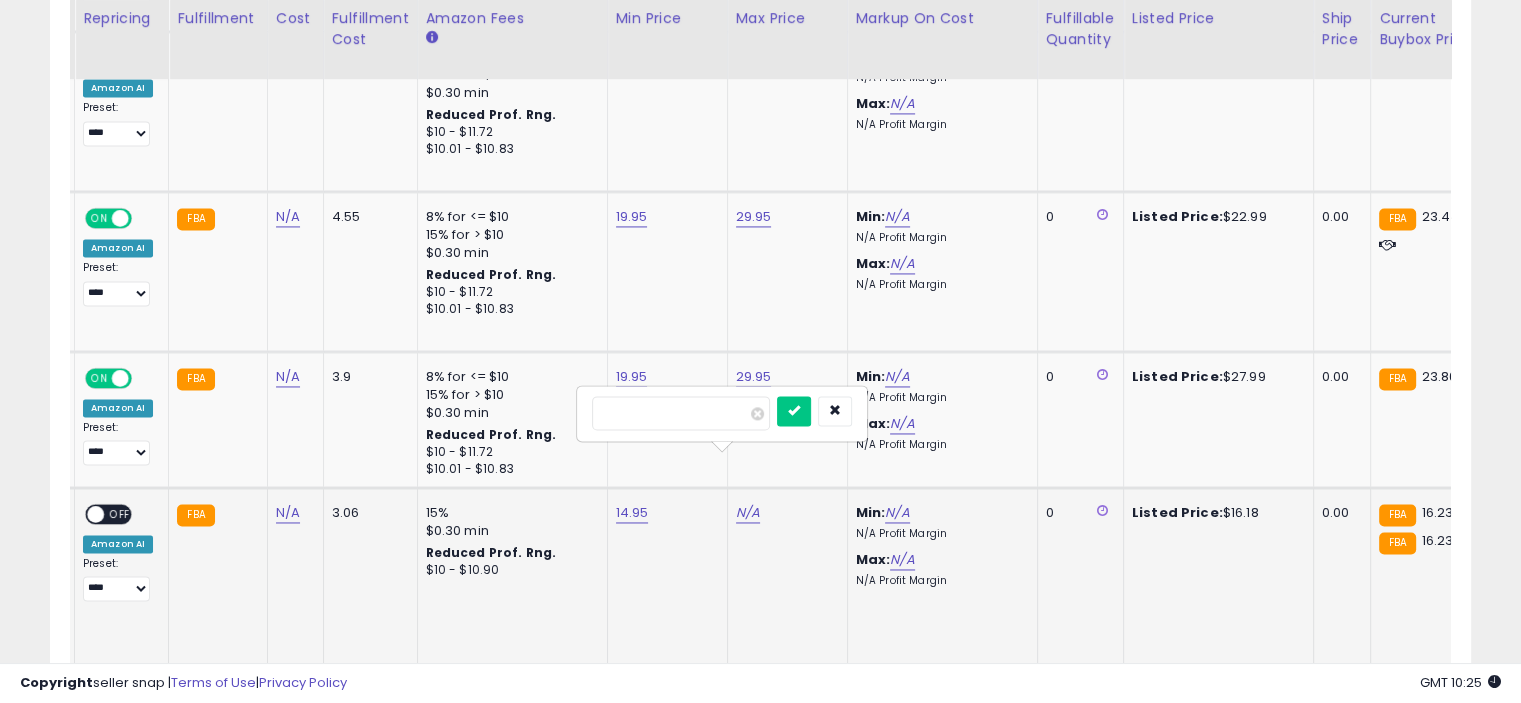 type on "*****" 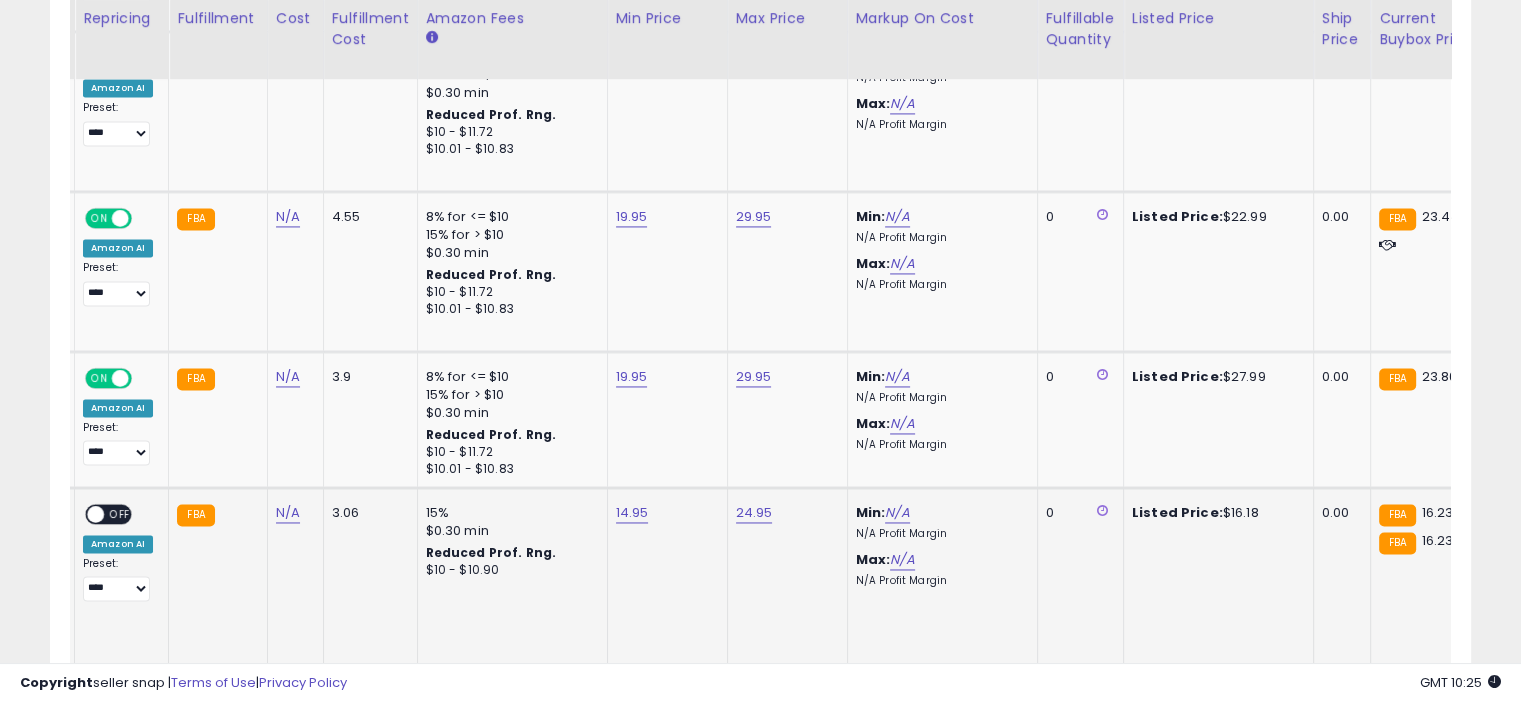 click on "OFF" at bounding box center (120, 513) 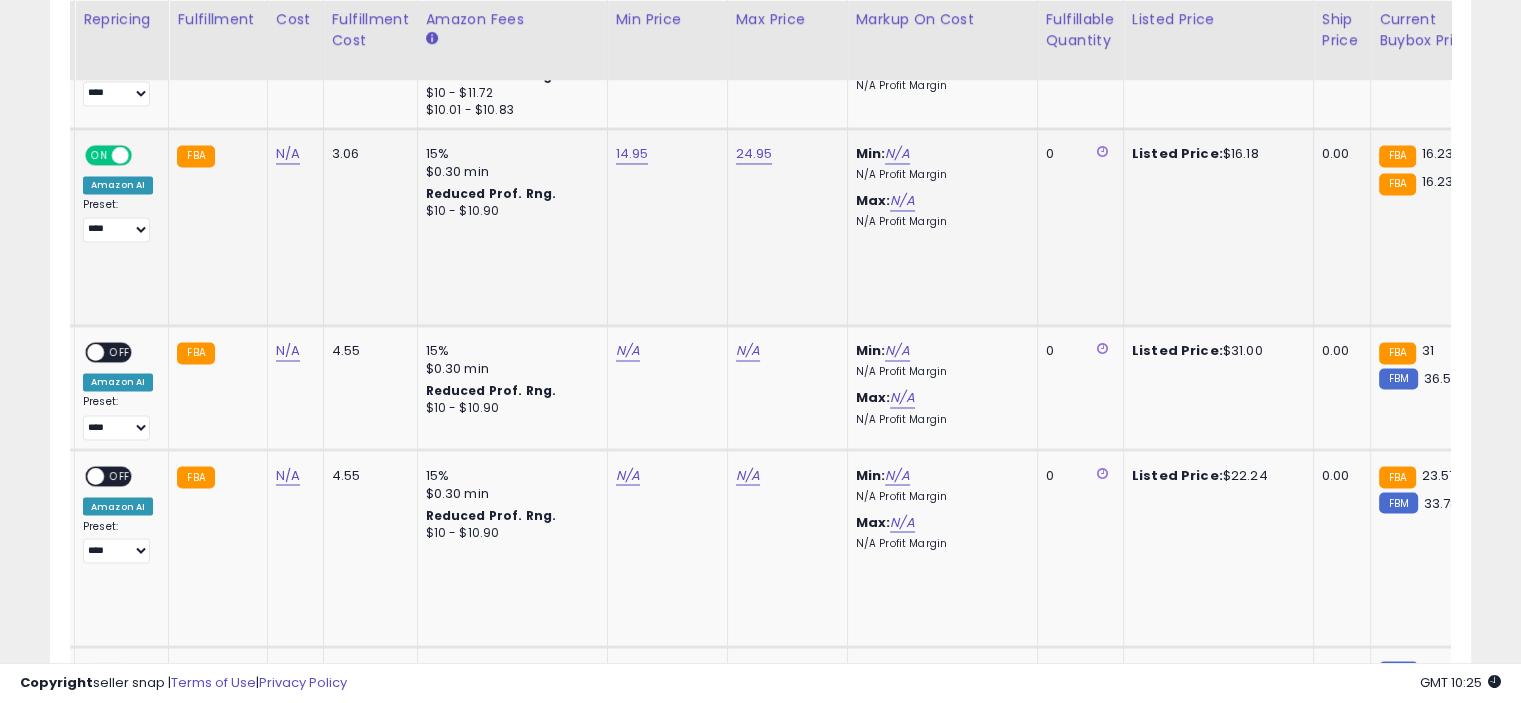 scroll, scrollTop: 3387, scrollLeft: 0, axis: vertical 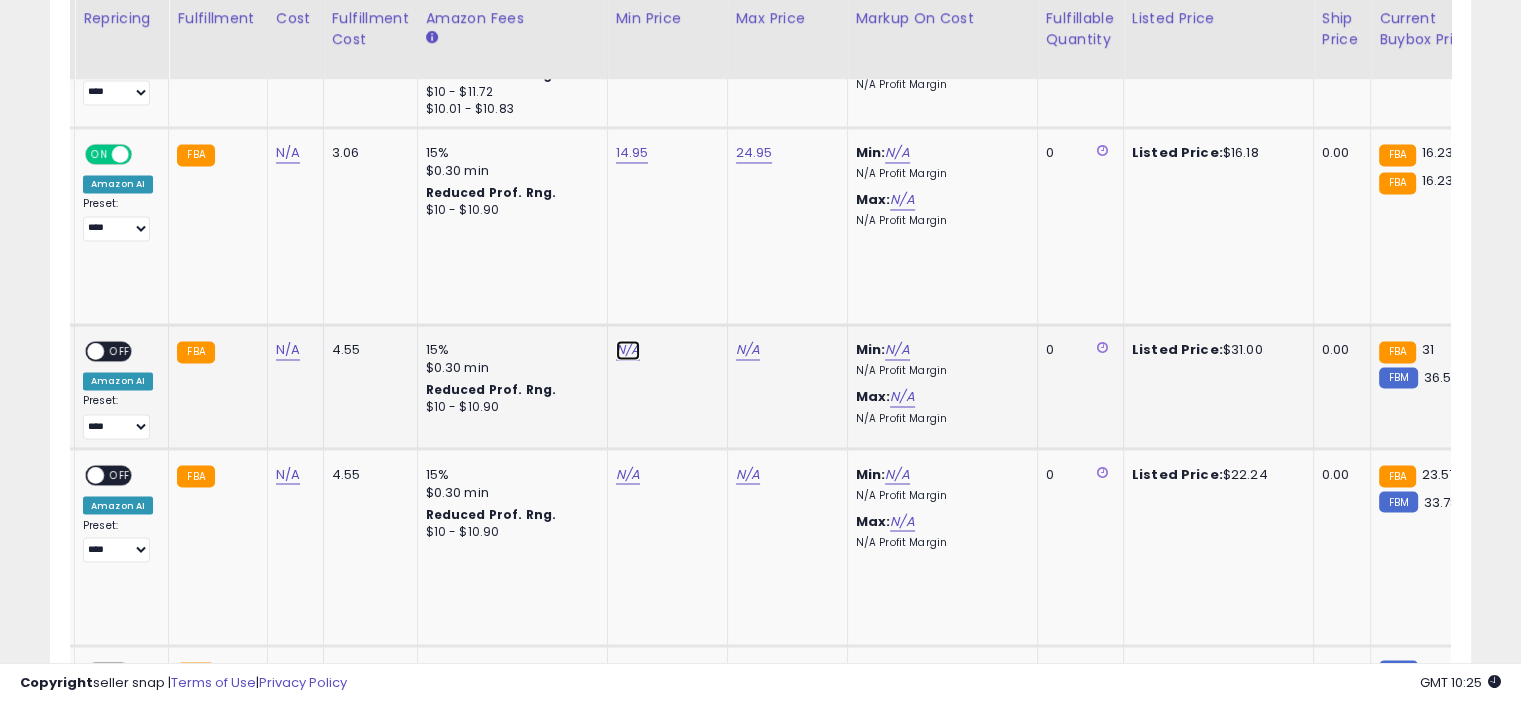 click on "N/A" at bounding box center [628, 350] 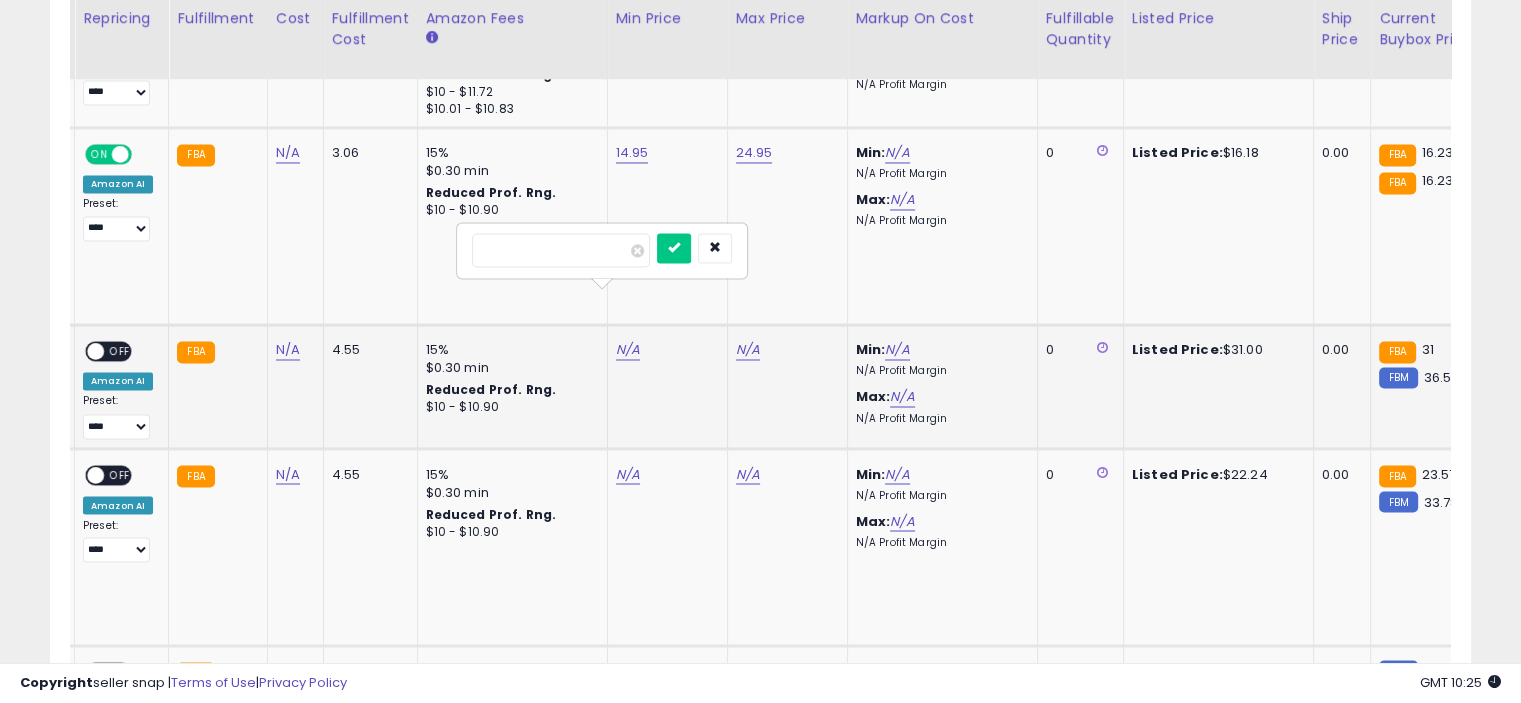 type on "*****" 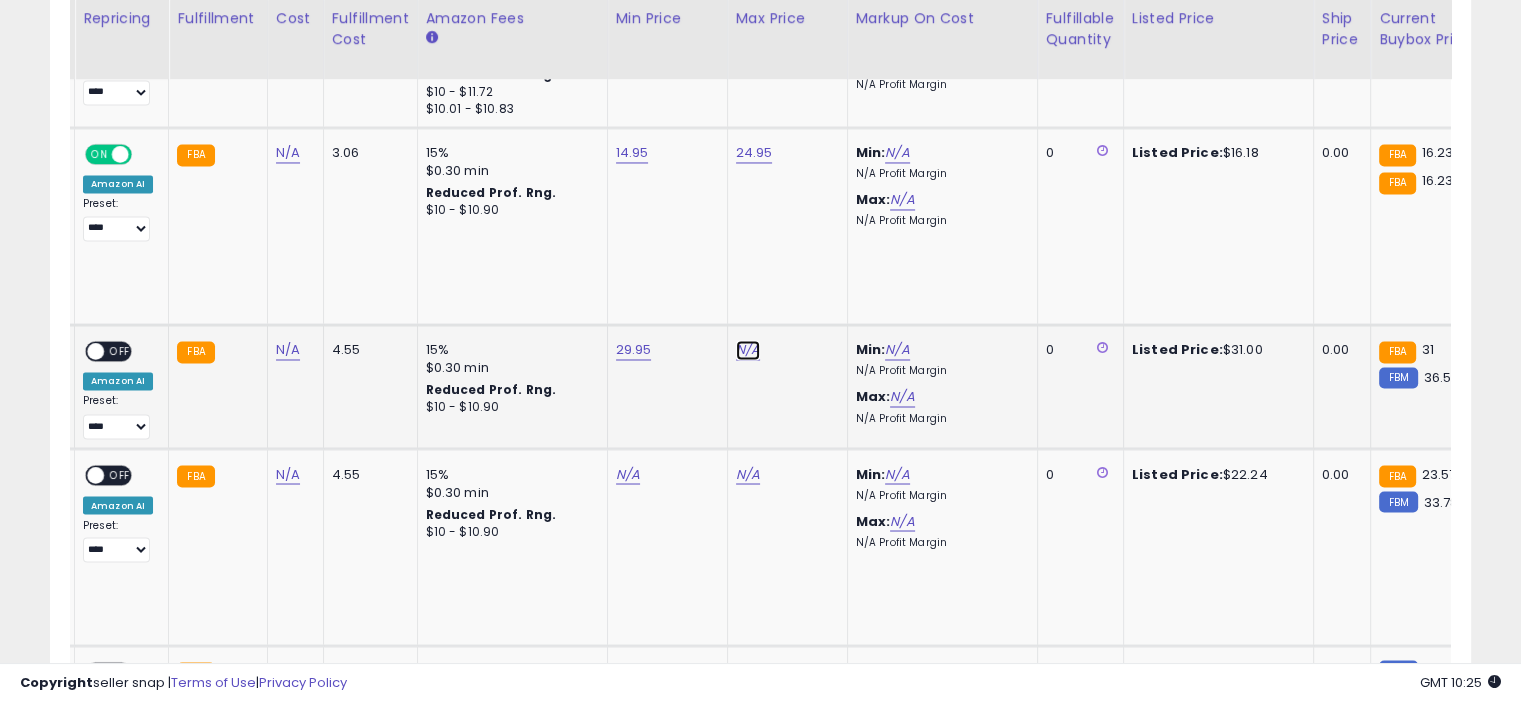 click on "N/A" at bounding box center (748, 350) 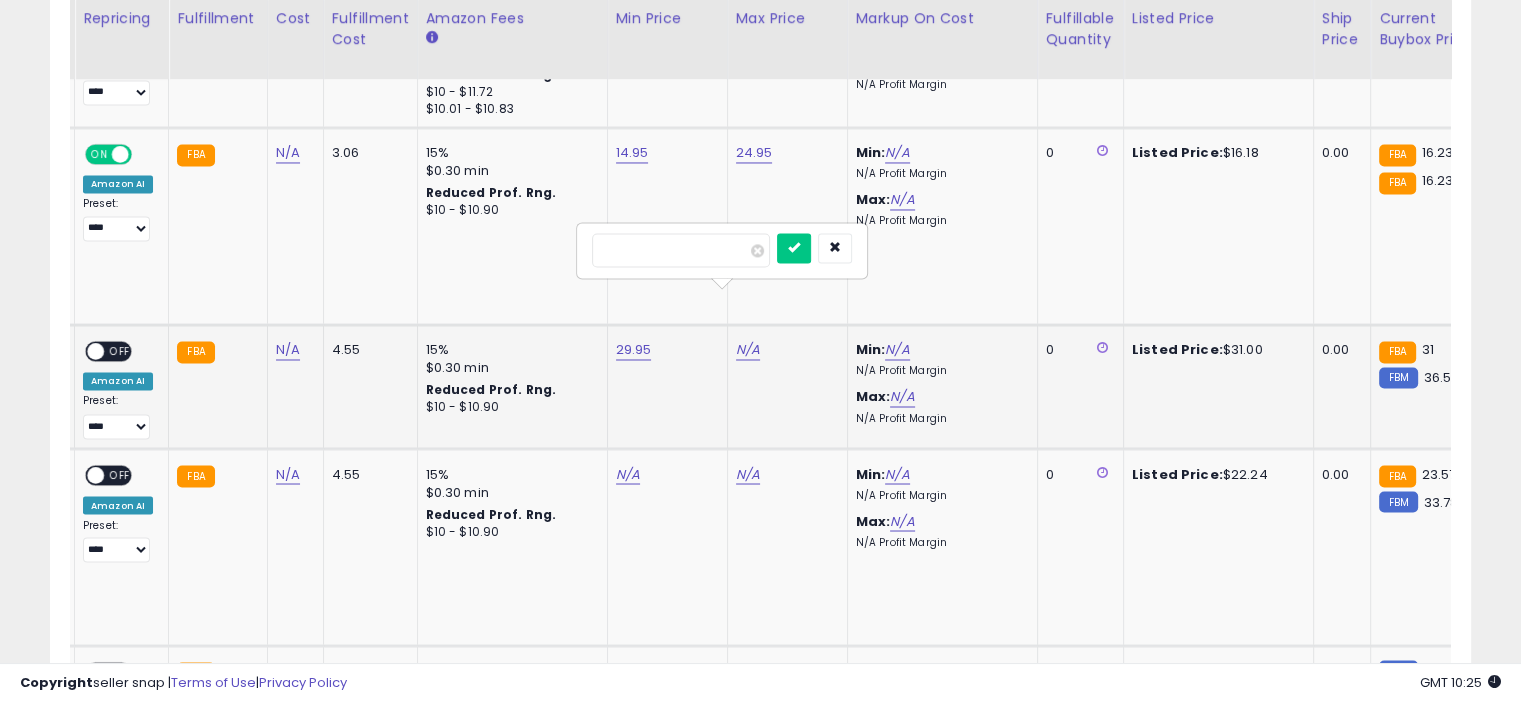 type on "*****" 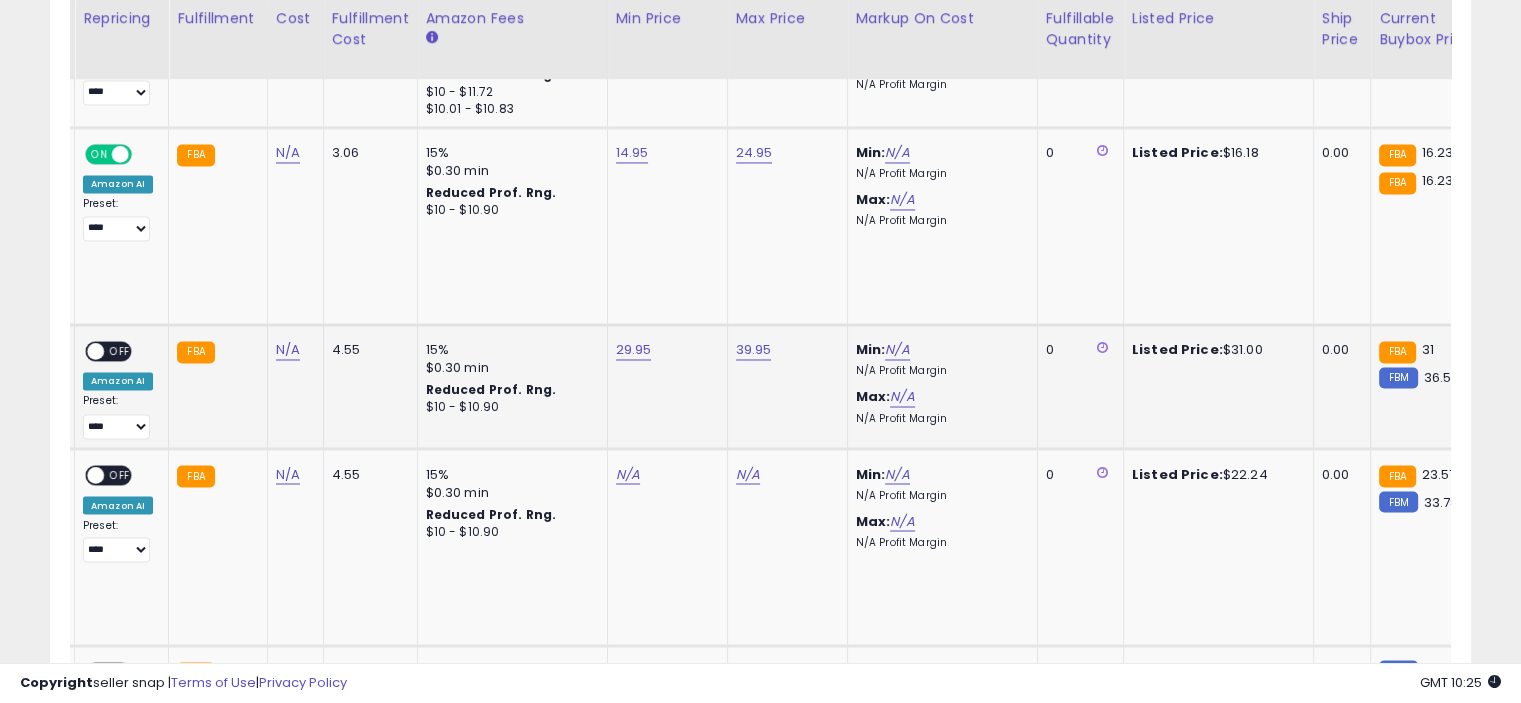click on "OFF" at bounding box center [120, 350] 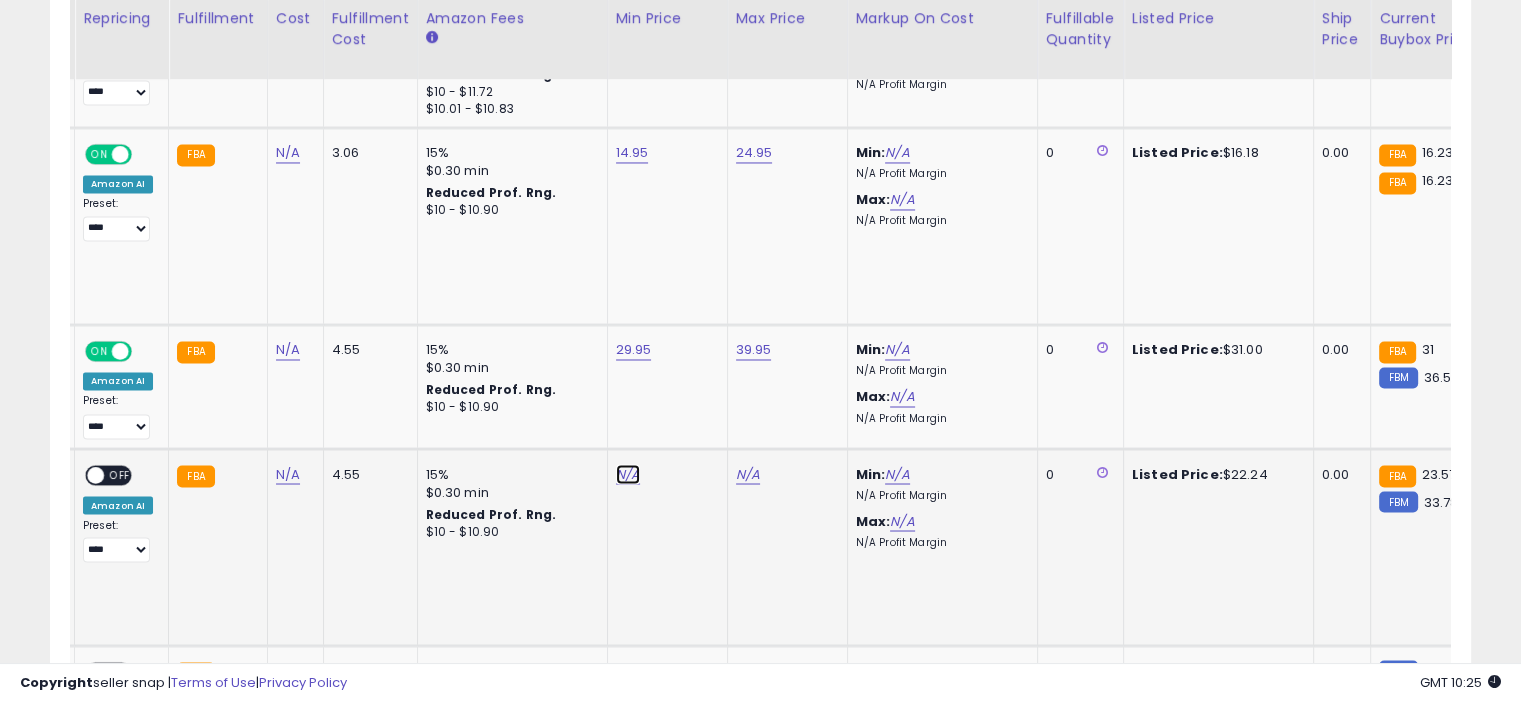 click on "N/A" at bounding box center [628, 474] 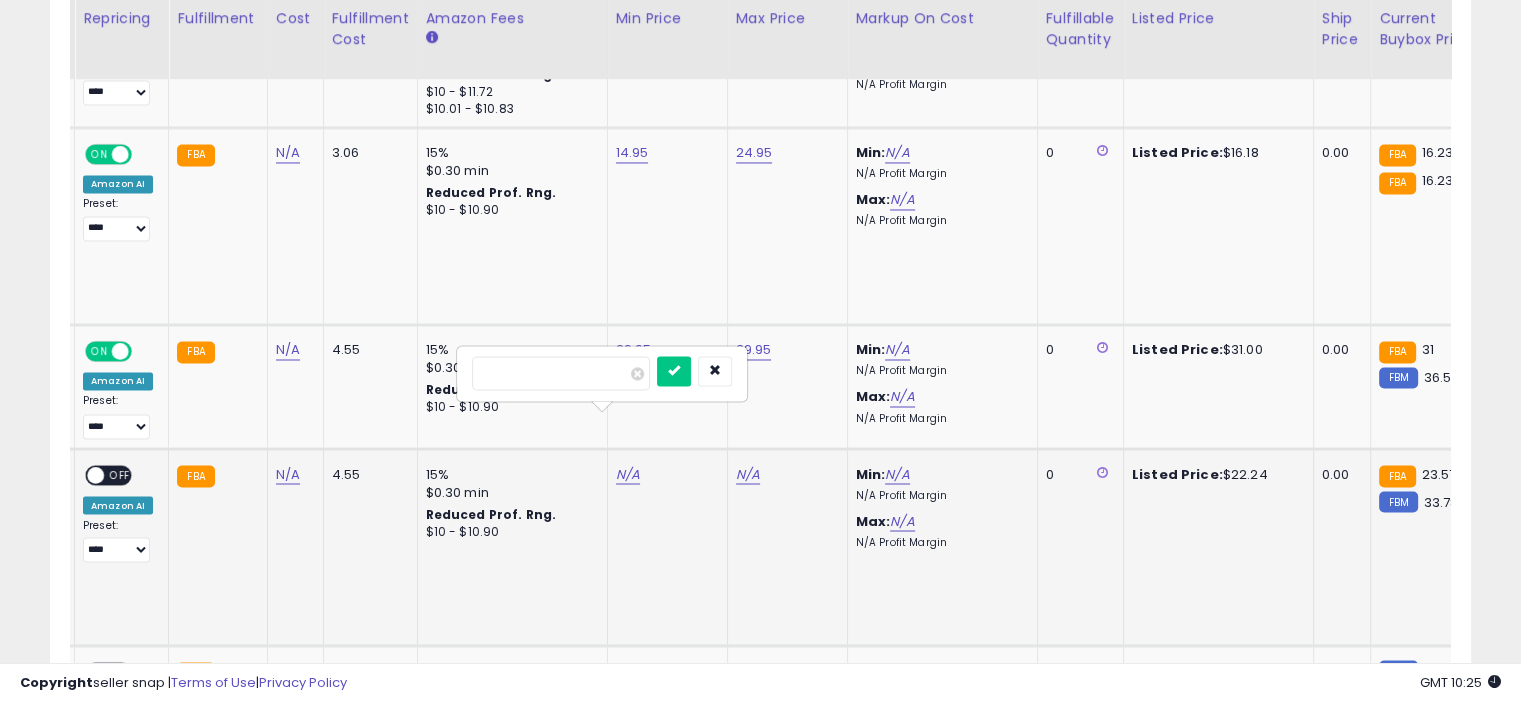 type on "*****" 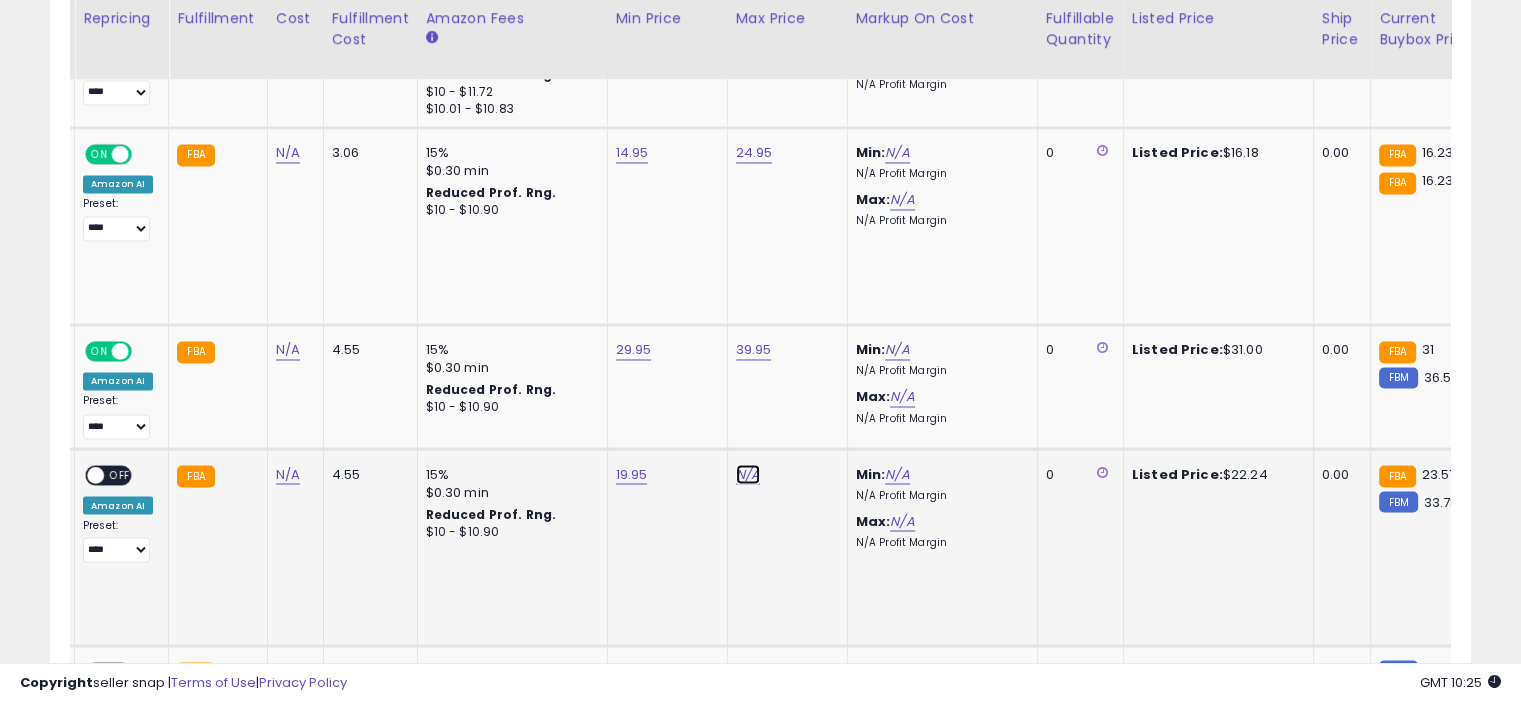 click on "N/A" at bounding box center (748, 474) 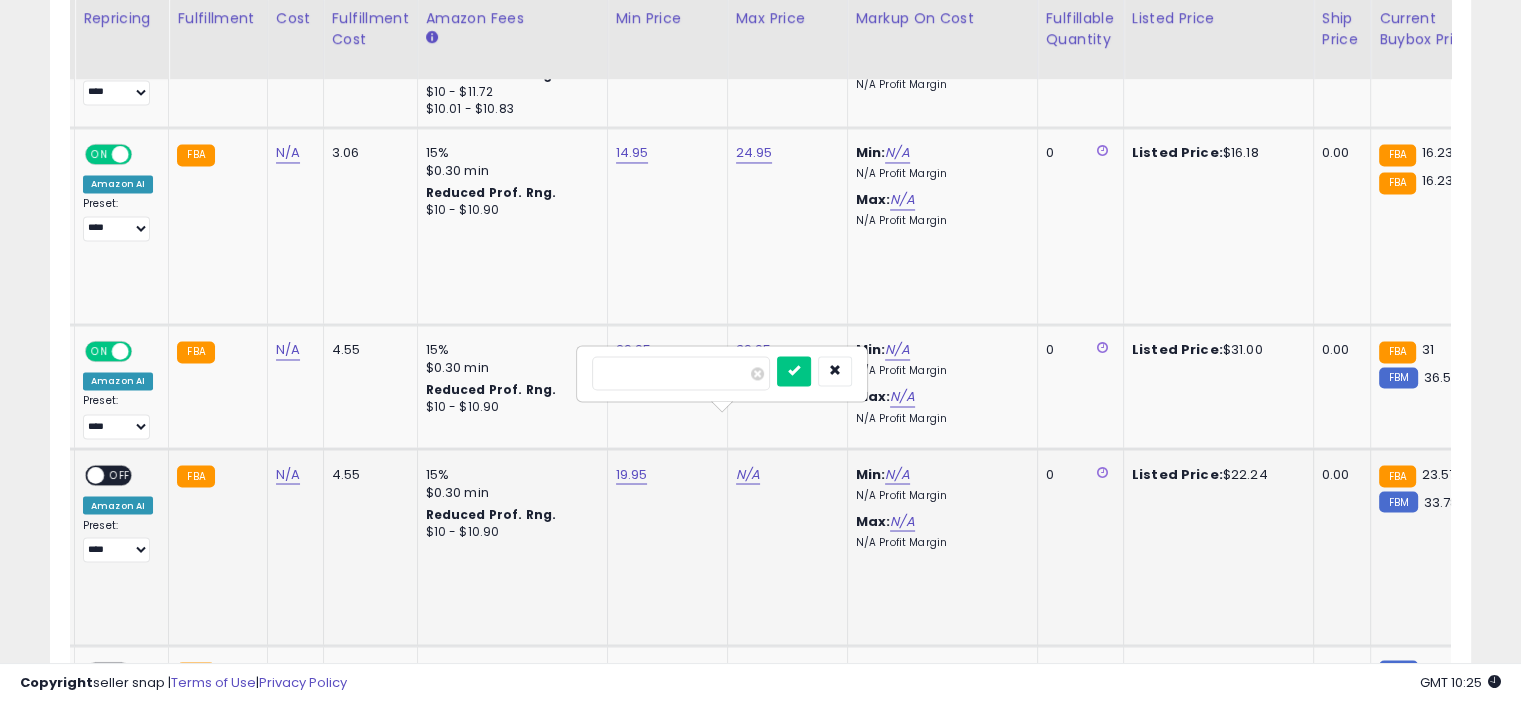 type on "*****" 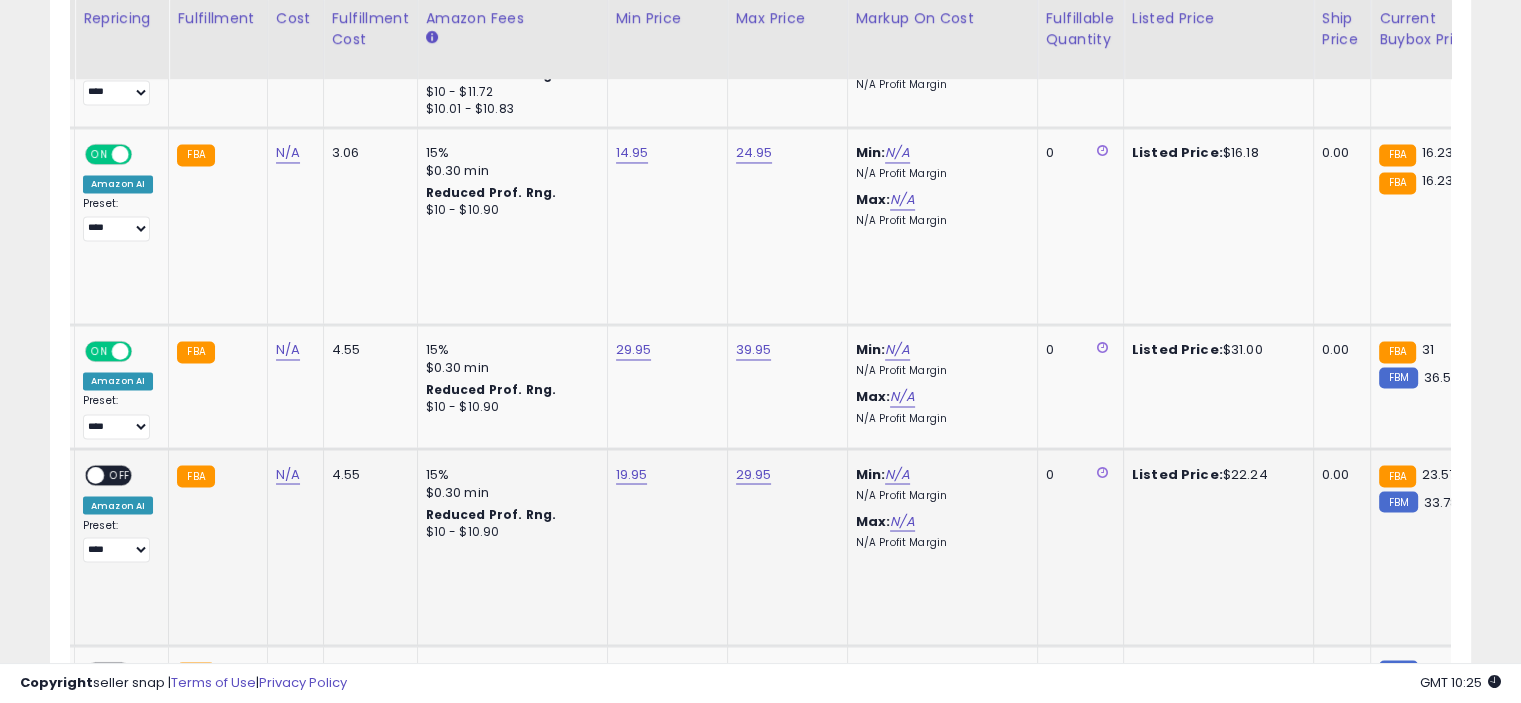 click on "OFF" at bounding box center (120, 474) 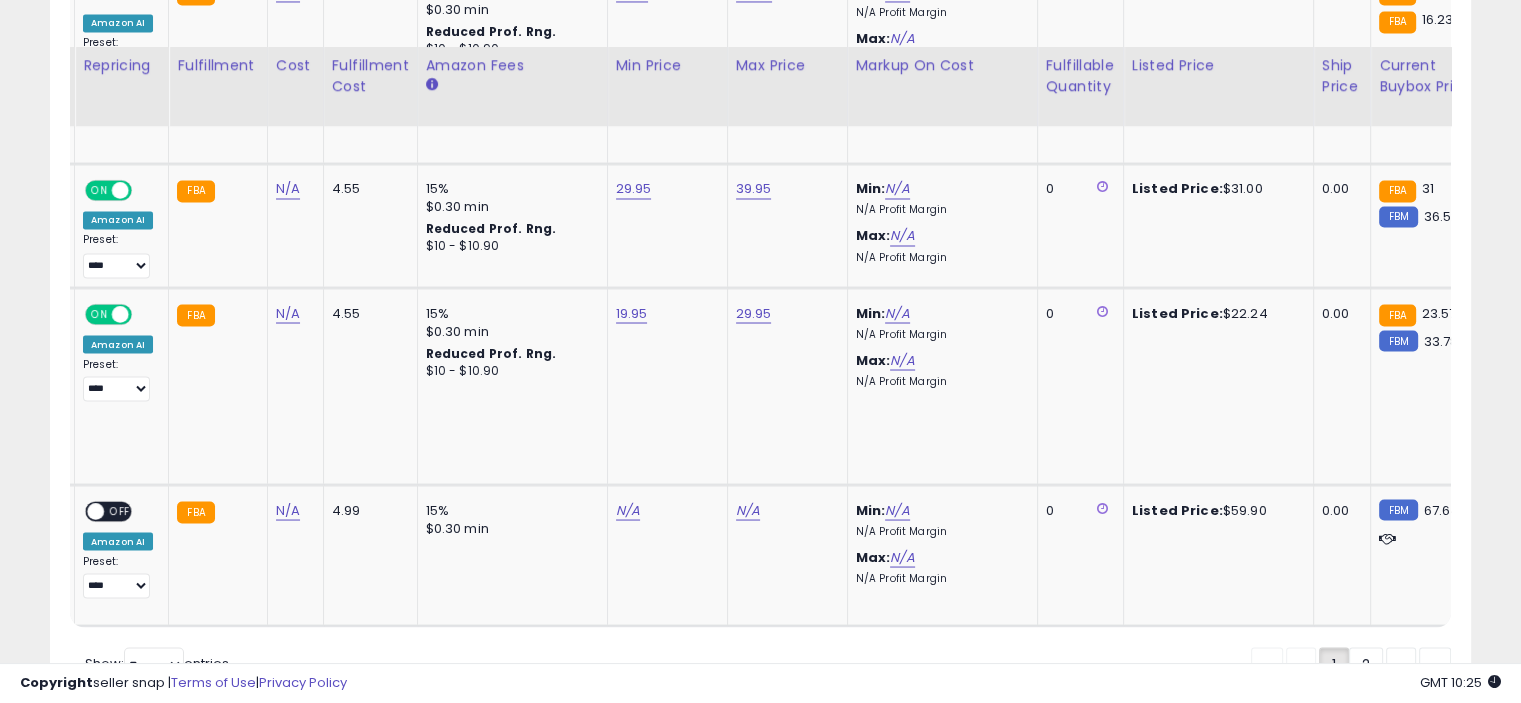 scroll, scrollTop: 3606, scrollLeft: 0, axis: vertical 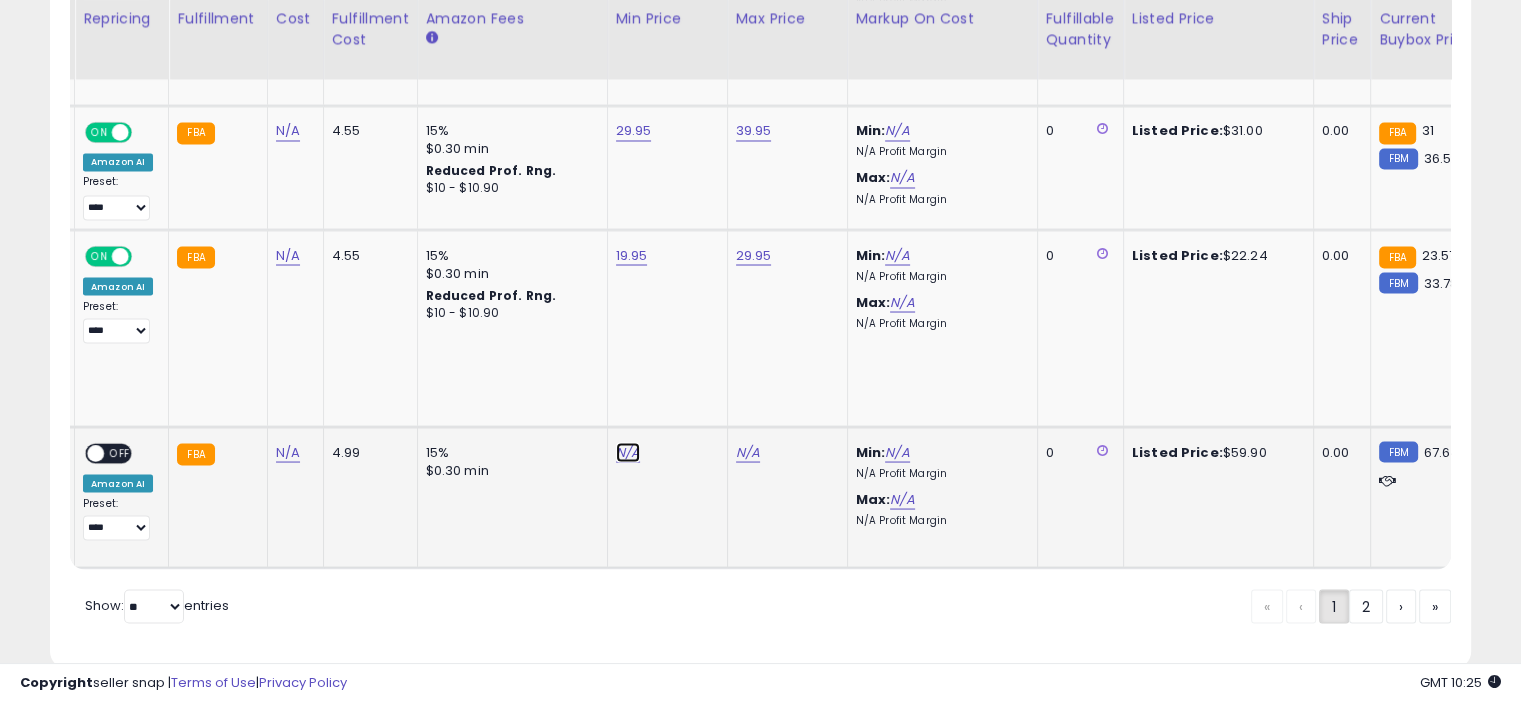 click on "N/A" at bounding box center [628, 452] 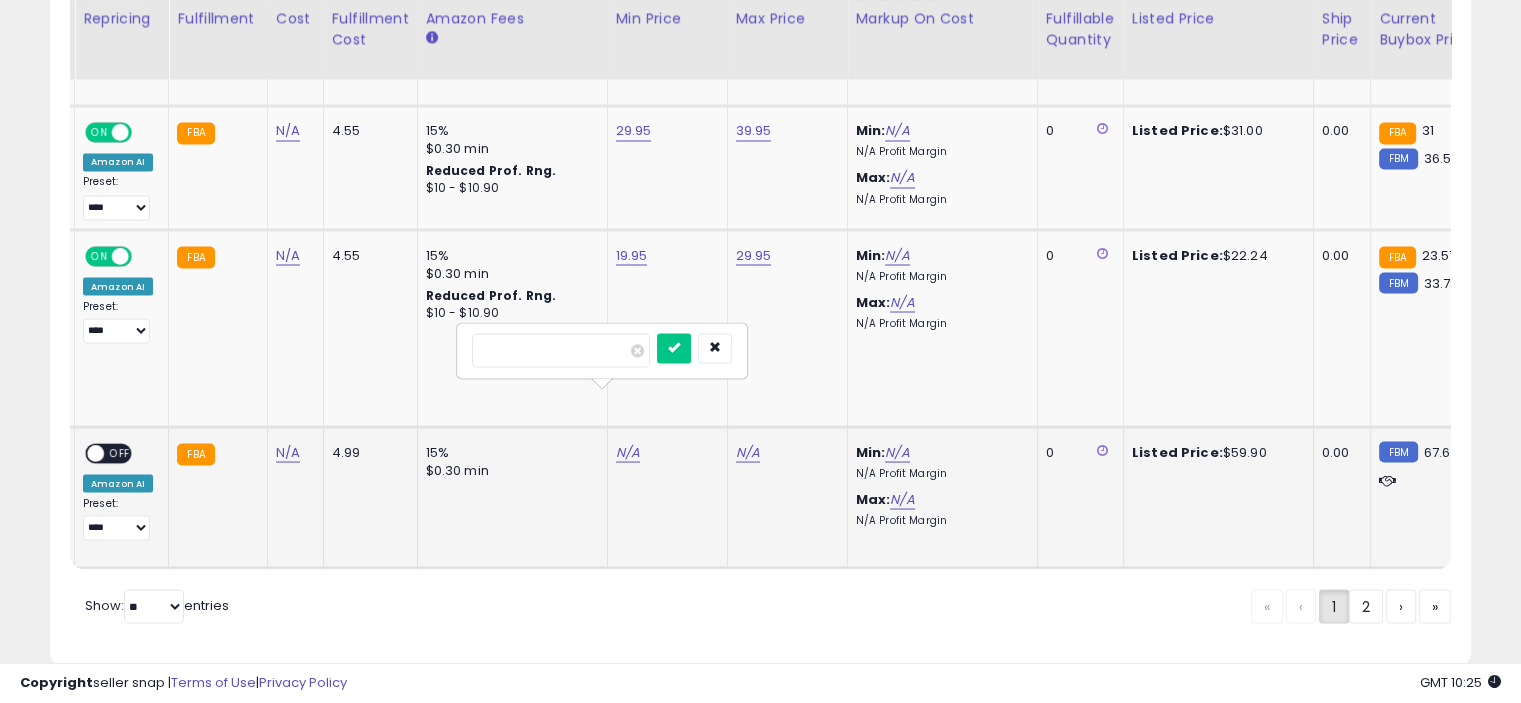 type on "*****" 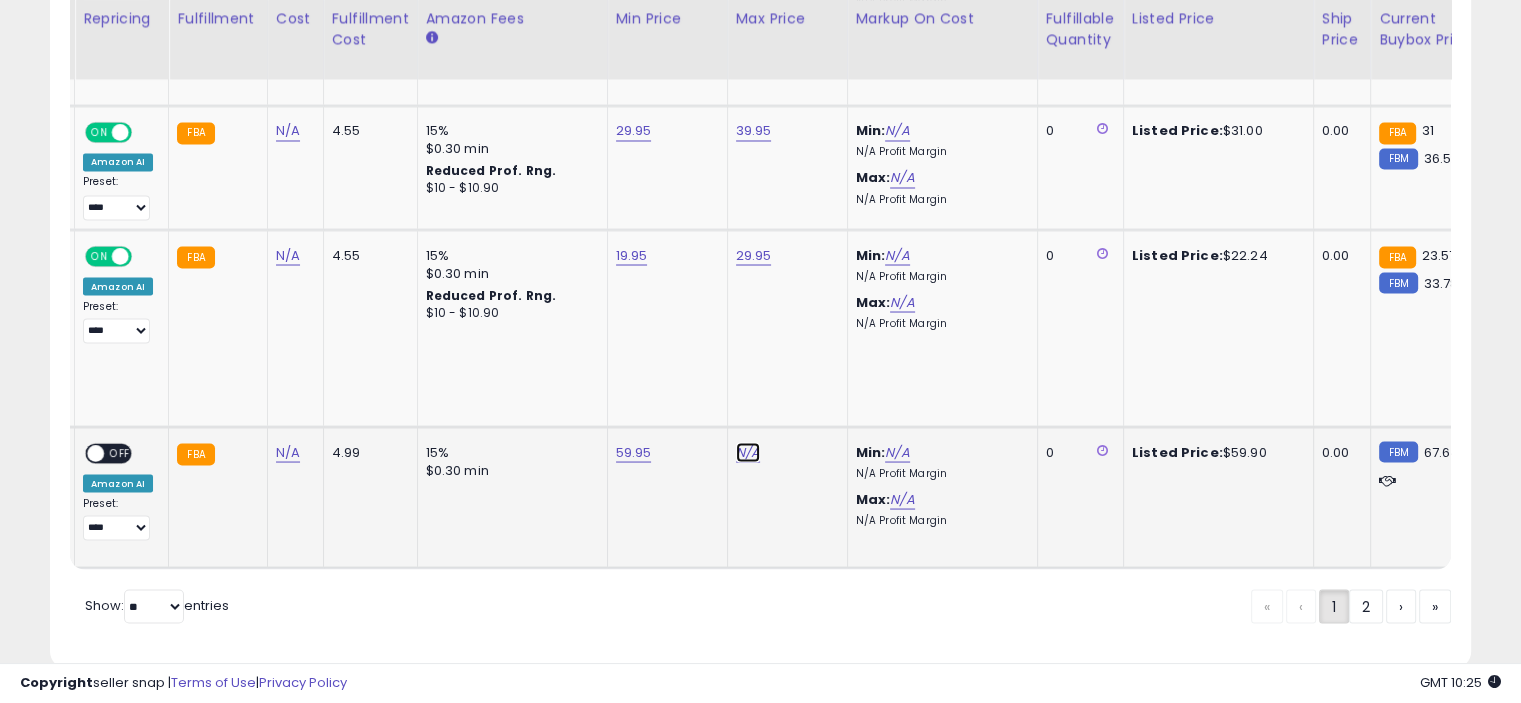 click on "N/A" at bounding box center (748, 452) 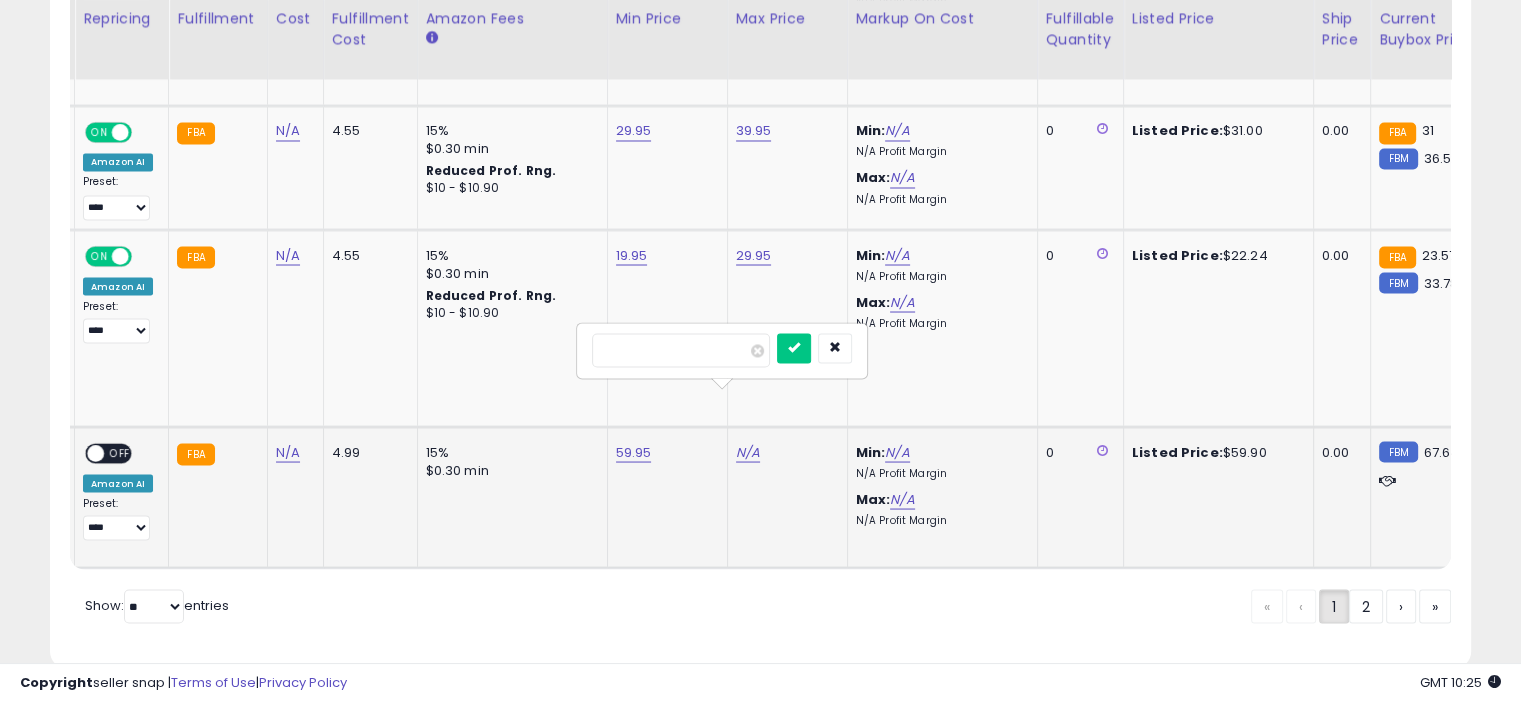type on "*****" 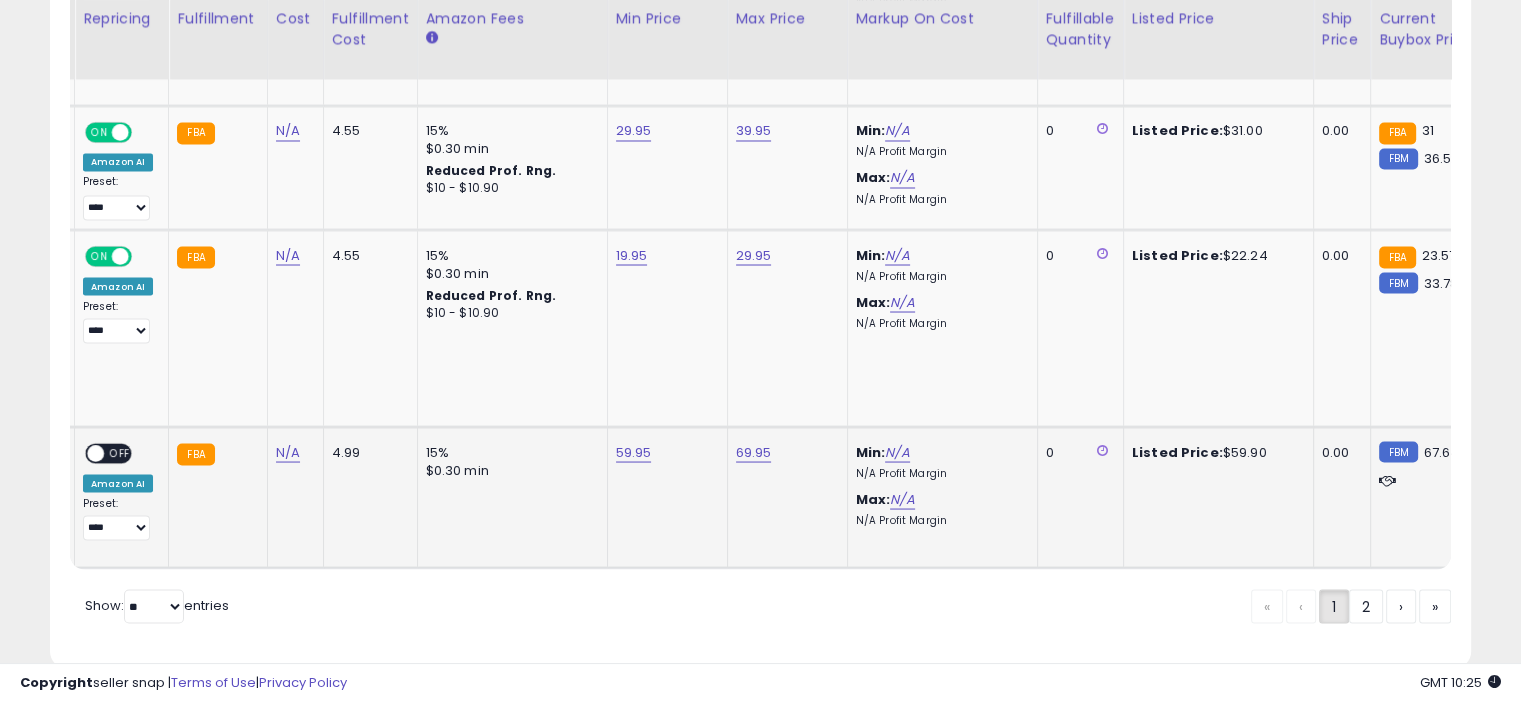 click on "OFF" at bounding box center (120, 452) 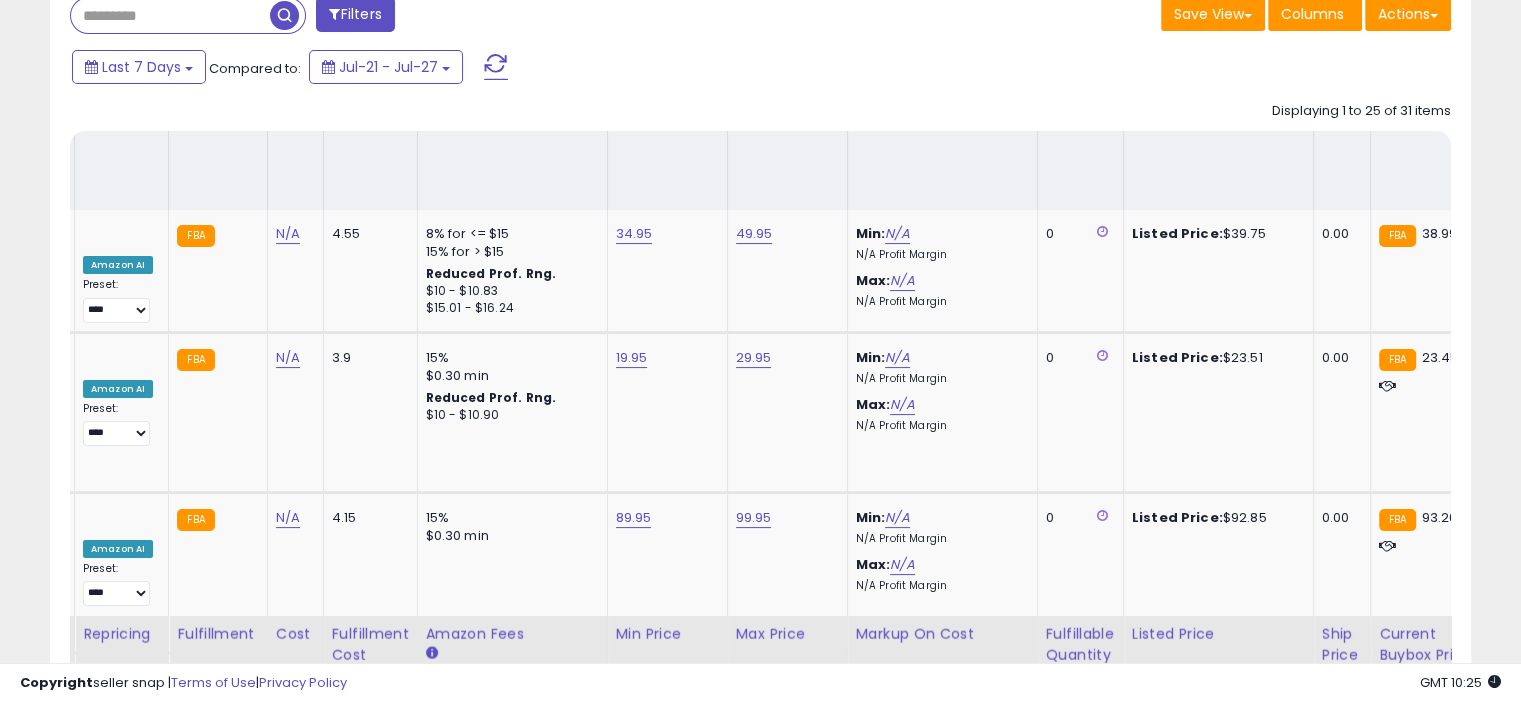 scroll, scrollTop: 0, scrollLeft: 0, axis: both 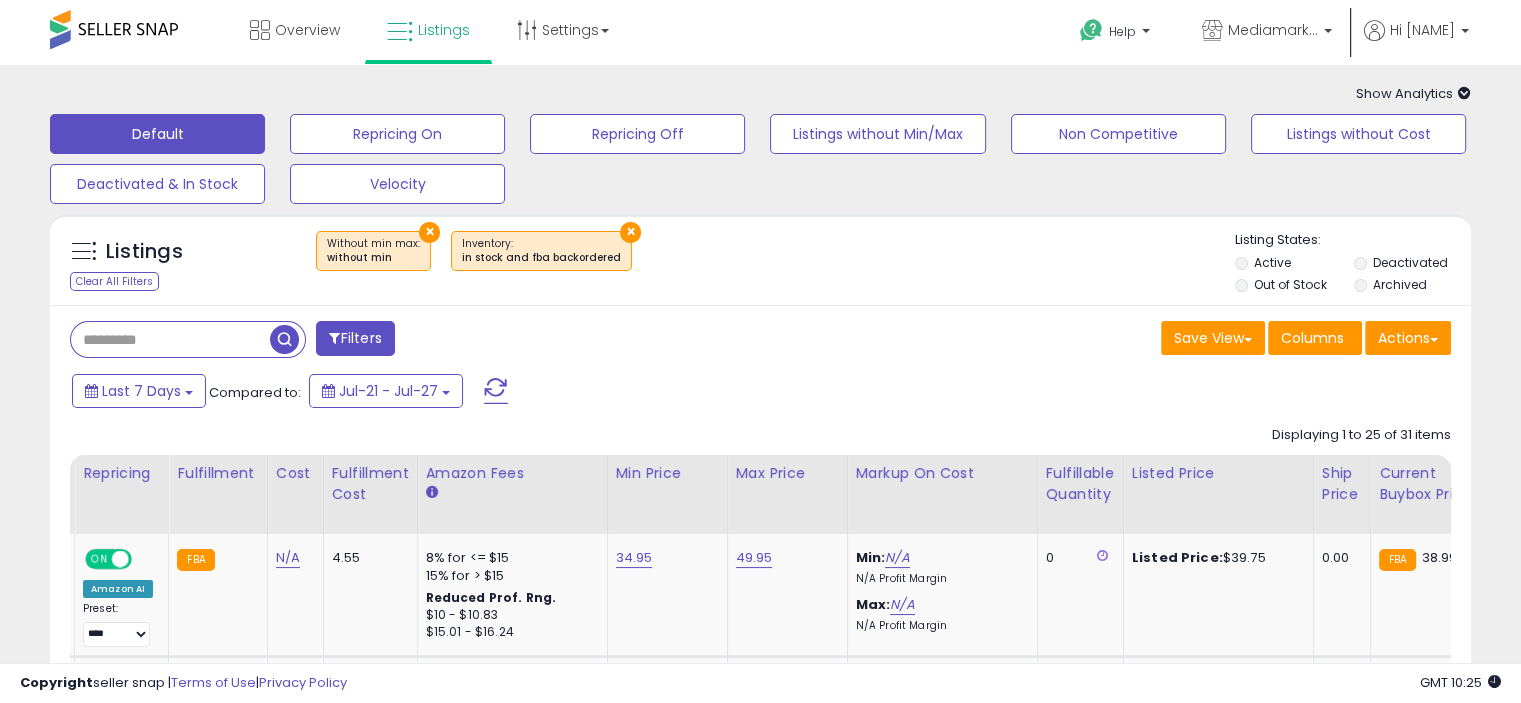 click on "×" at bounding box center [429, 232] 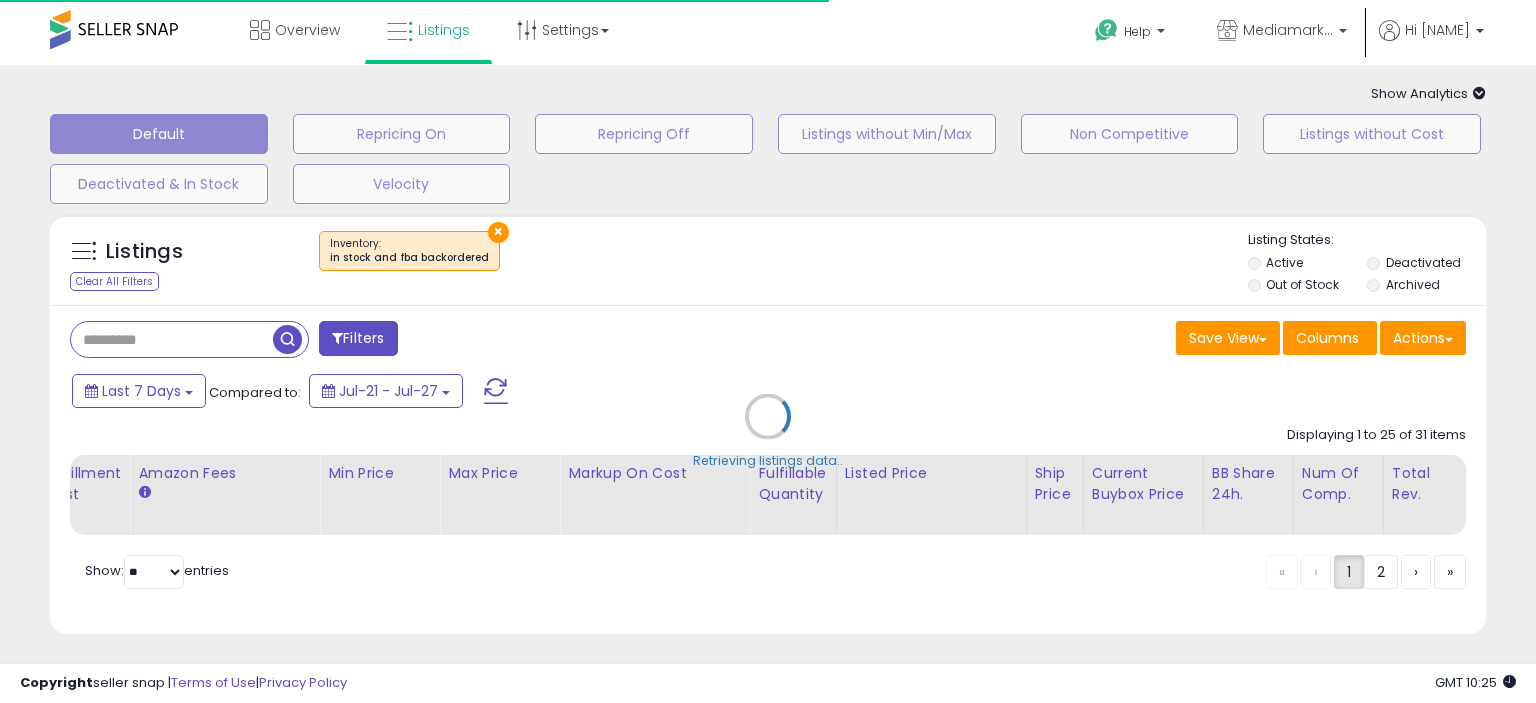 click on "Retrieving listings data.." at bounding box center [768, 431] 